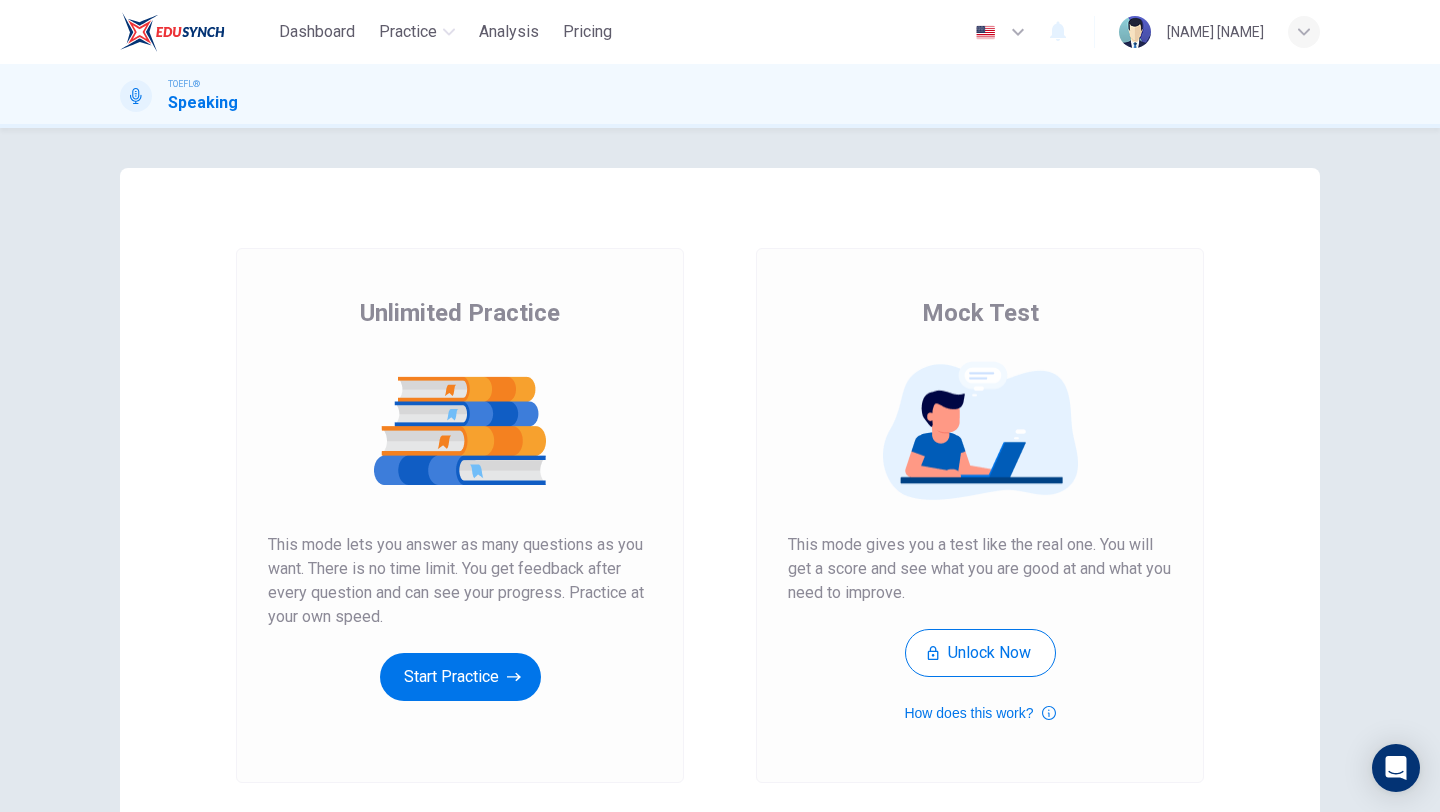 scroll, scrollTop: 0, scrollLeft: 0, axis: both 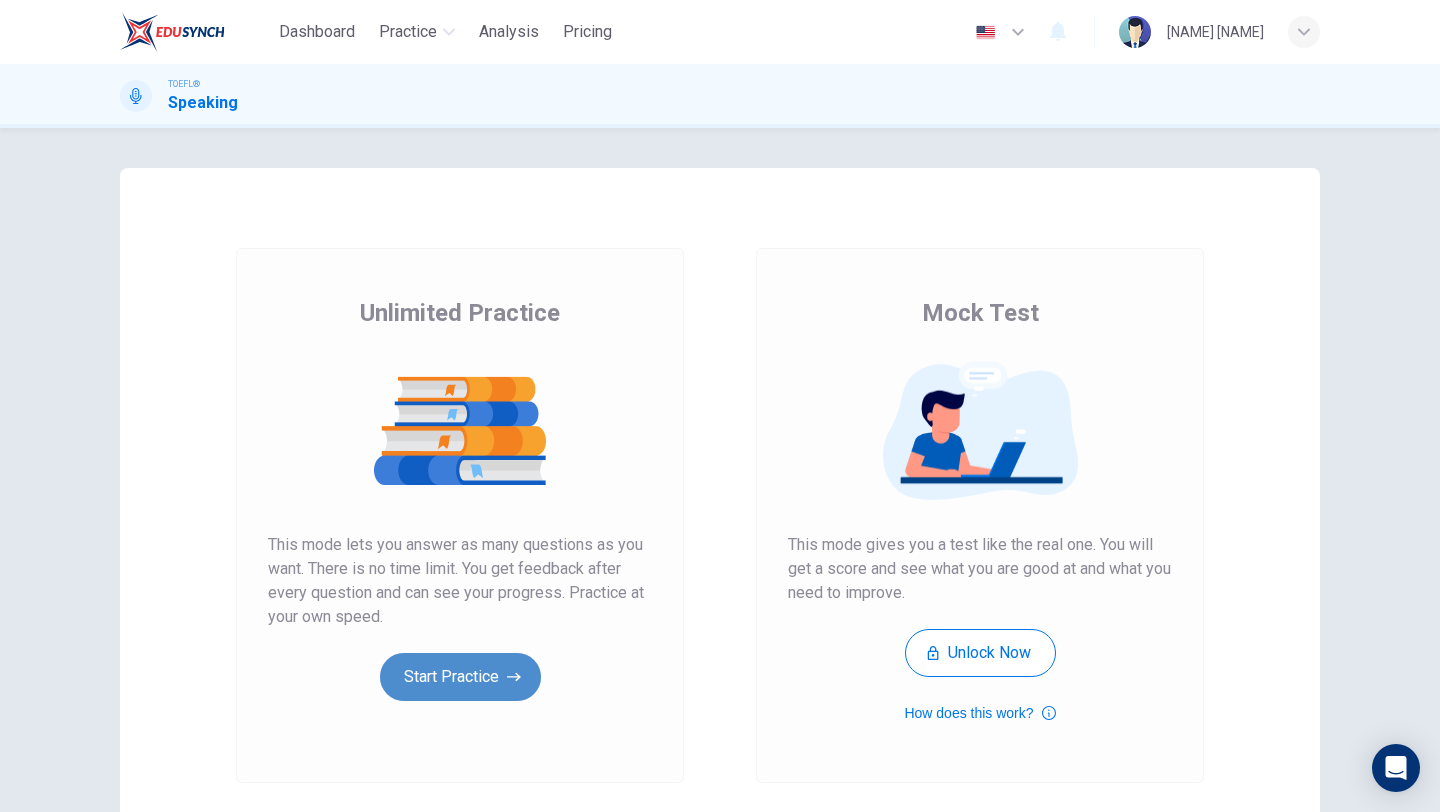 click on "Start Practice" at bounding box center [460, 677] 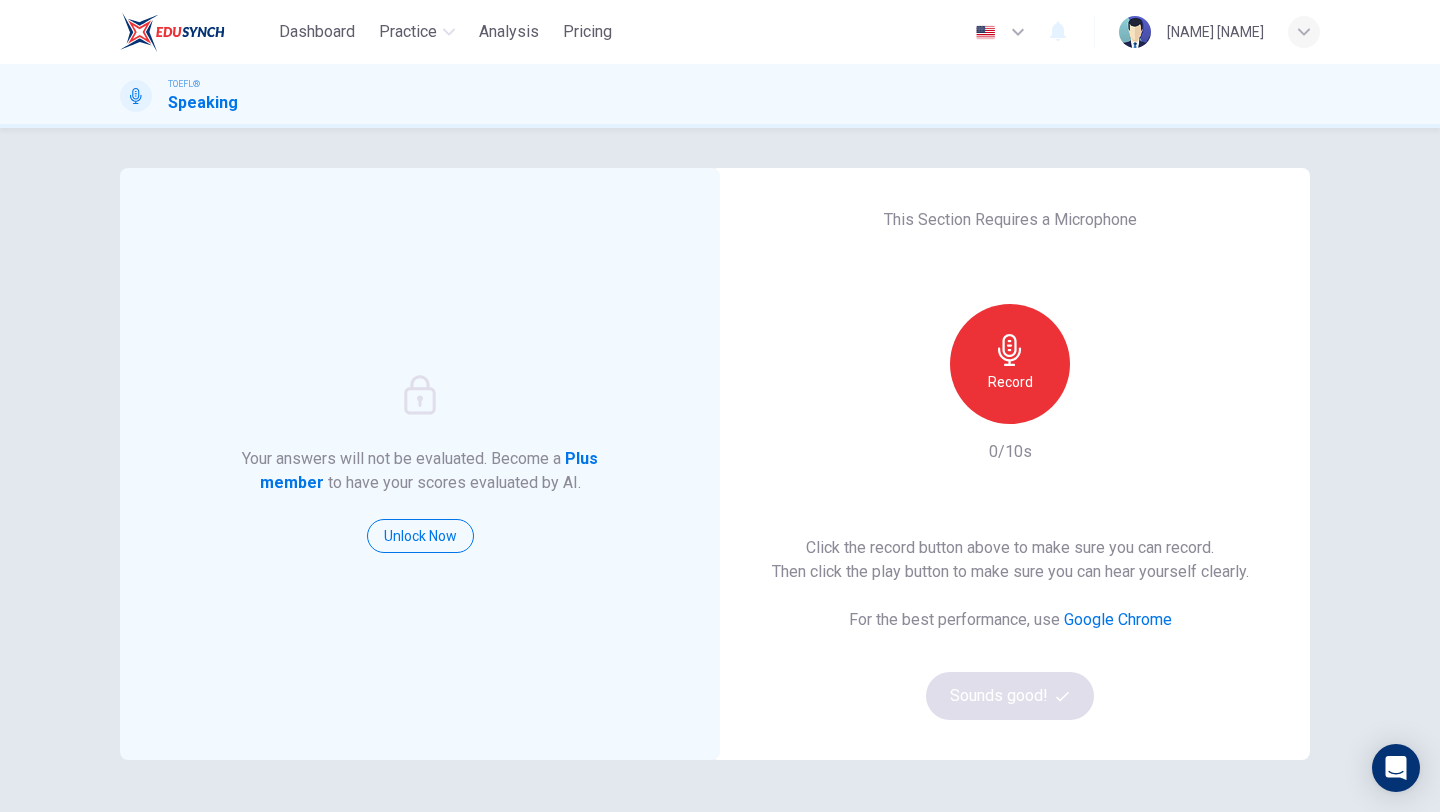 click on "Record" at bounding box center [1010, 364] 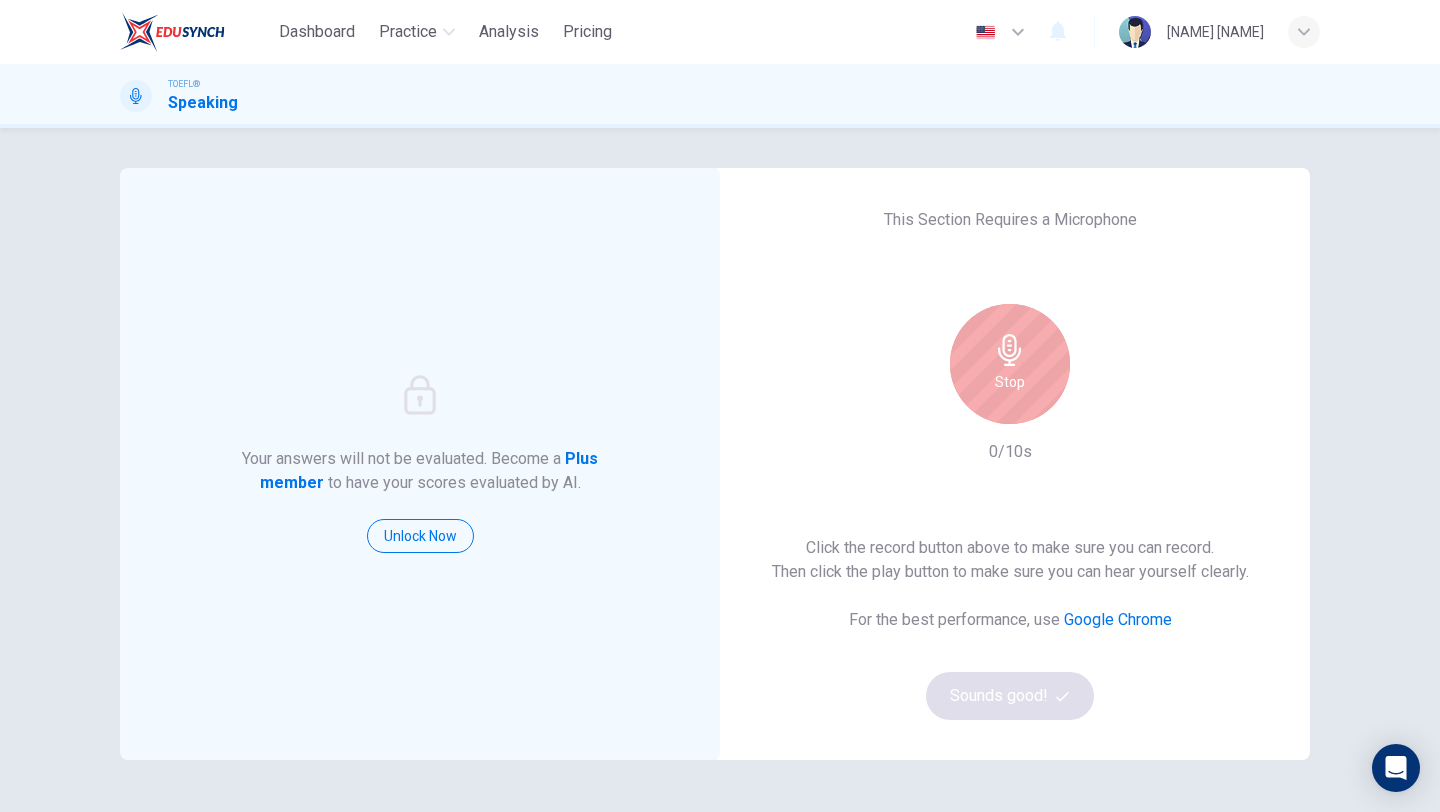click 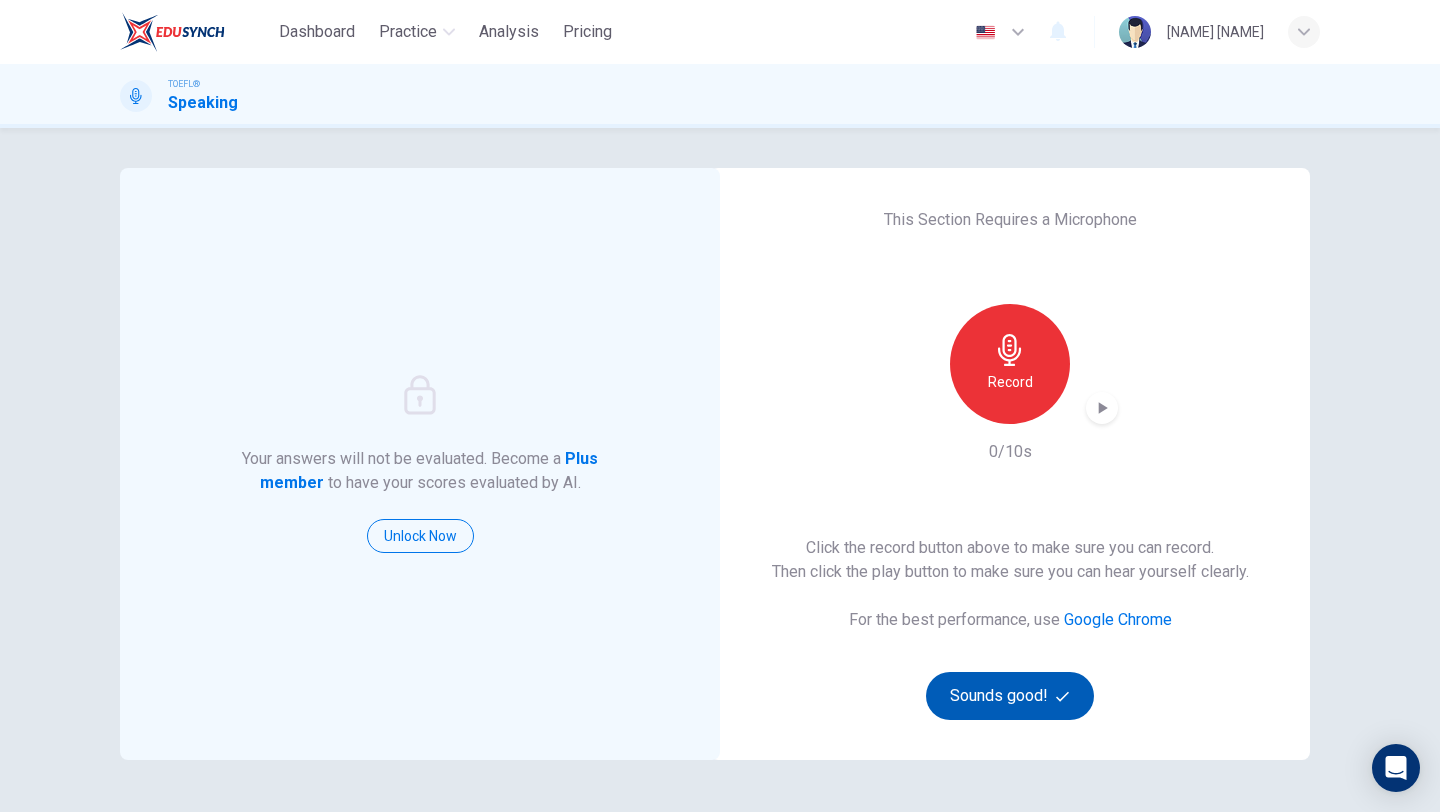 click on "Sounds good!" at bounding box center (1010, 696) 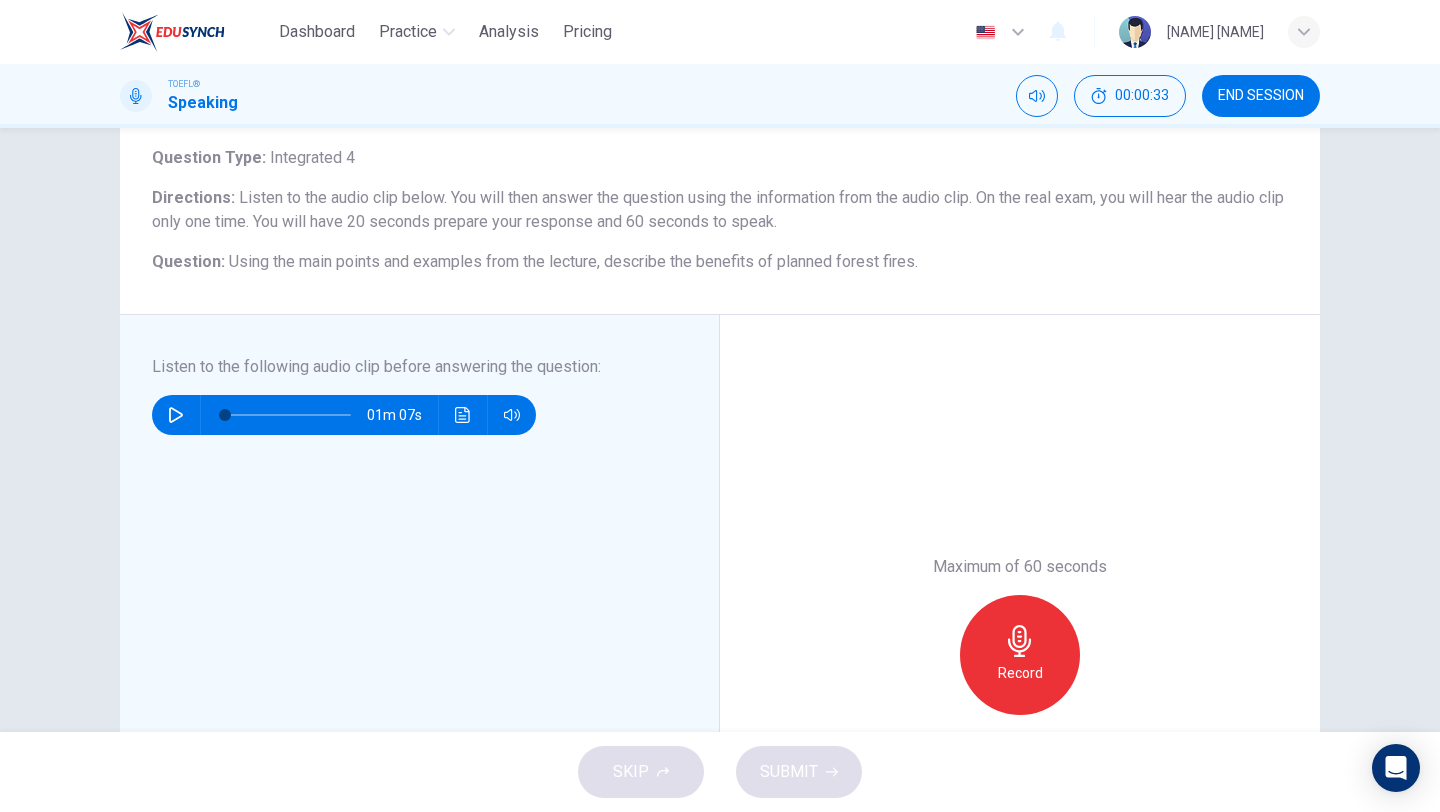scroll, scrollTop: 126, scrollLeft: 0, axis: vertical 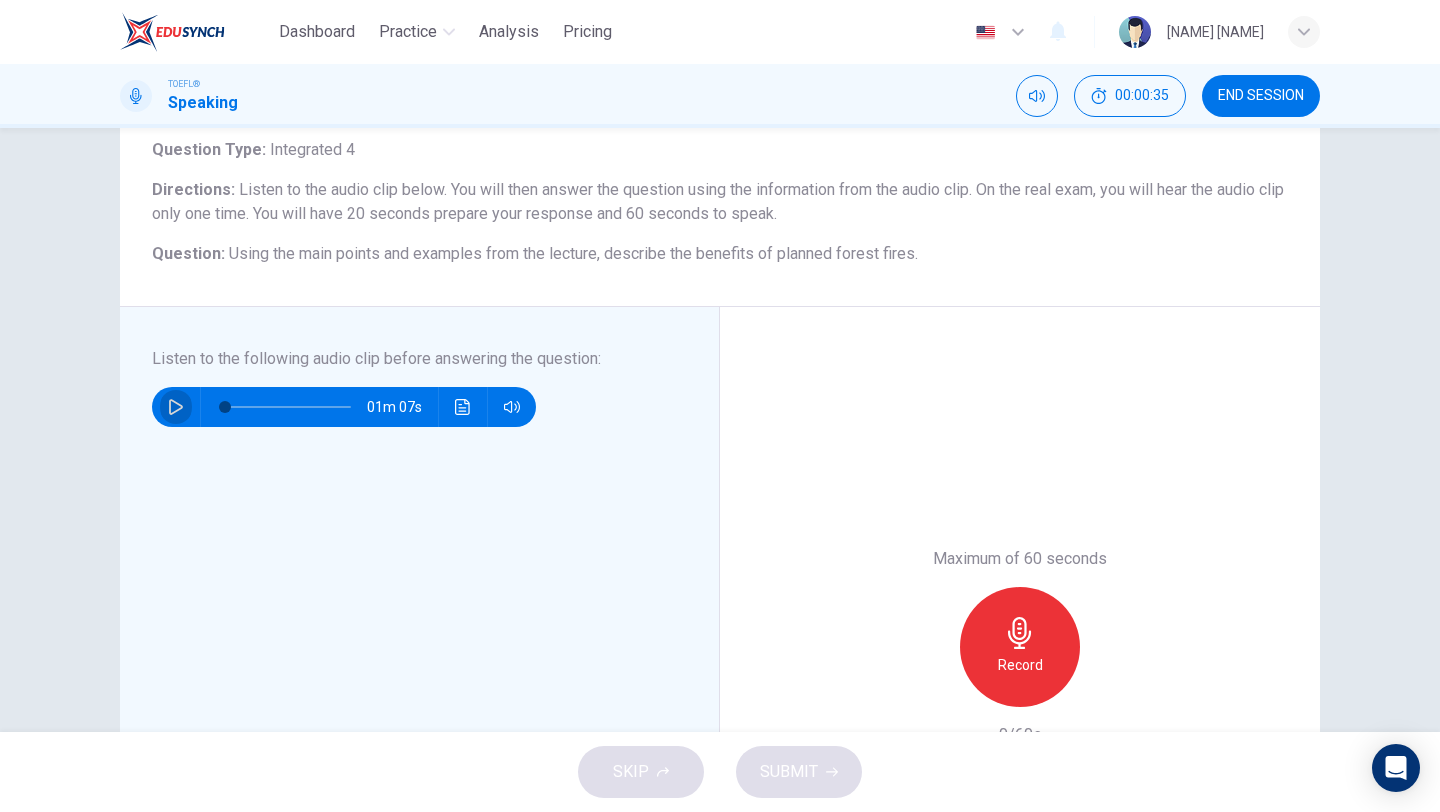 click 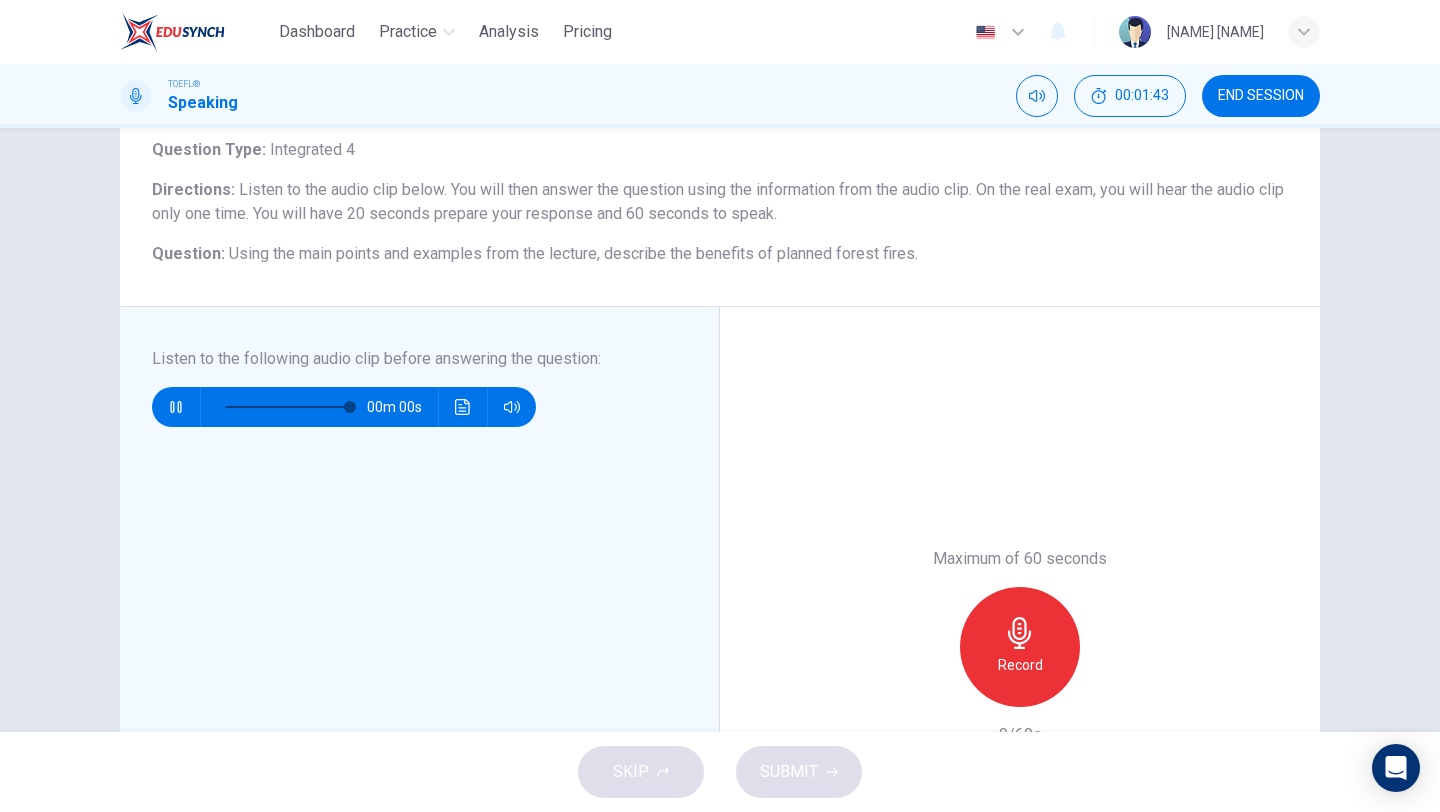 type on "0" 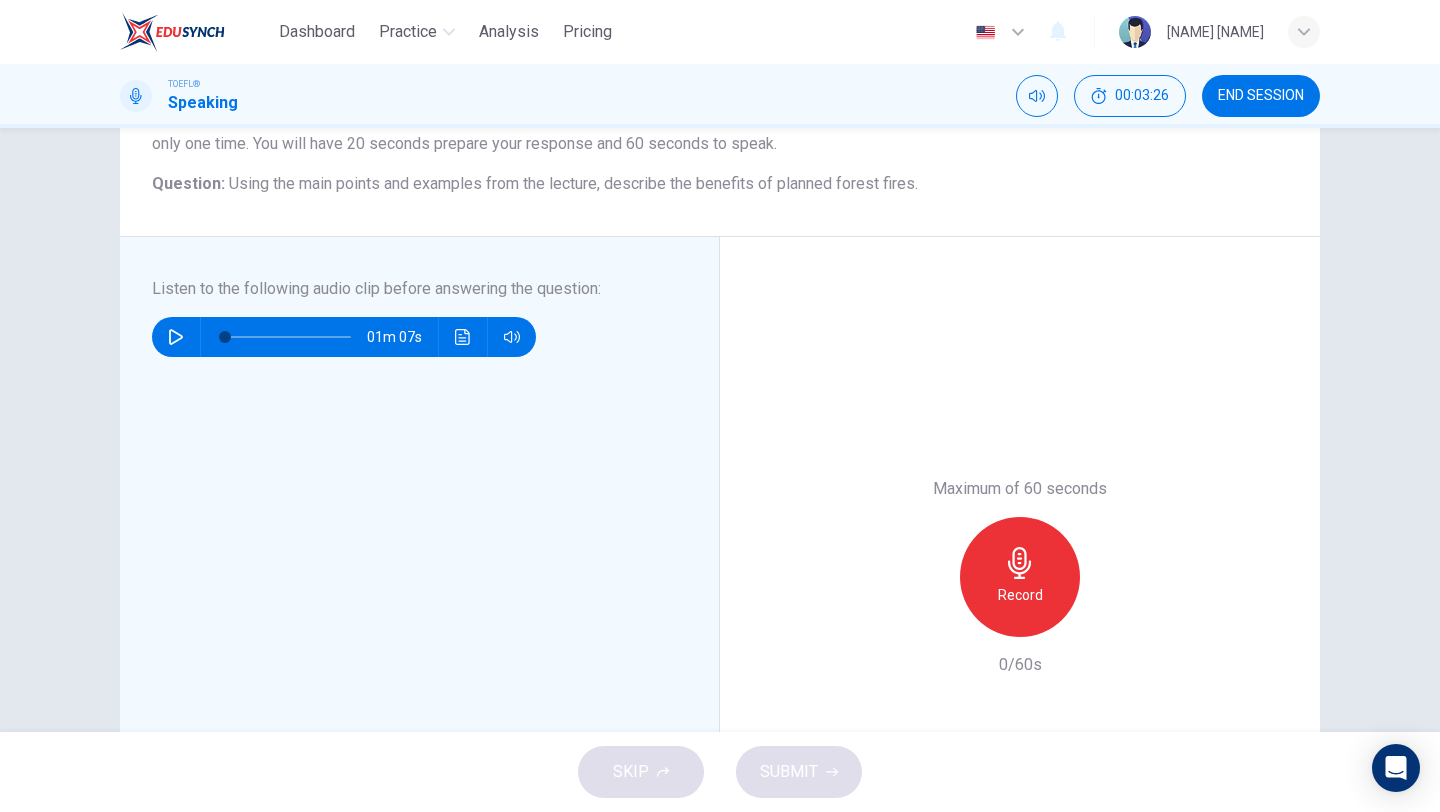 scroll, scrollTop: 195, scrollLeft: 0, axis: vertical 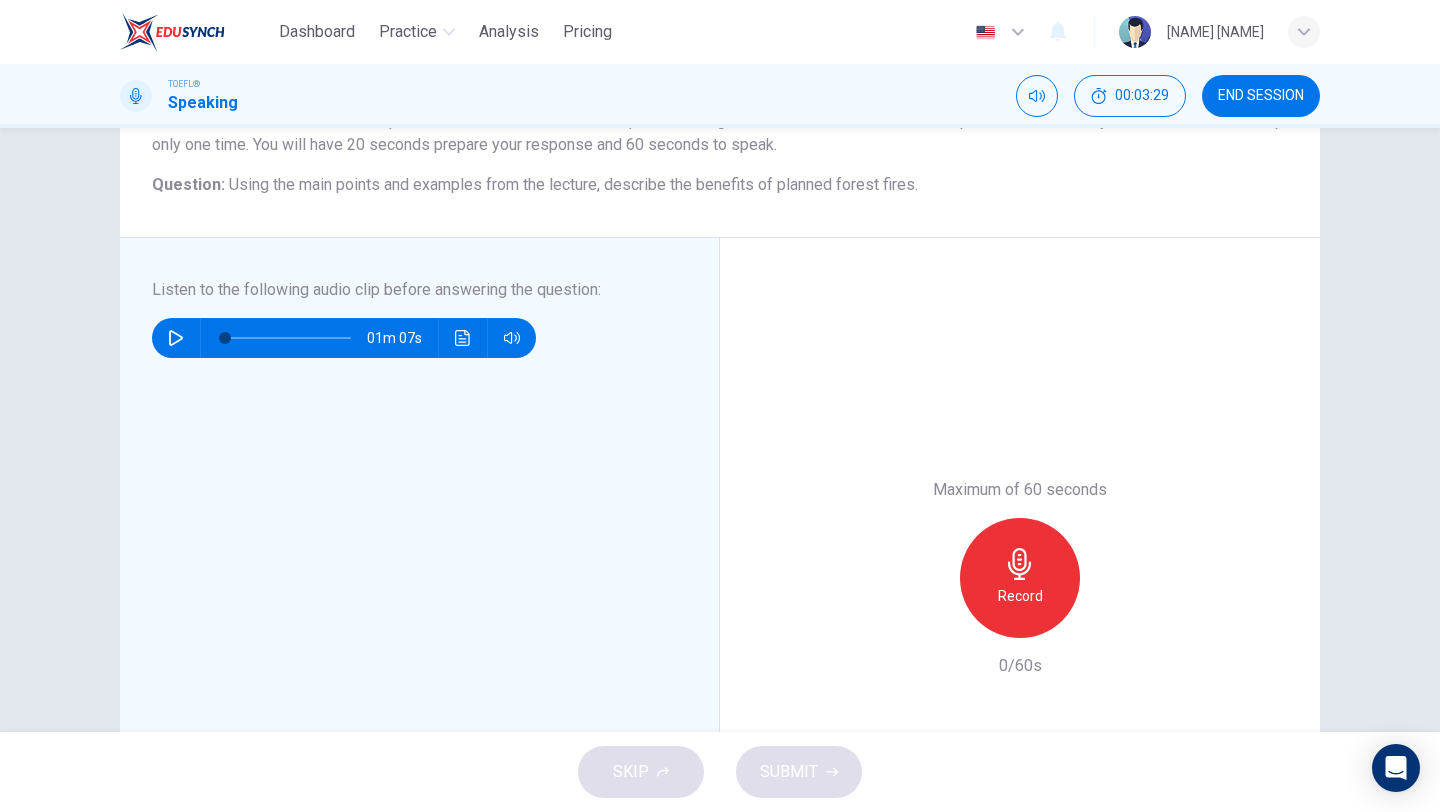 click 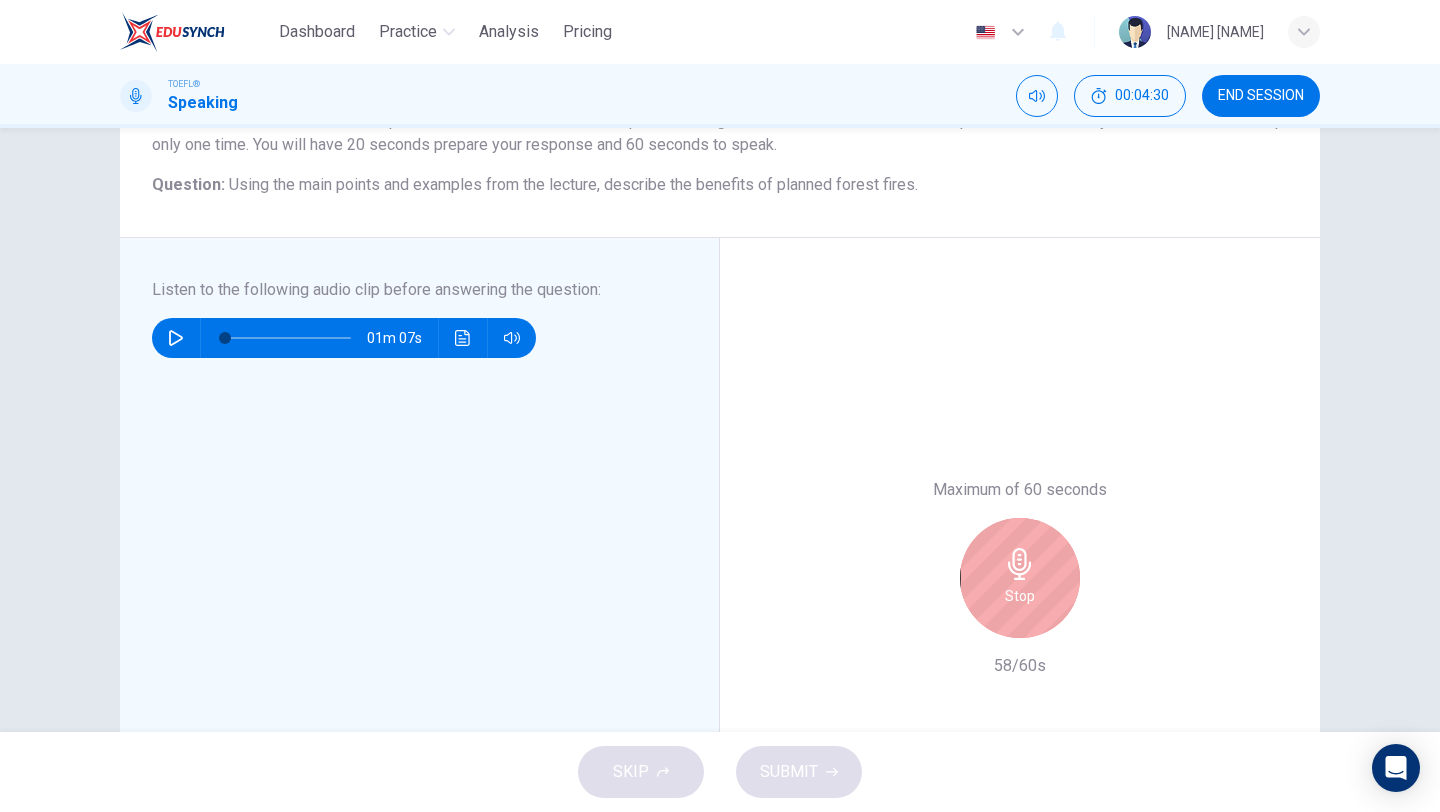 click 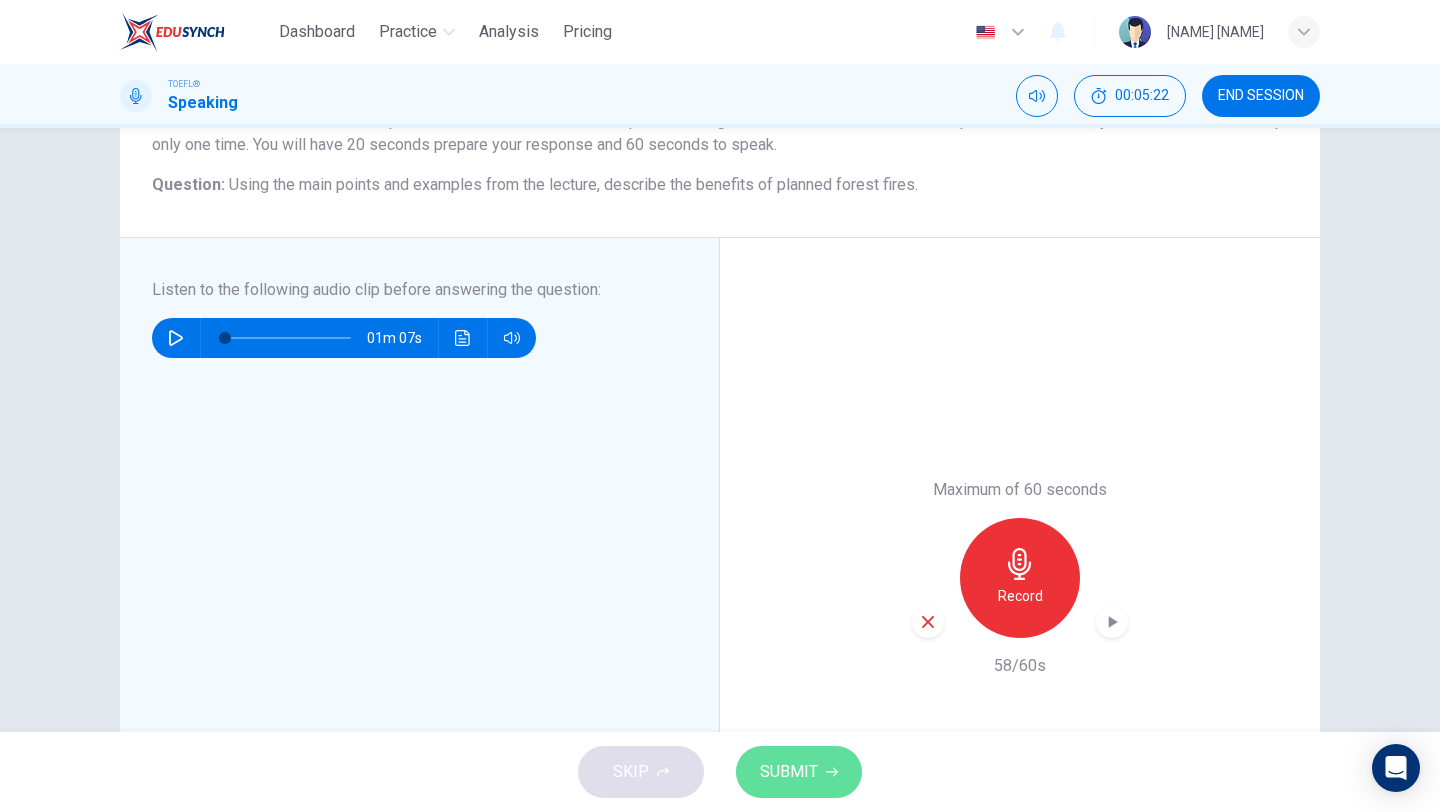 click on "SUBMIT" at bounding box center (789, 772) 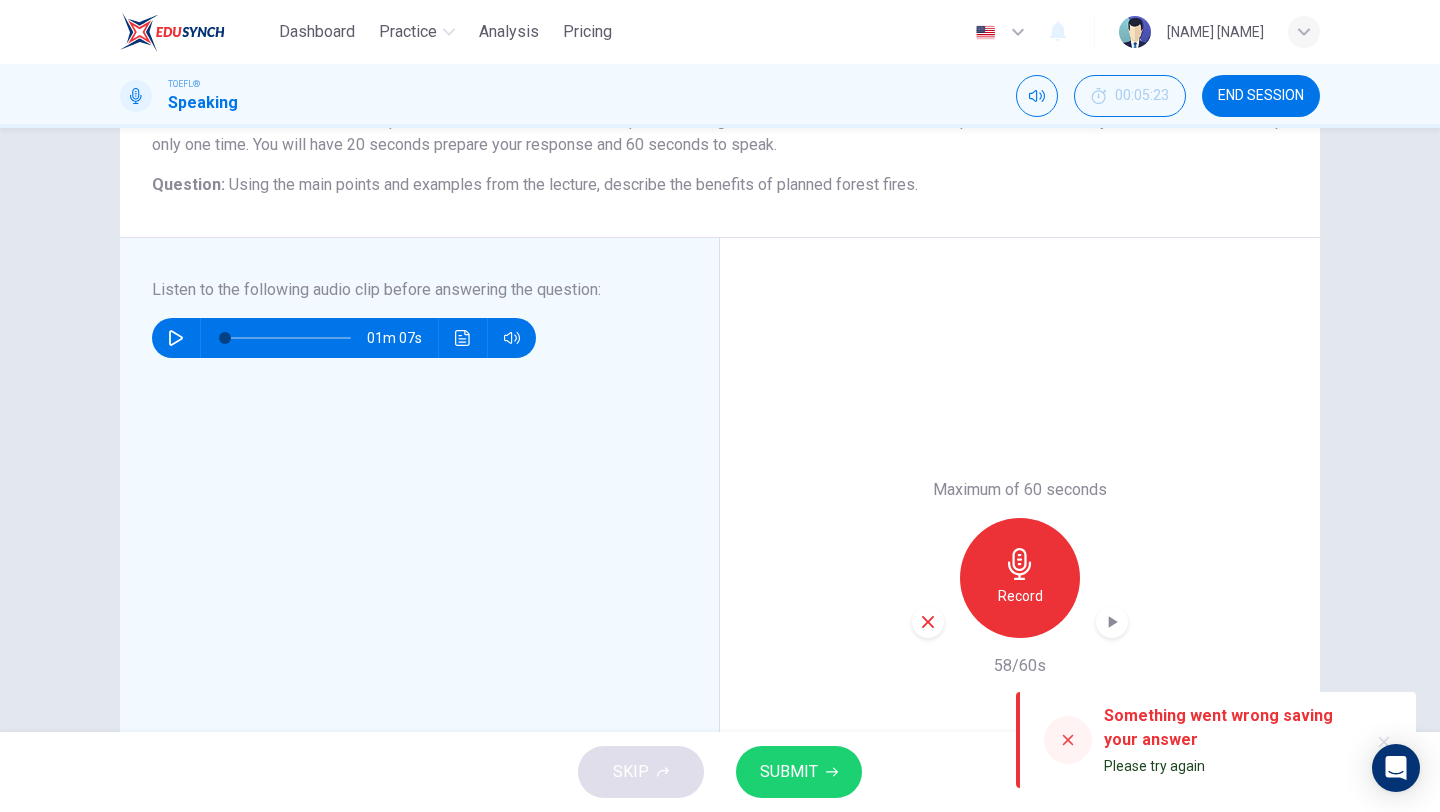 click on "SUBMIT" at bounding box center (789, 772) 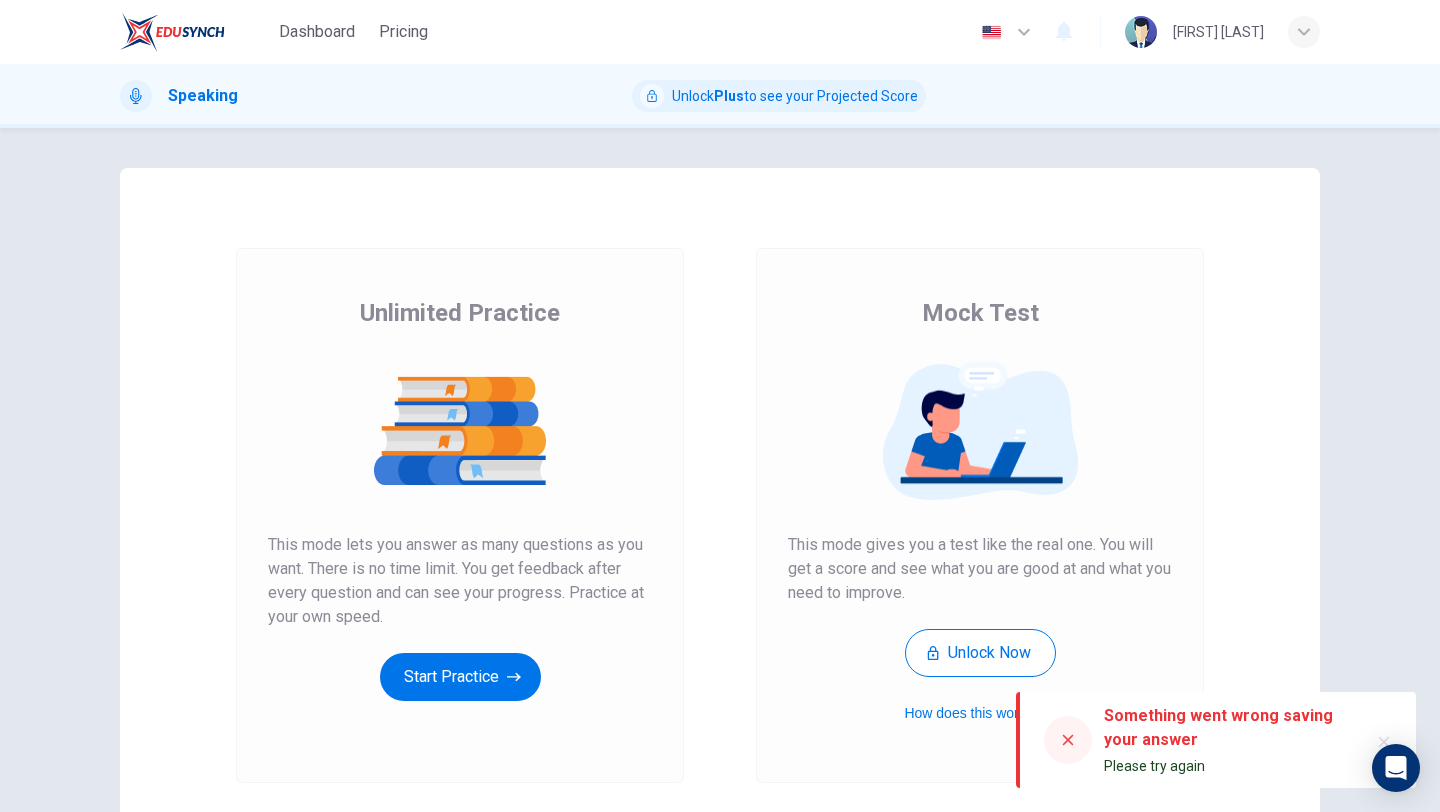 scroll, scrollTop: 0, scrollLeft: 0, axis: both 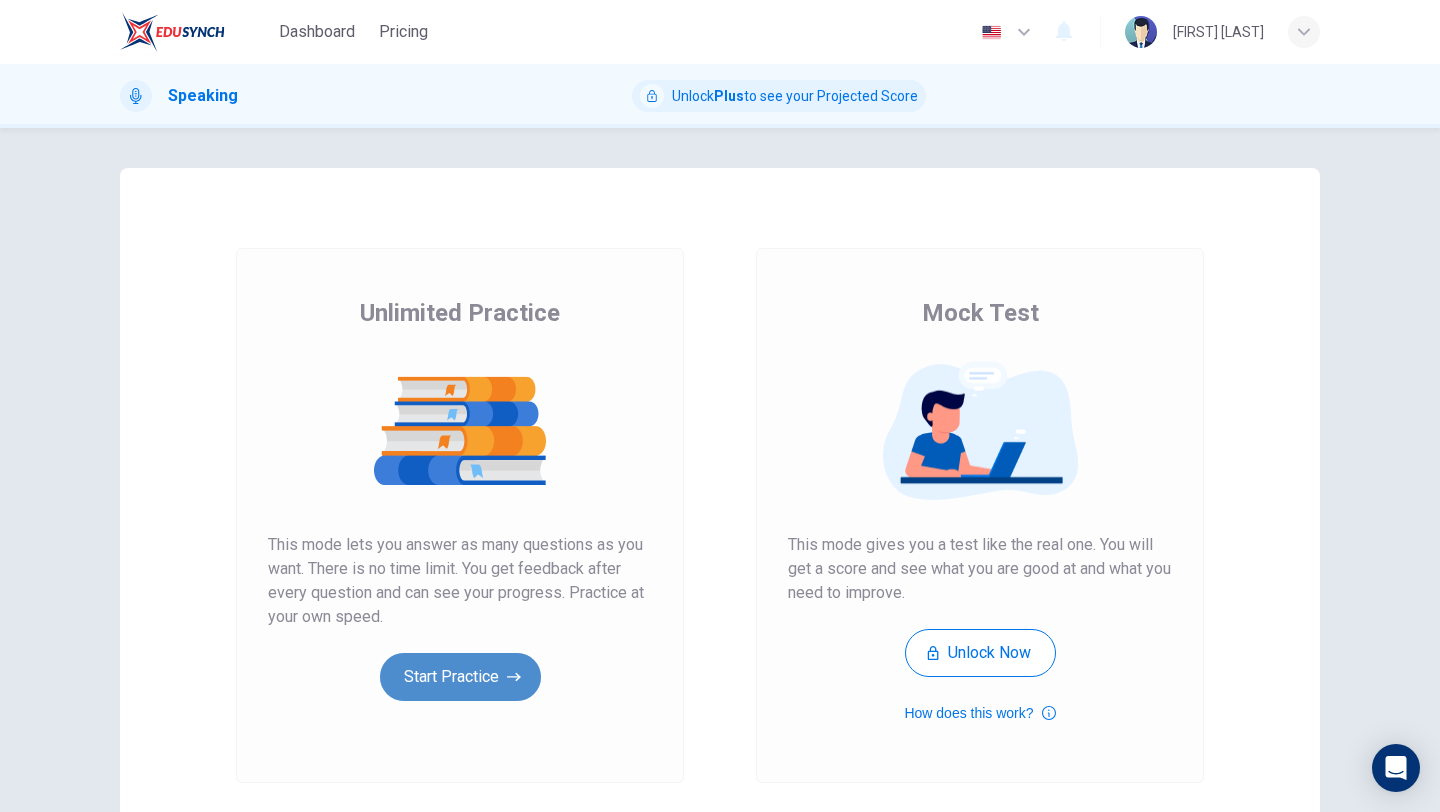 click on "Start Practice" at bounding box center (460, 677) 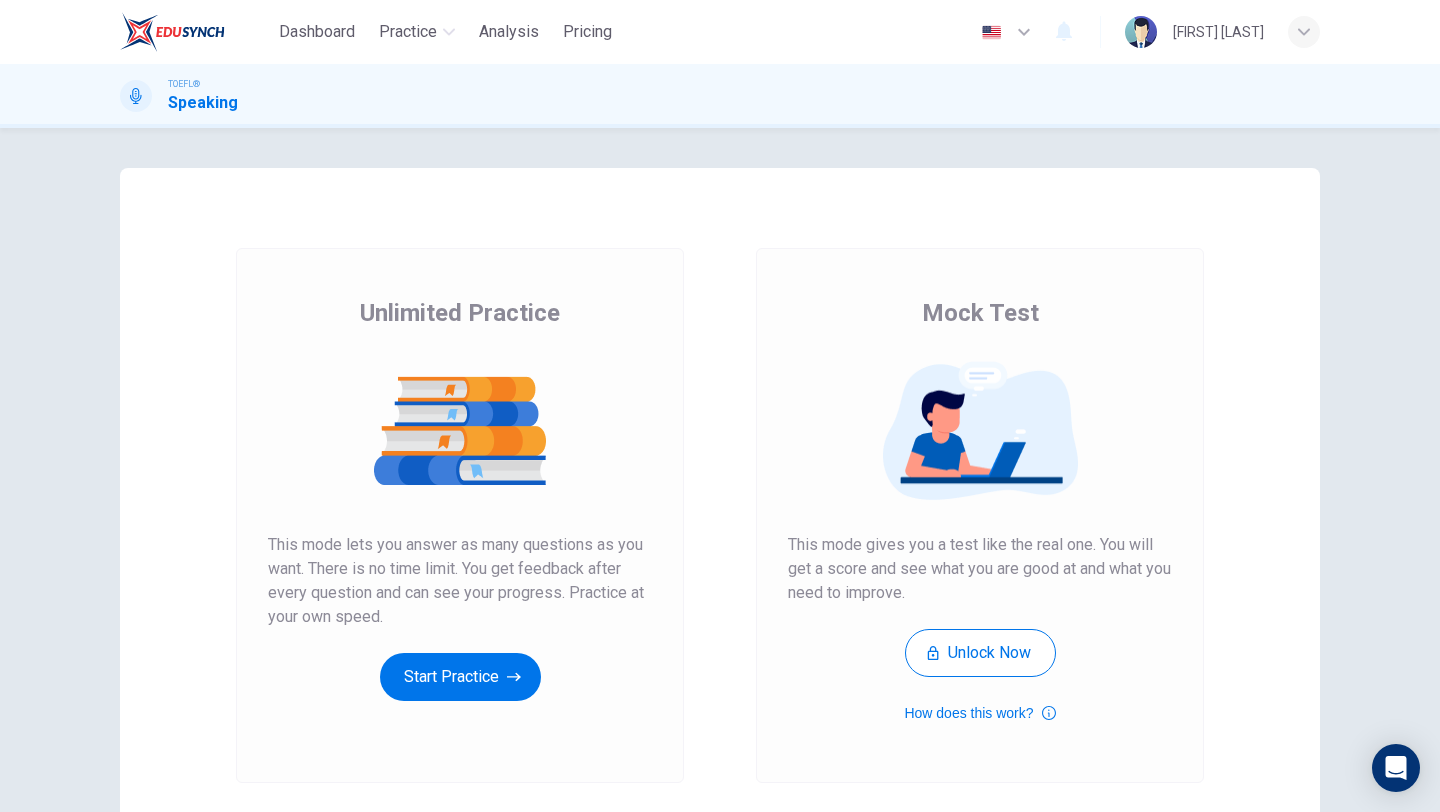 scroll, scrollTop: 0, scrollLeft: 0, axis: both 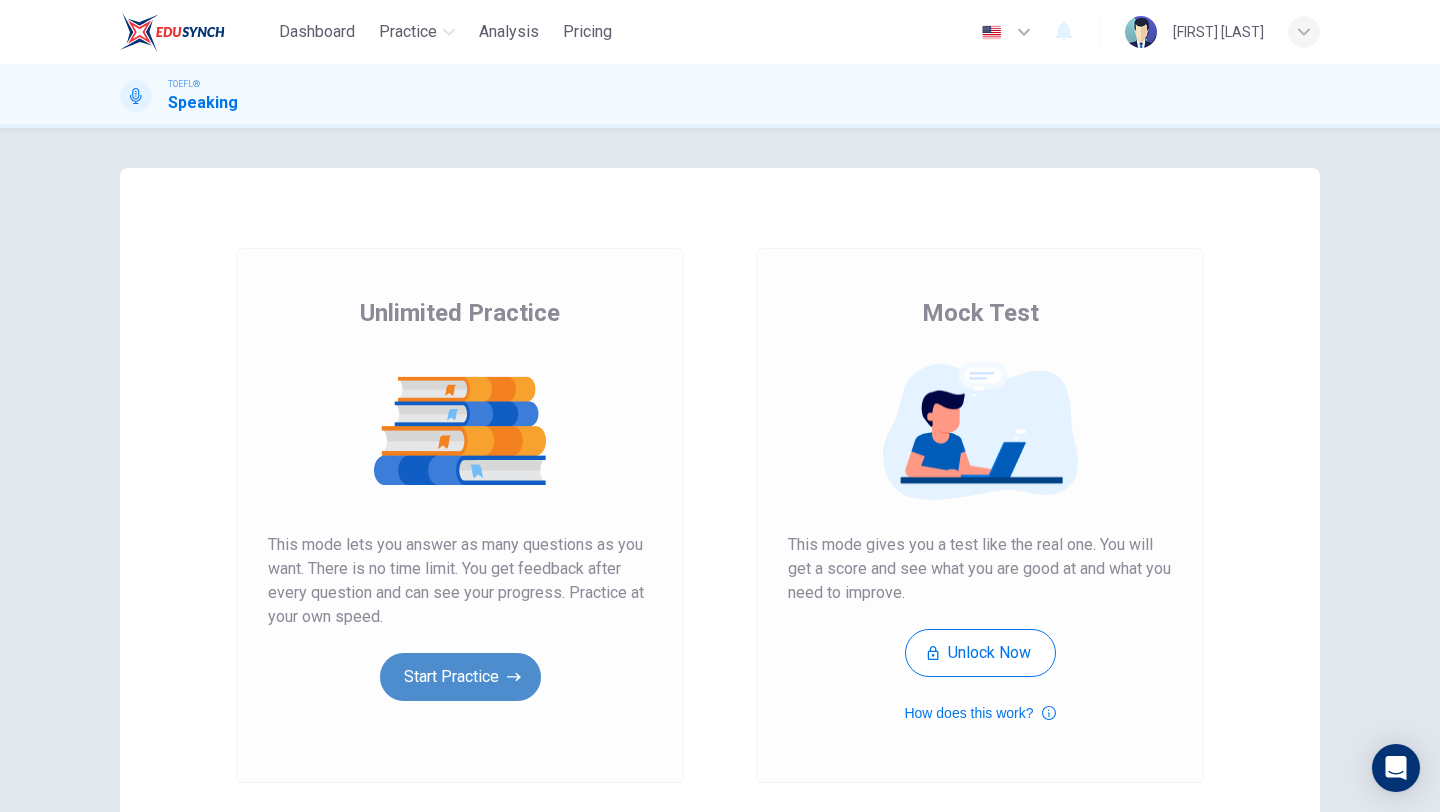click on "Start Practice" at bounding box center [460, 677] 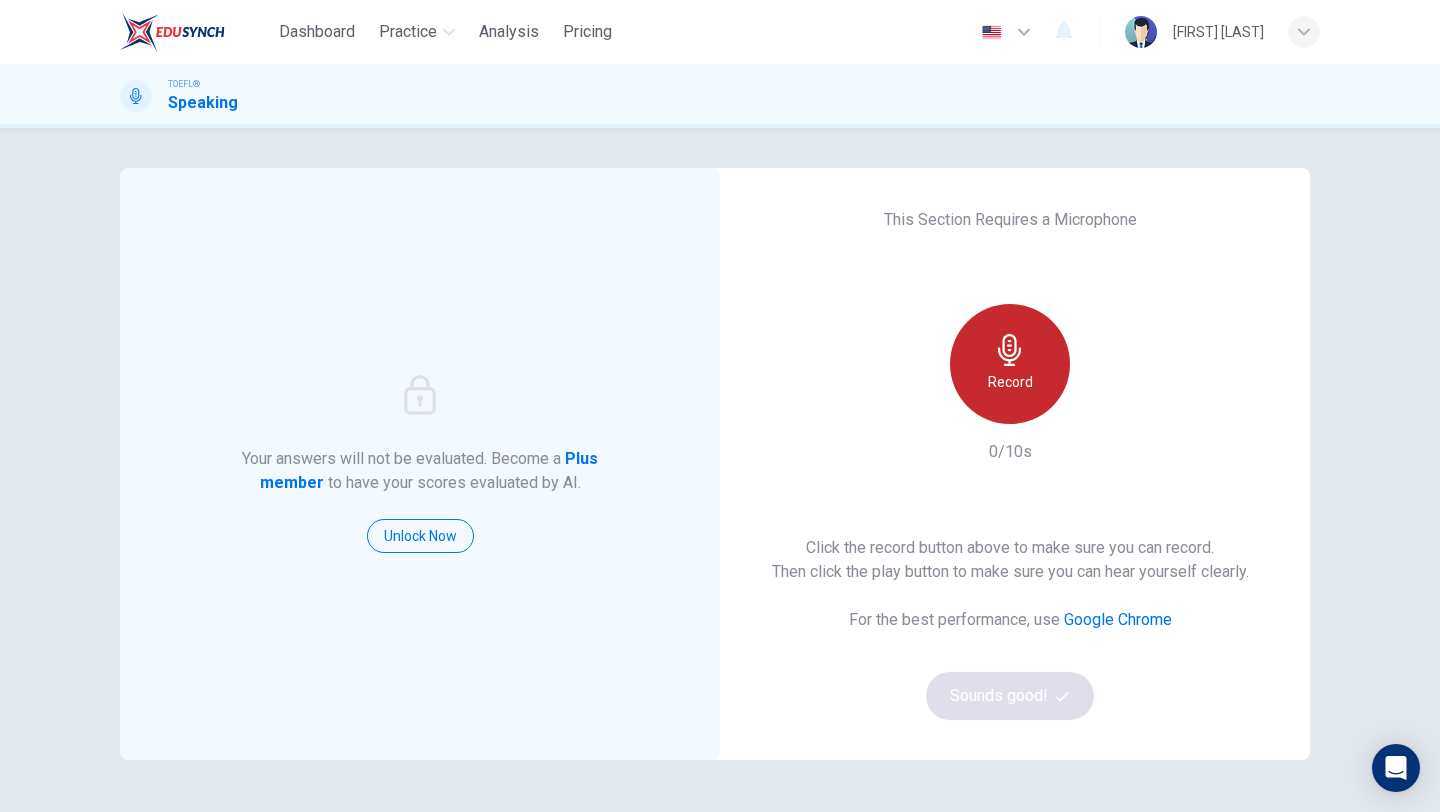click 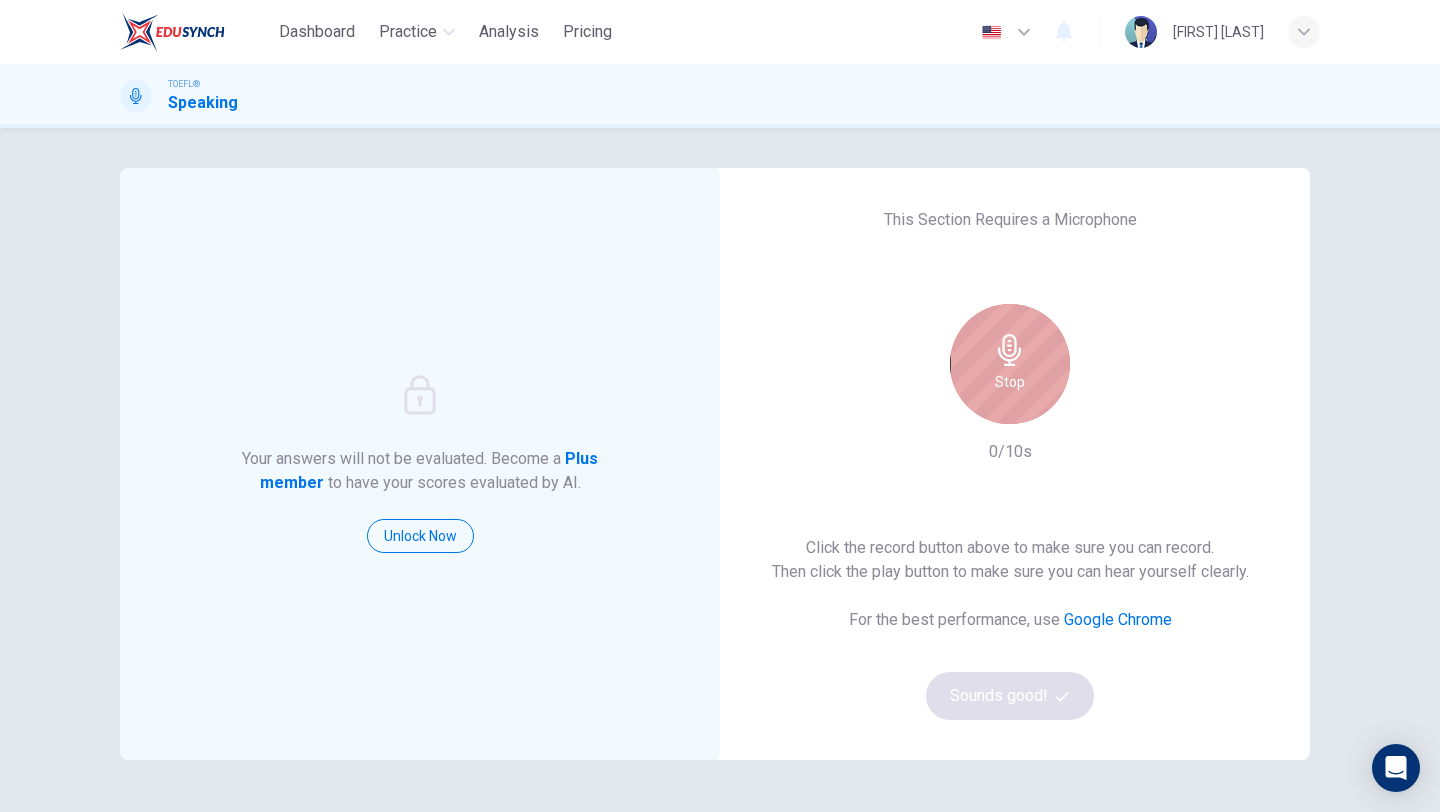 click 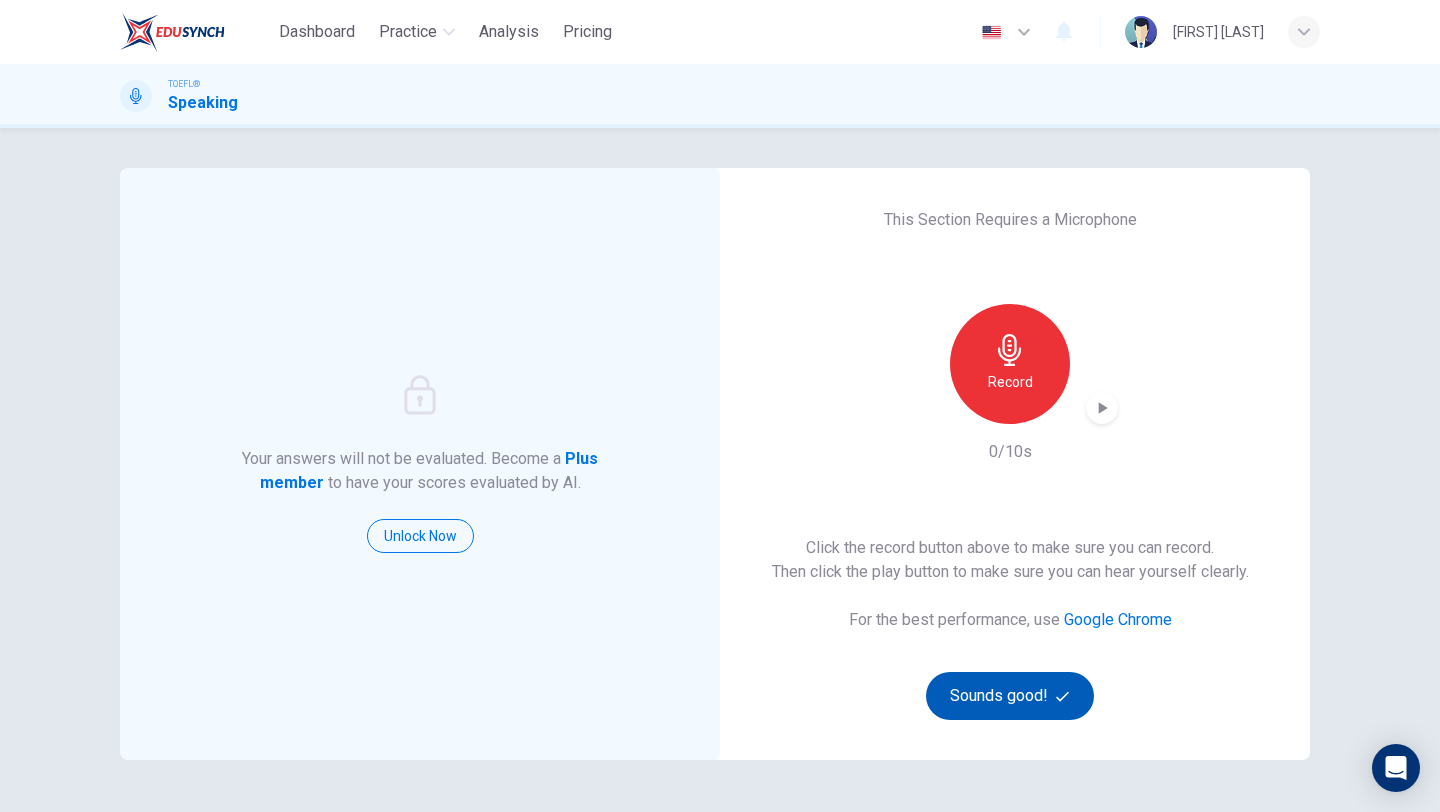 click on "Sounds good!" at bounding box center [1010, 696] 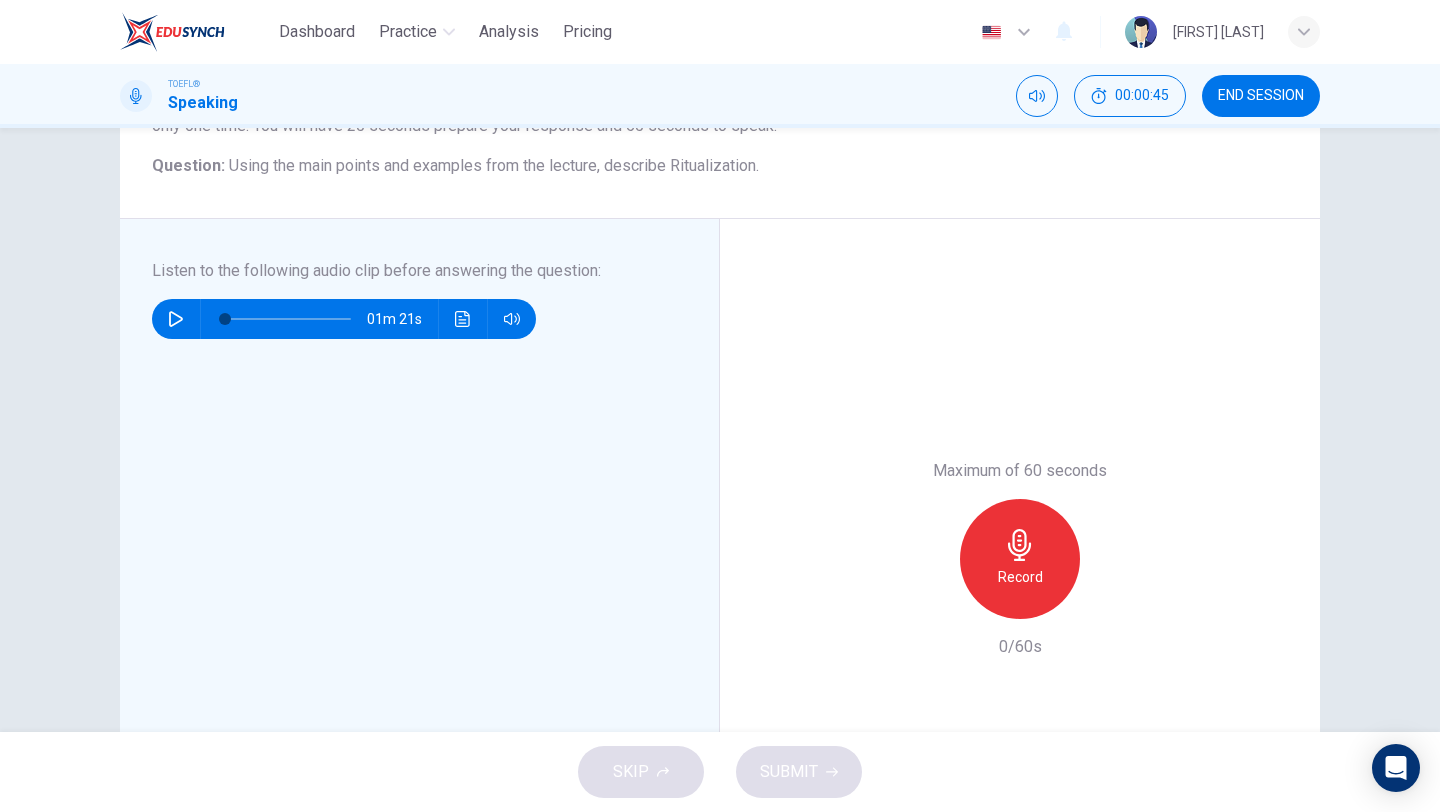 scroll, scrollTop: 213, scrollLeft: 0, axis: vertical 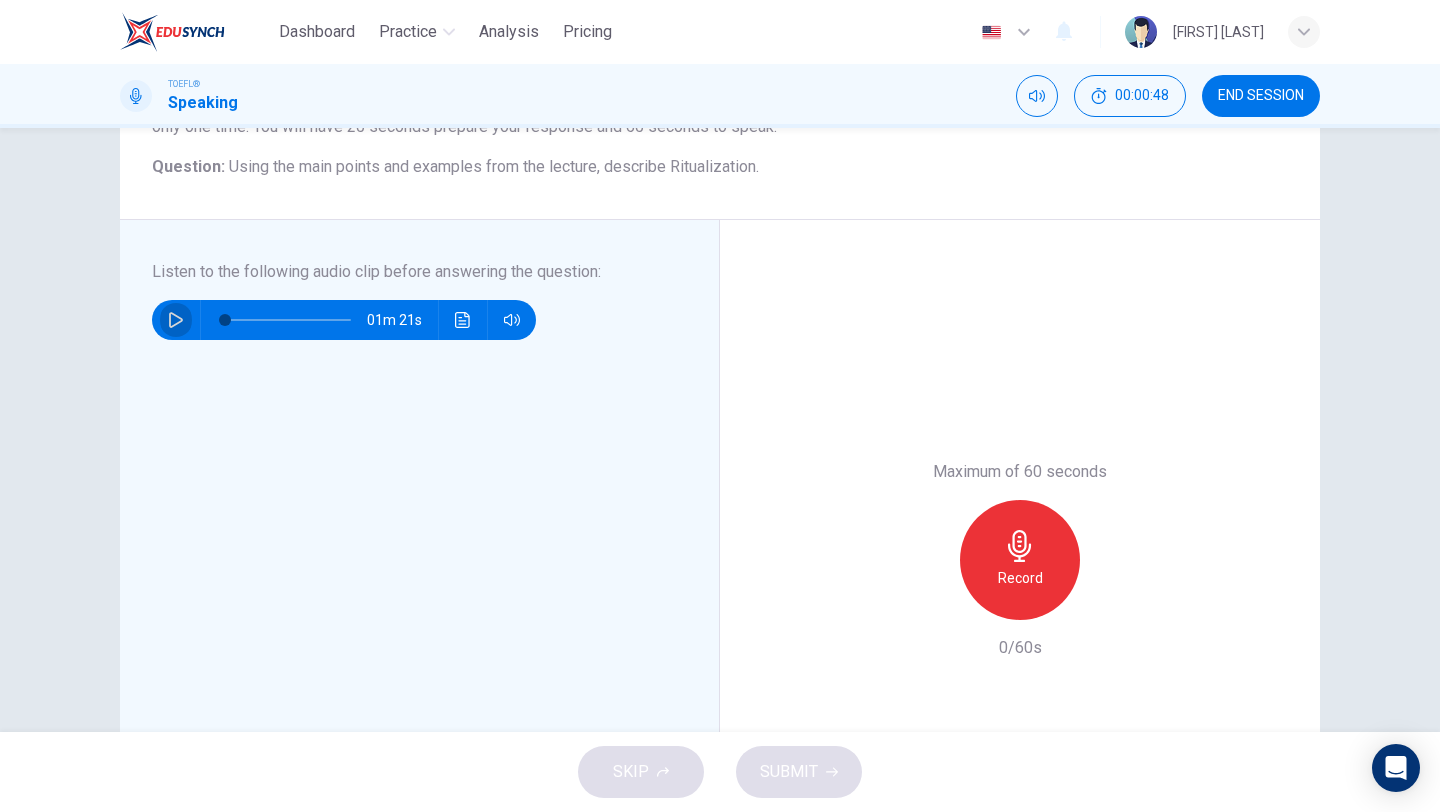 click at bounding box center (176, 320) 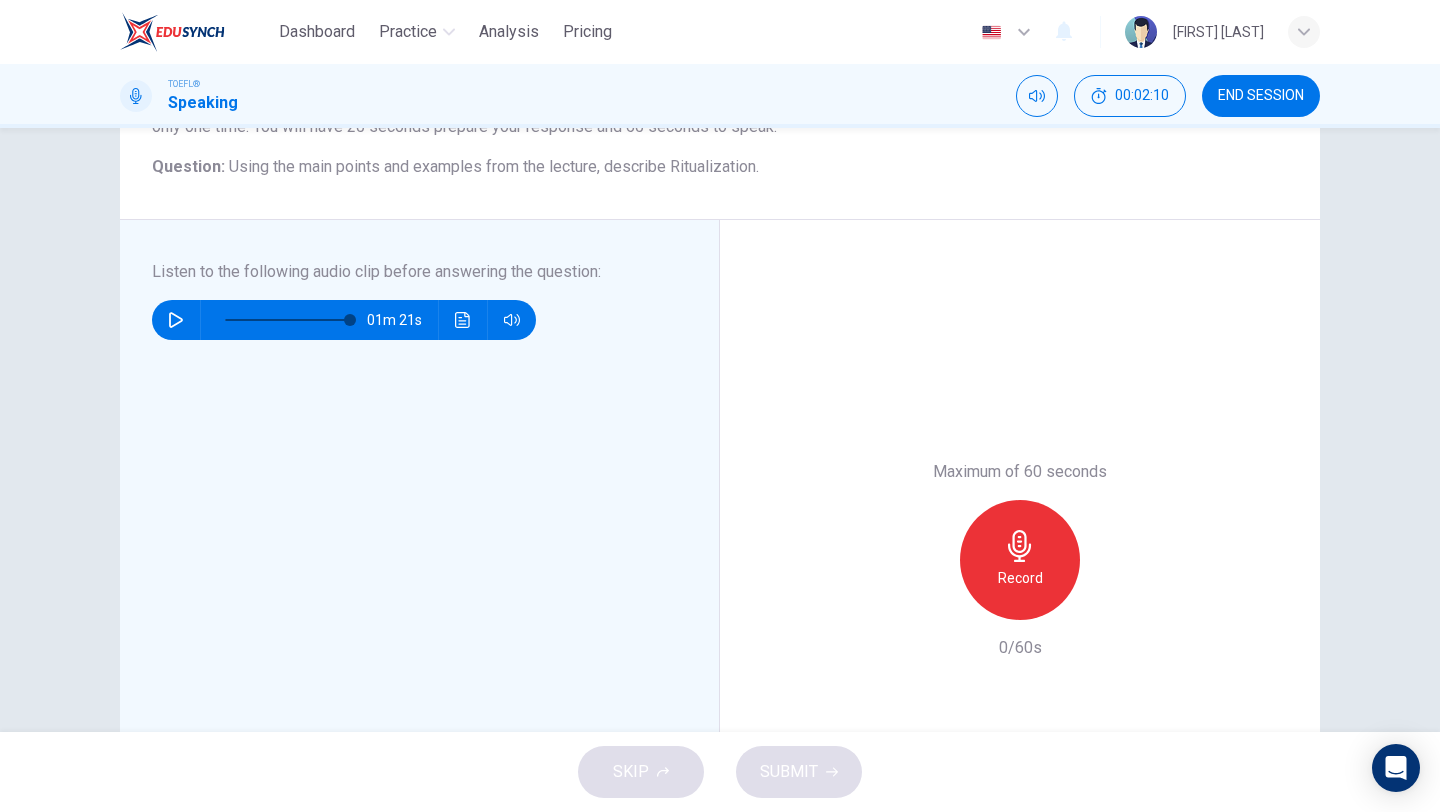 type on "0" 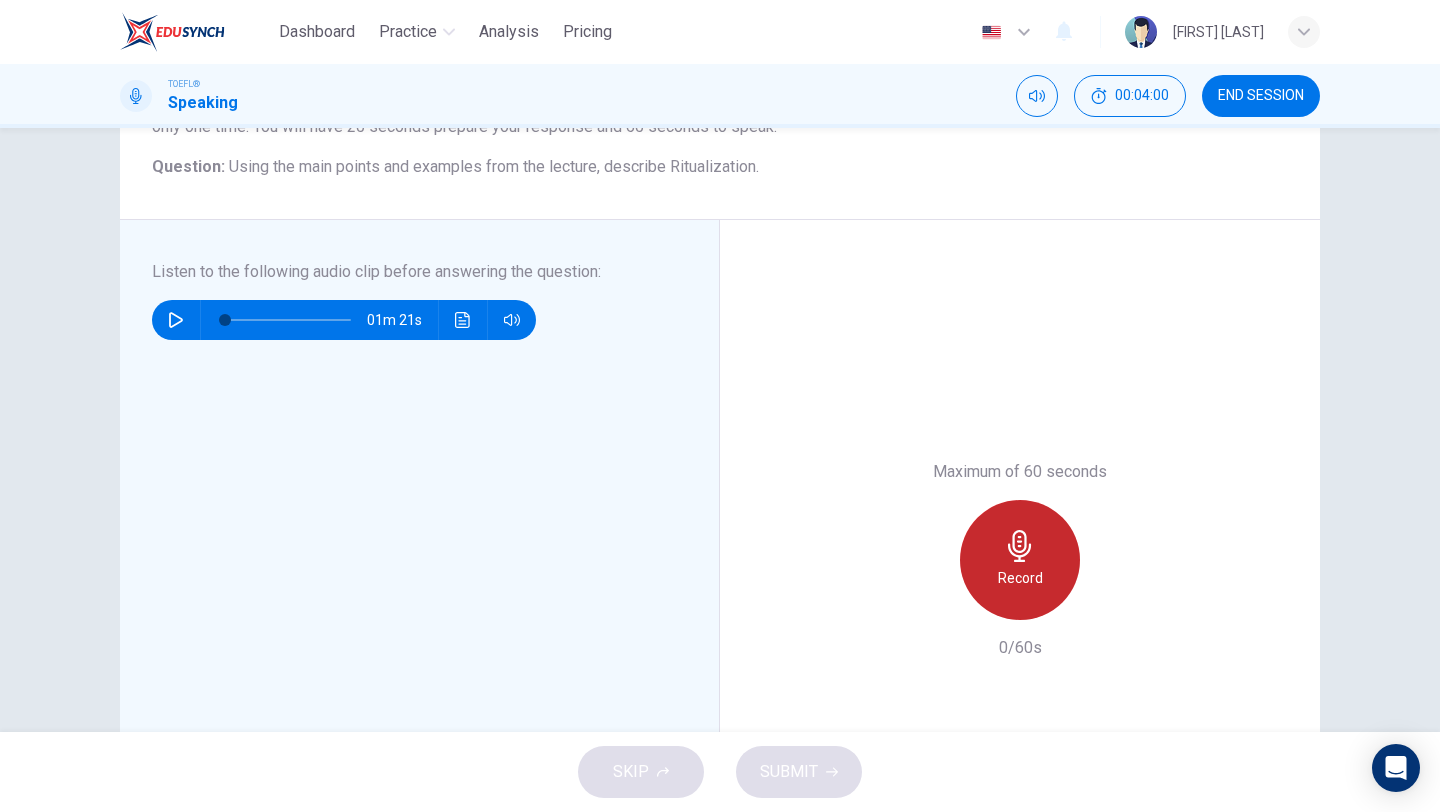 click on "Record" at bounding box center [1020, 560] 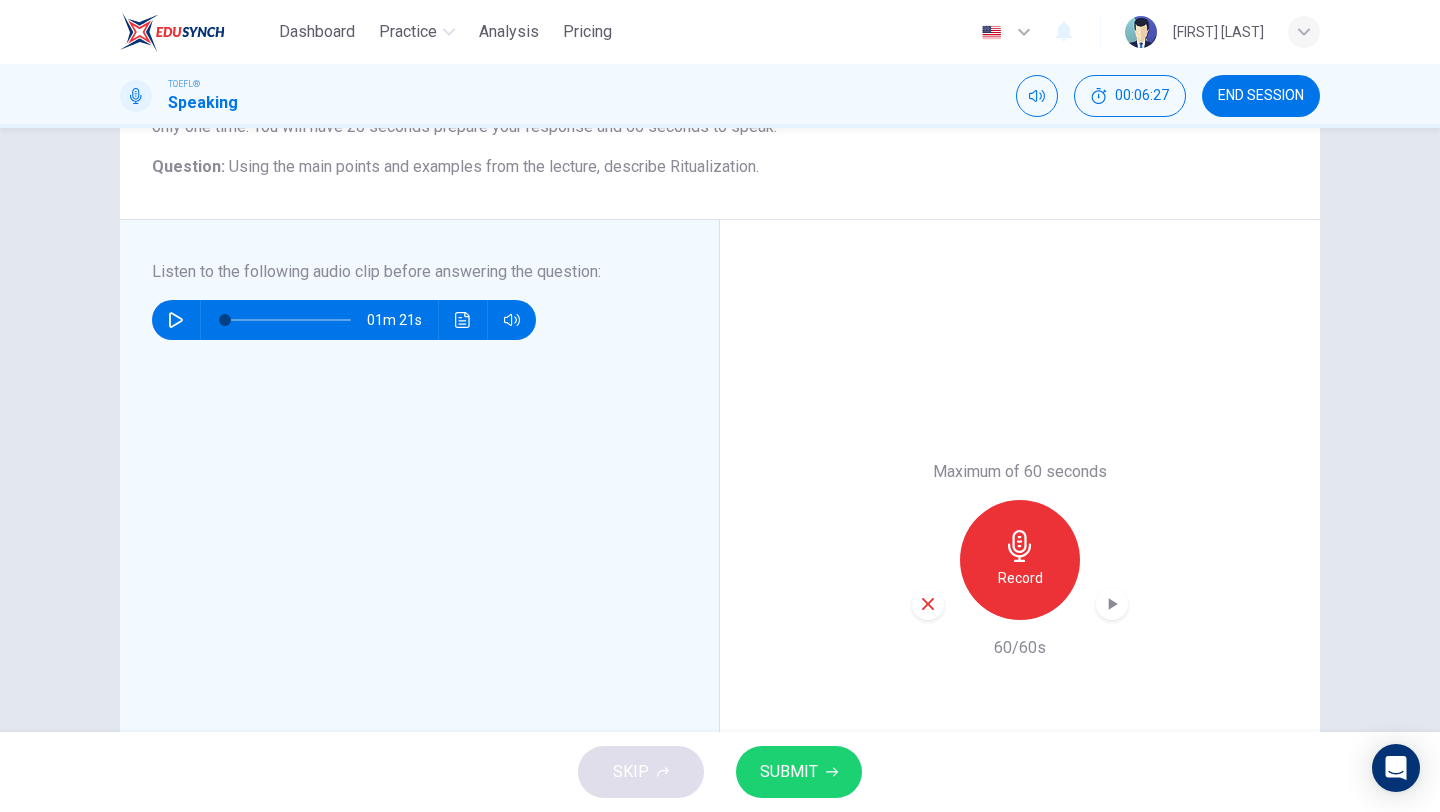 click on "SUBMIT" at bounding box center (789, 772) 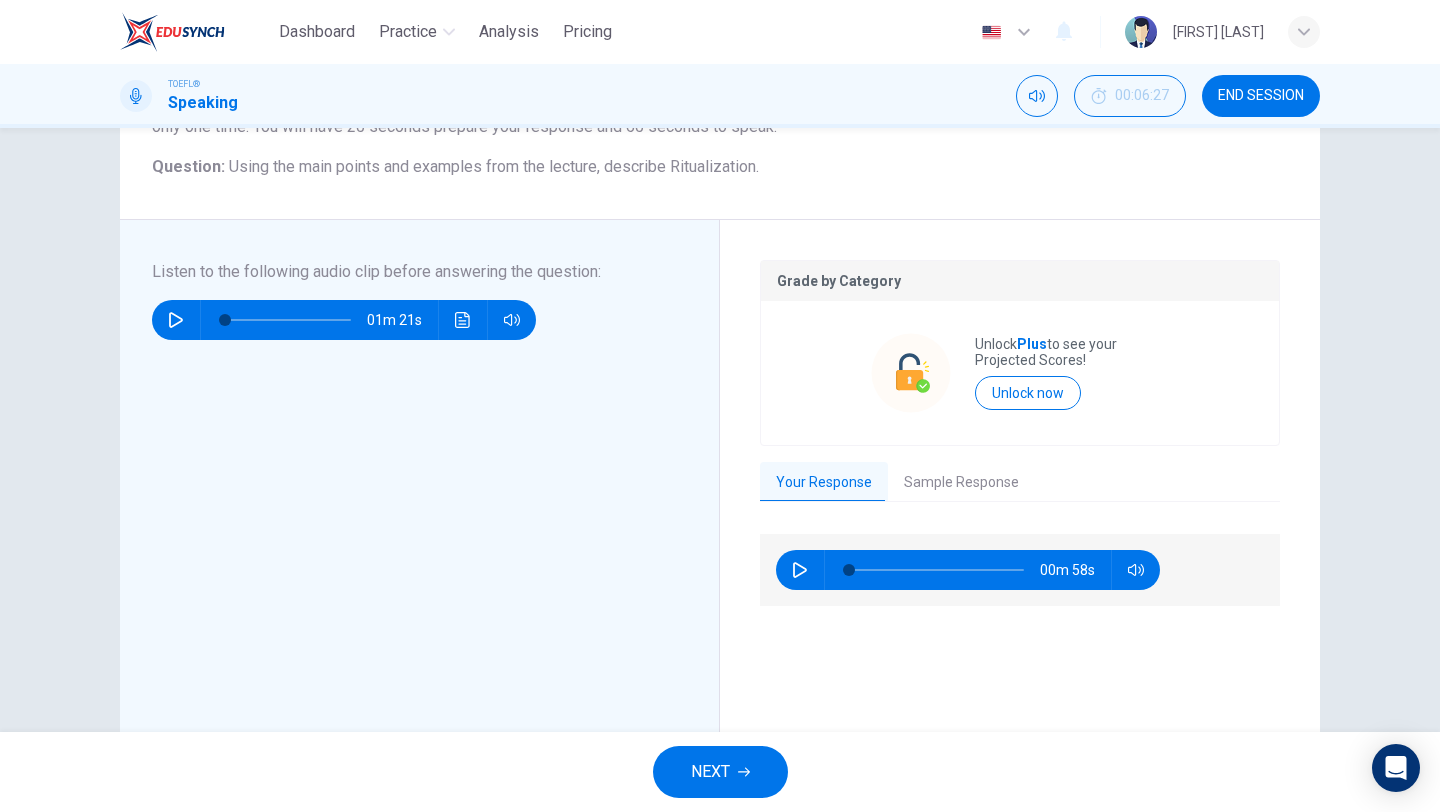 click on "NEXT" at bounding box center [720, 772] 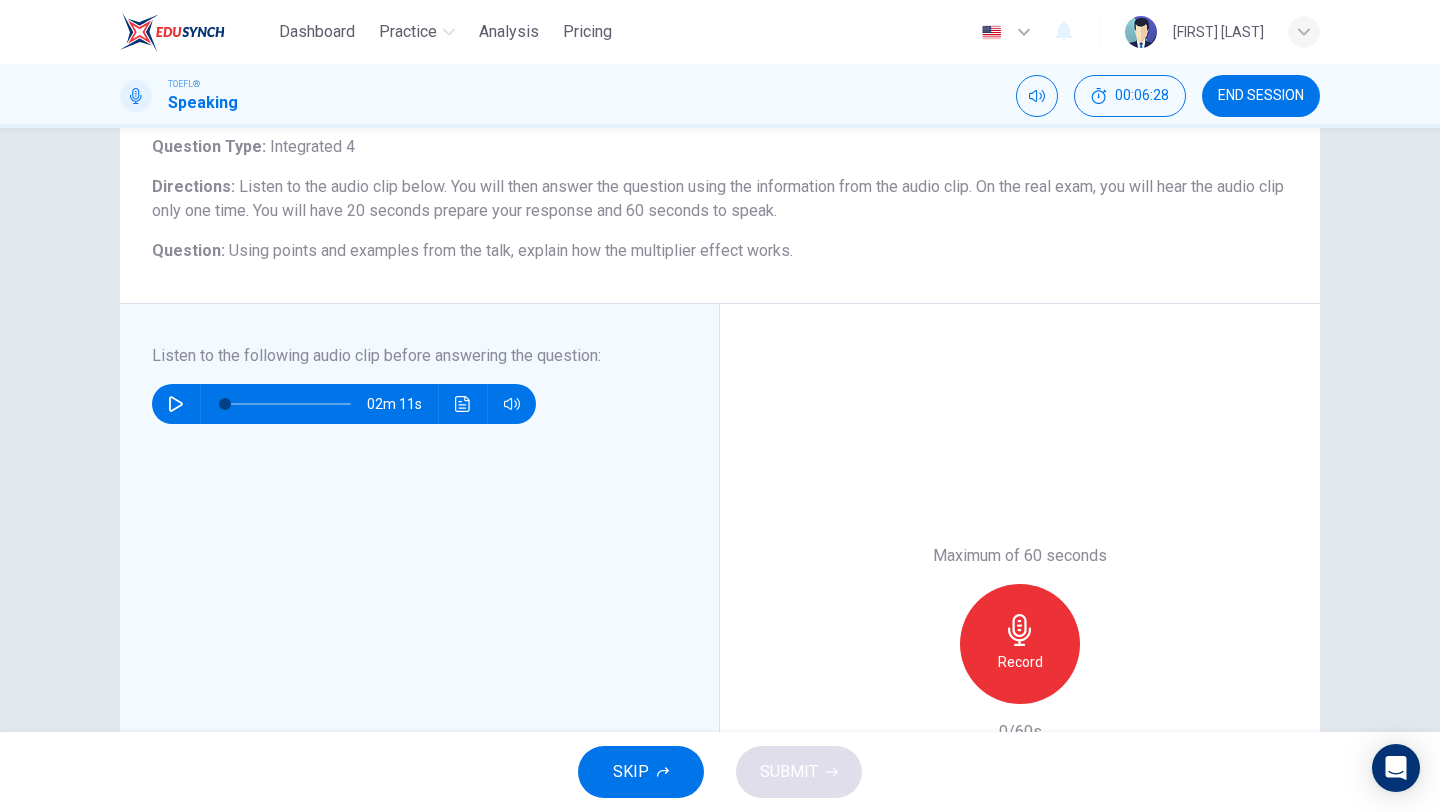 scroll, scrollTop: 127, scrollLeft: 0, axis: vertical 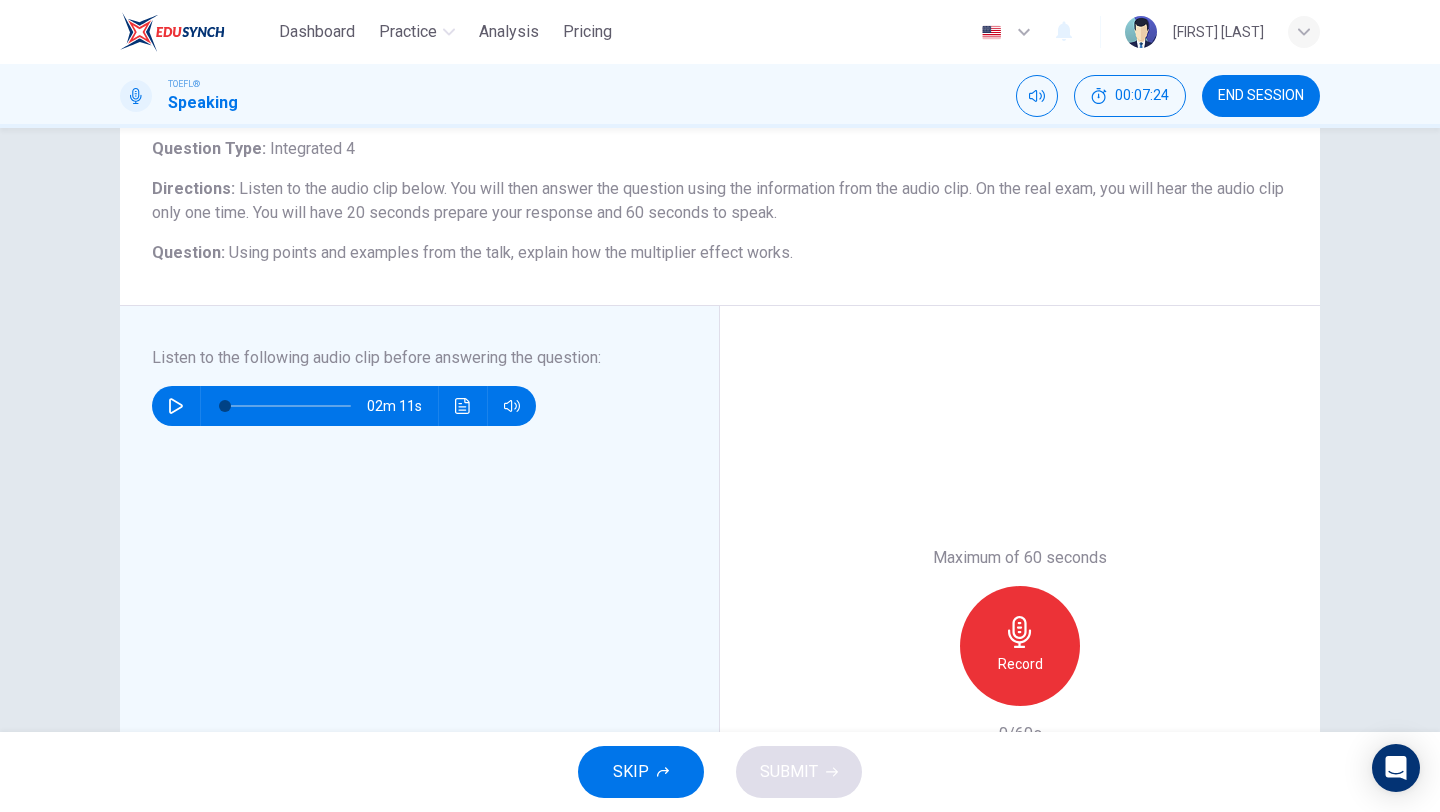 click 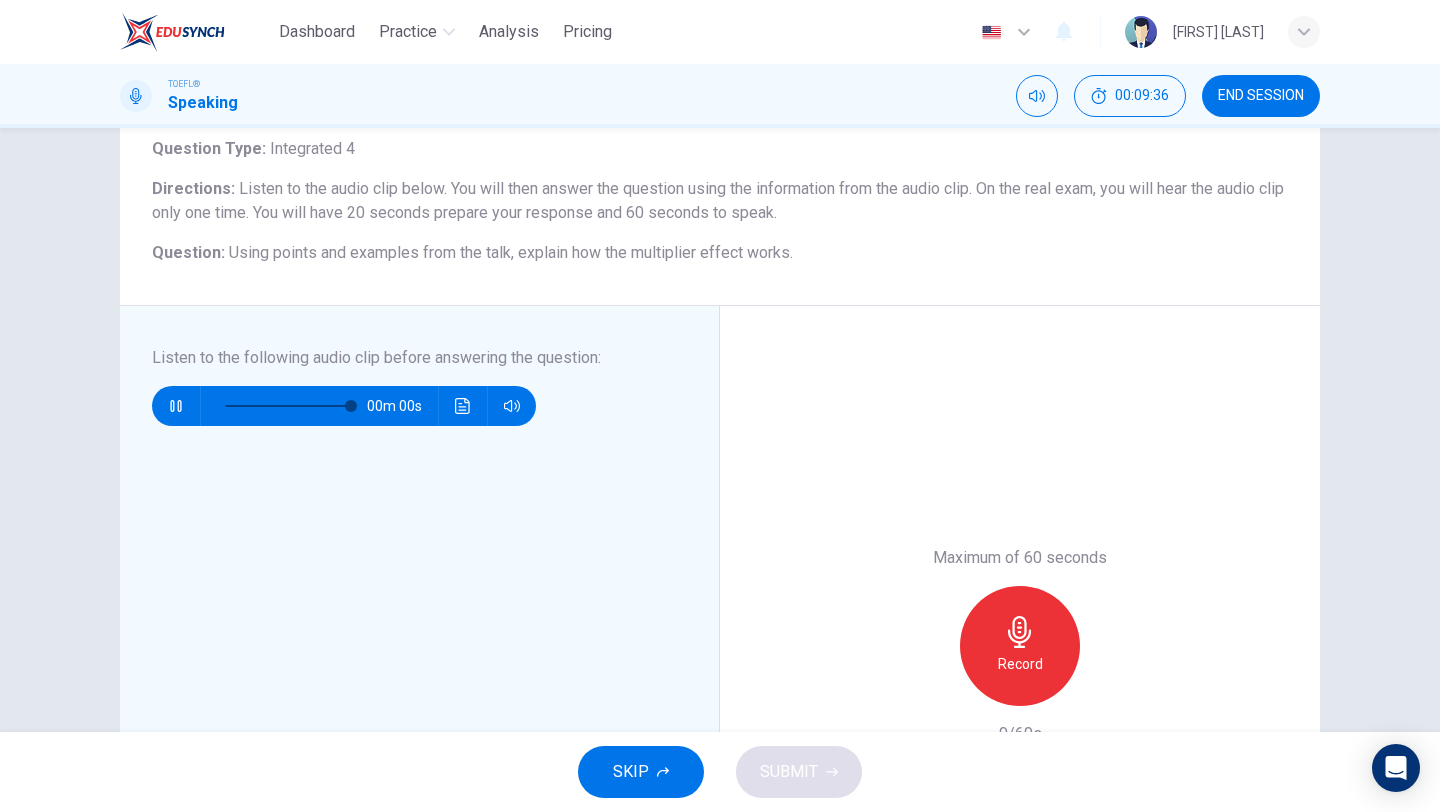 type on "0" 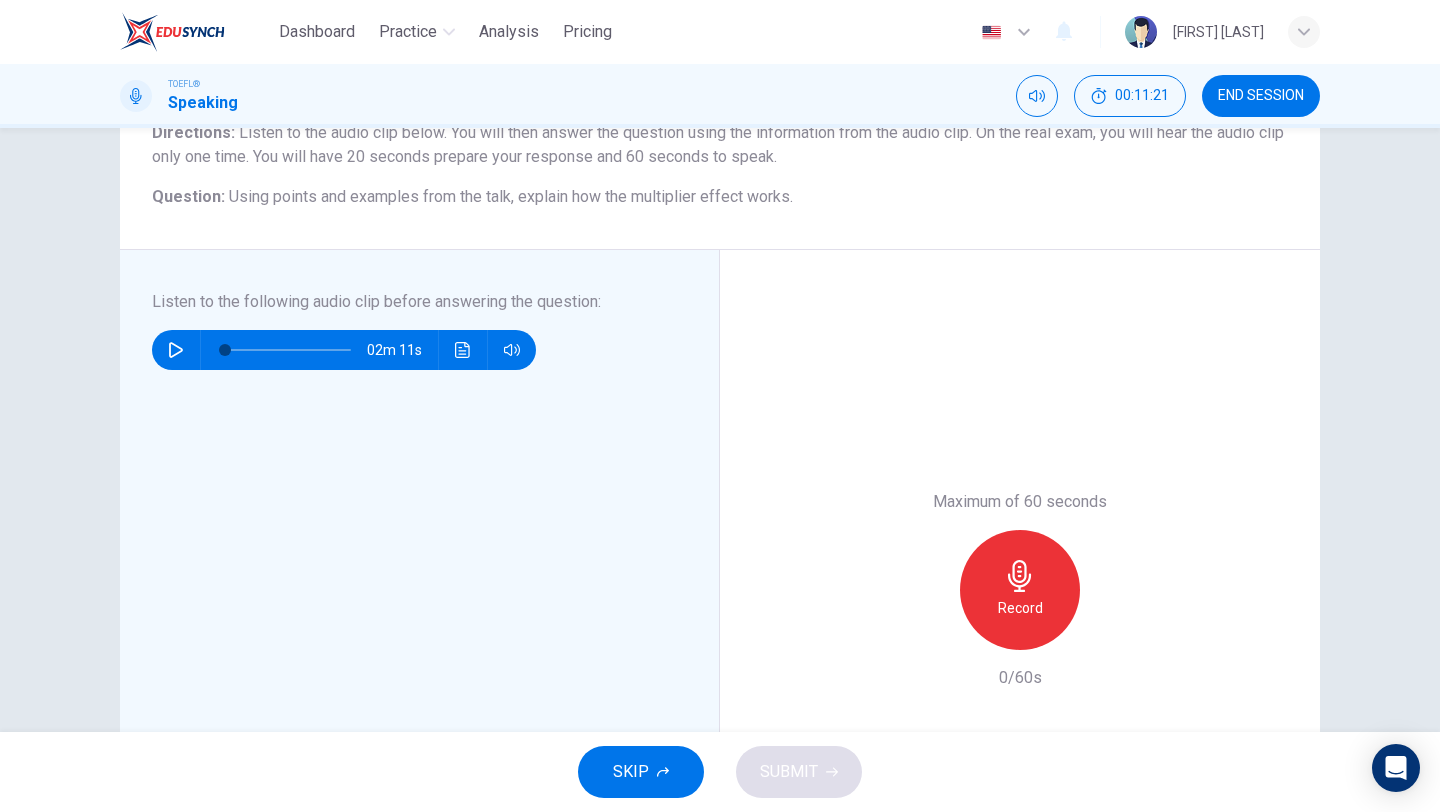 scroll, scrollTop: 186, scrollLeft: 0, axis: vertical 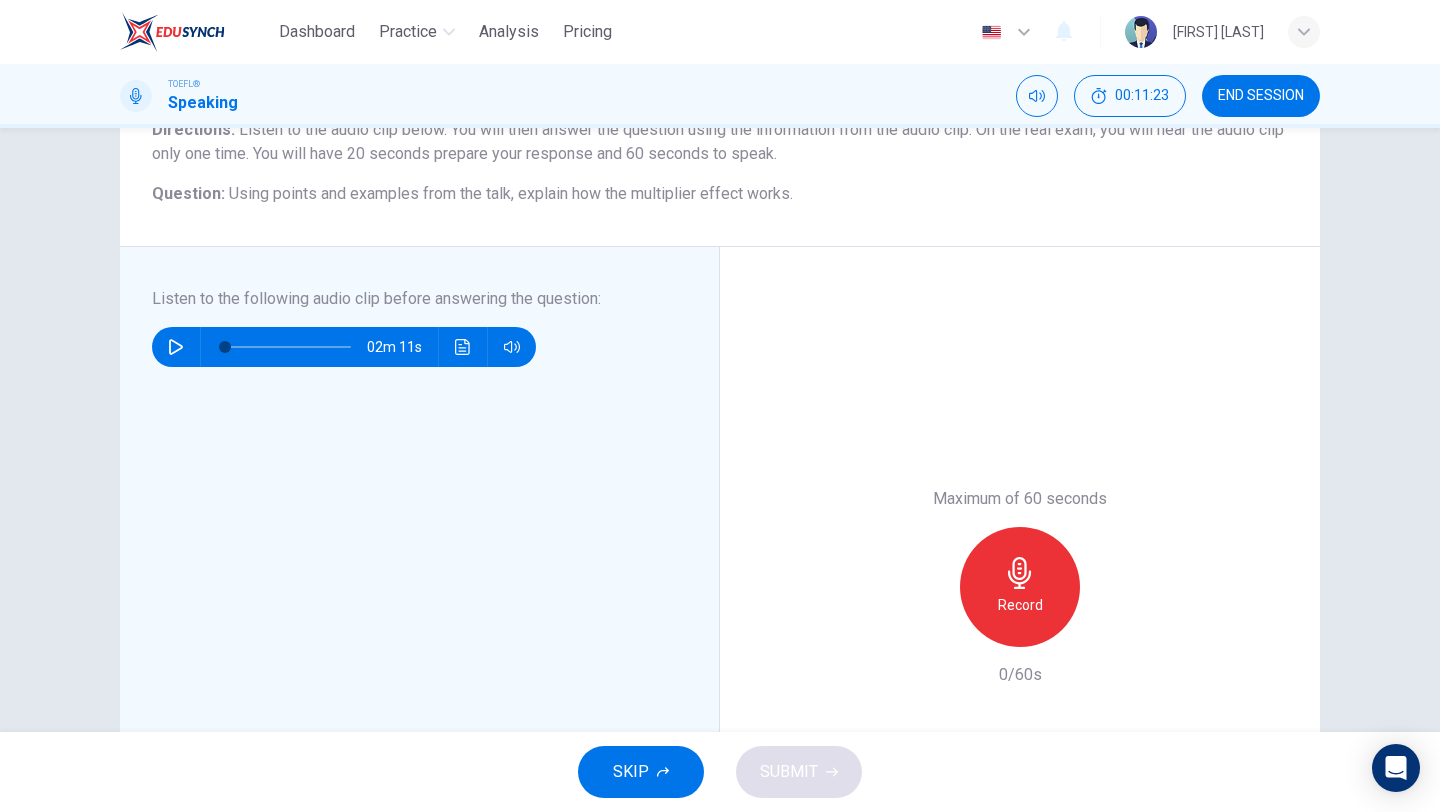 click on "Record" at bounding box center (1020, 587) 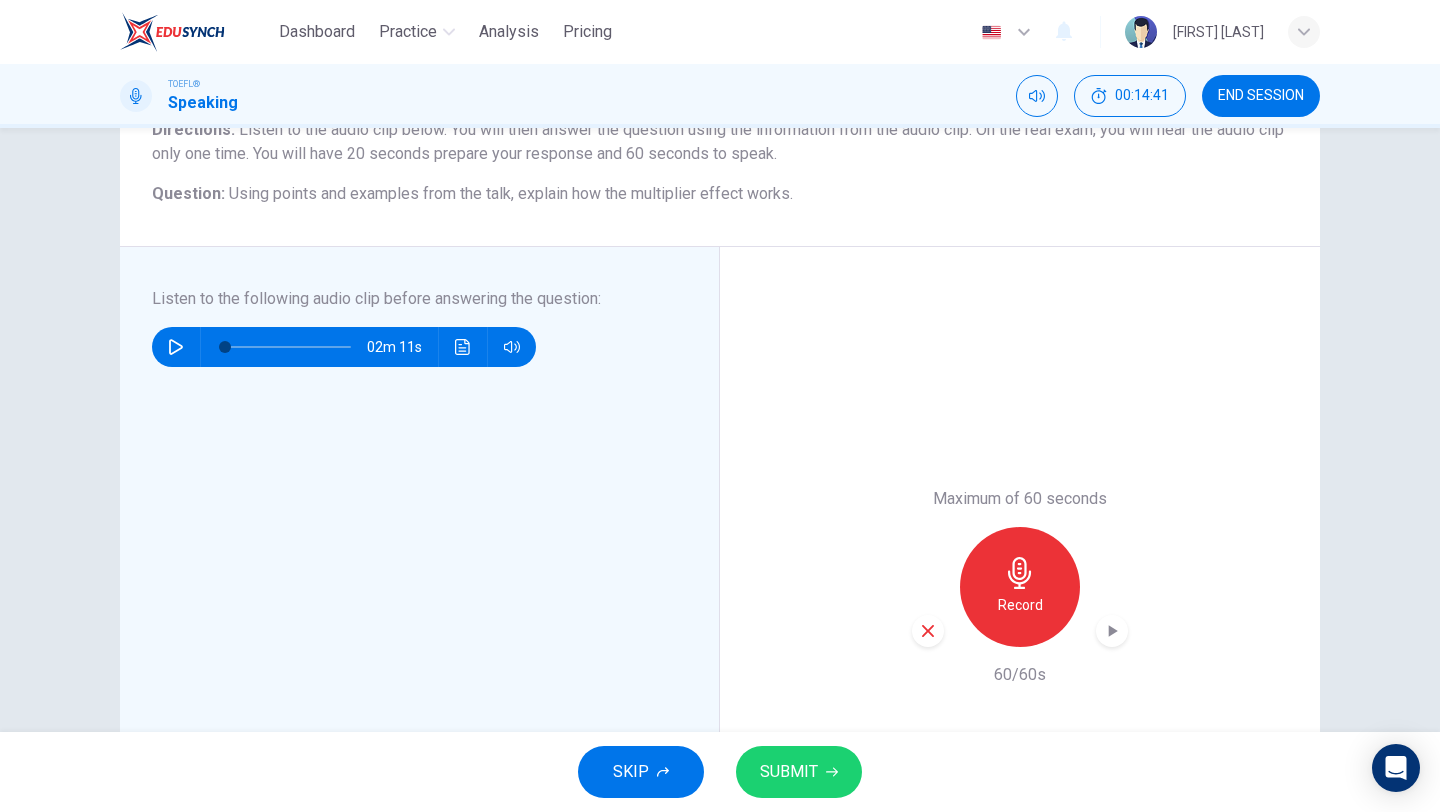 click on "SUBMIT" at bounding box center [789, 772] 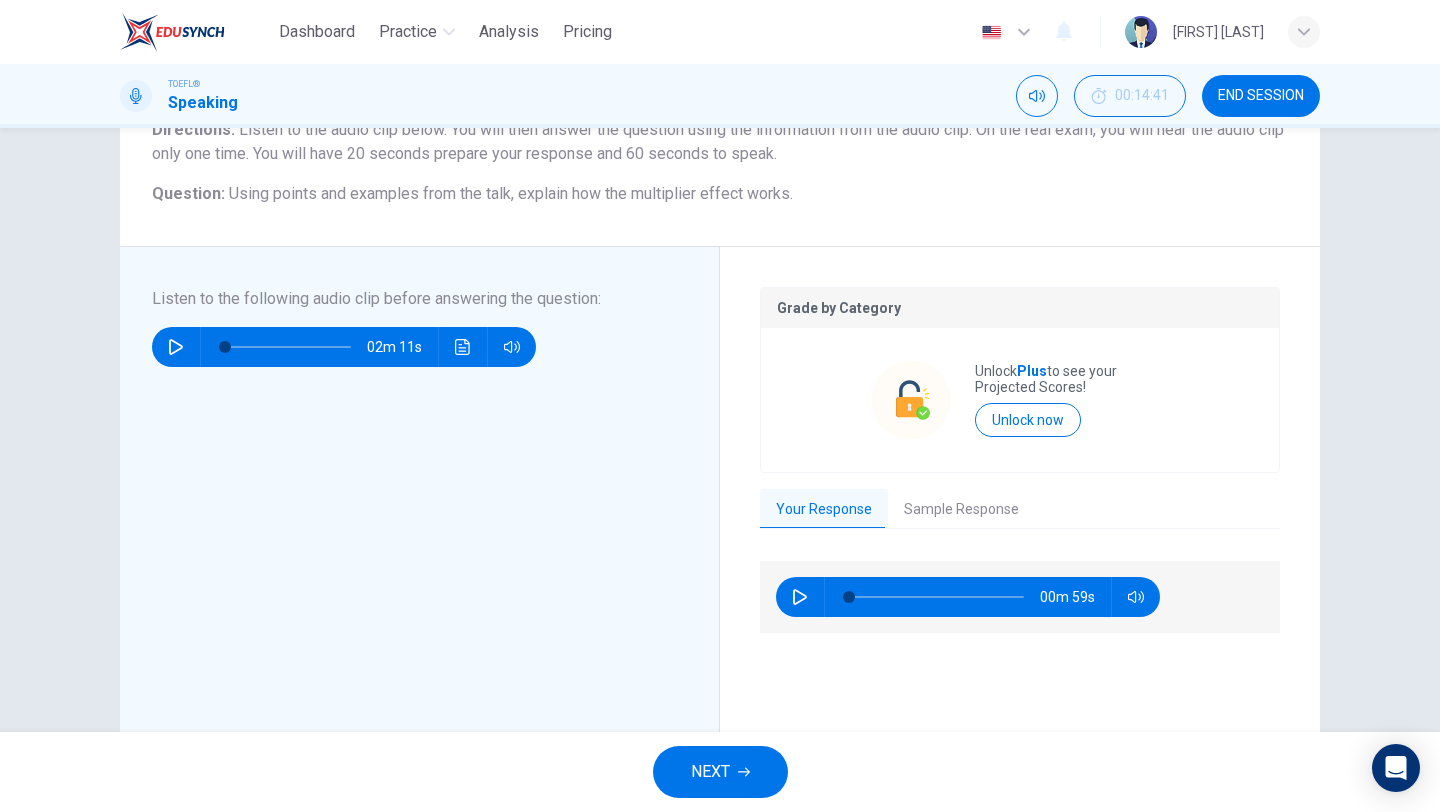 click on "NEXT" at bounding box center [710, 772] 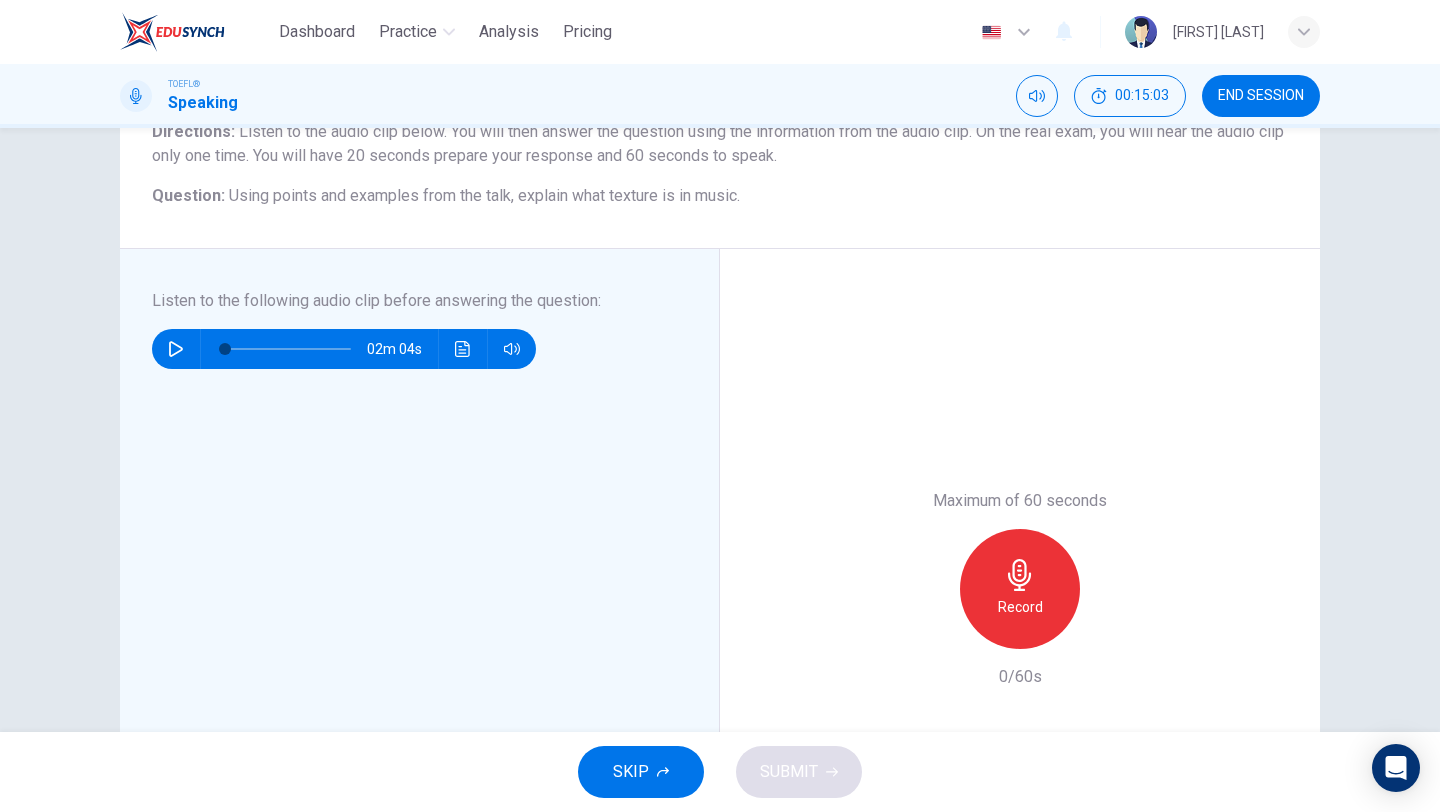 scroll, scrollTop: 186, scrollLeft: 0, axis: vertical 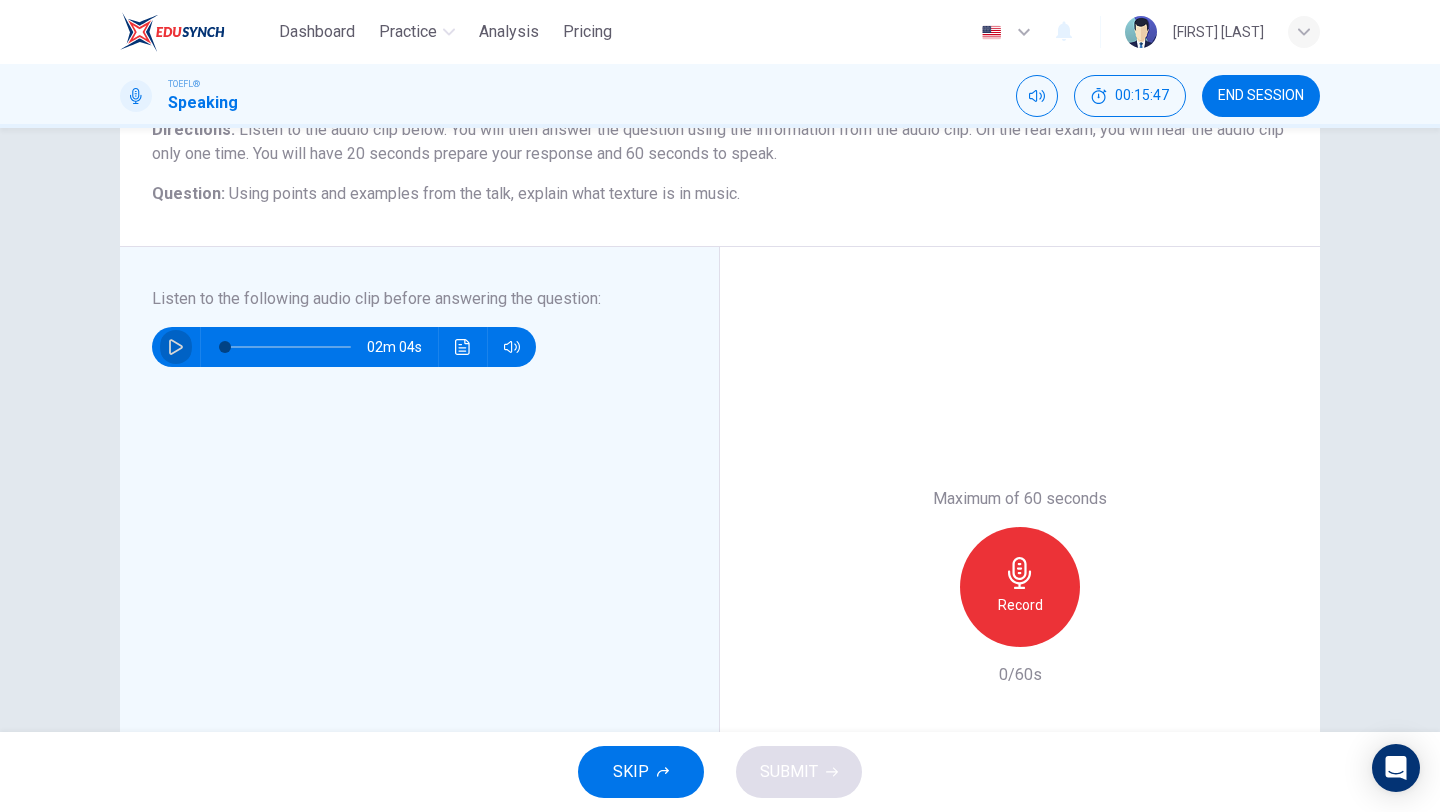 click 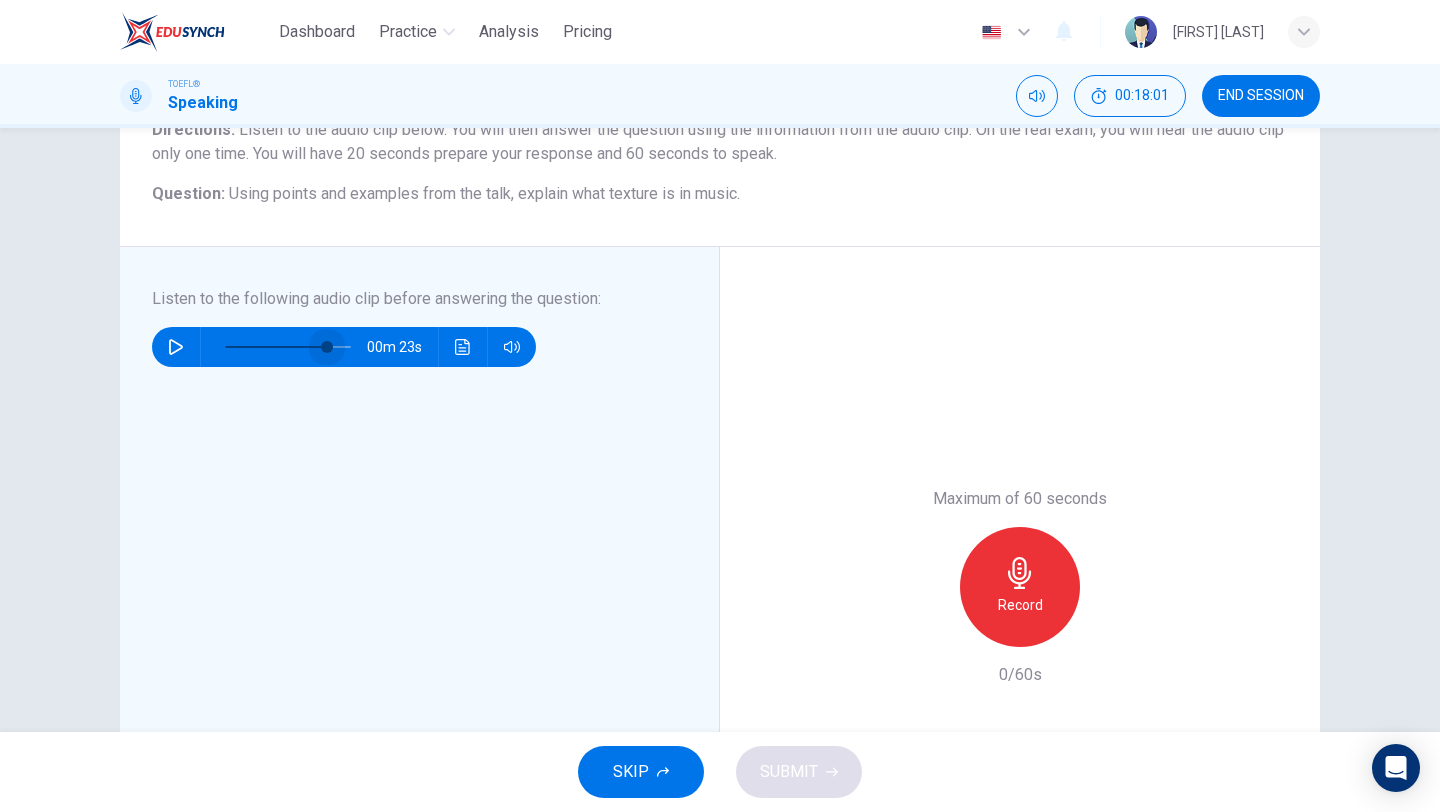 click at bounding box center [288, 347] 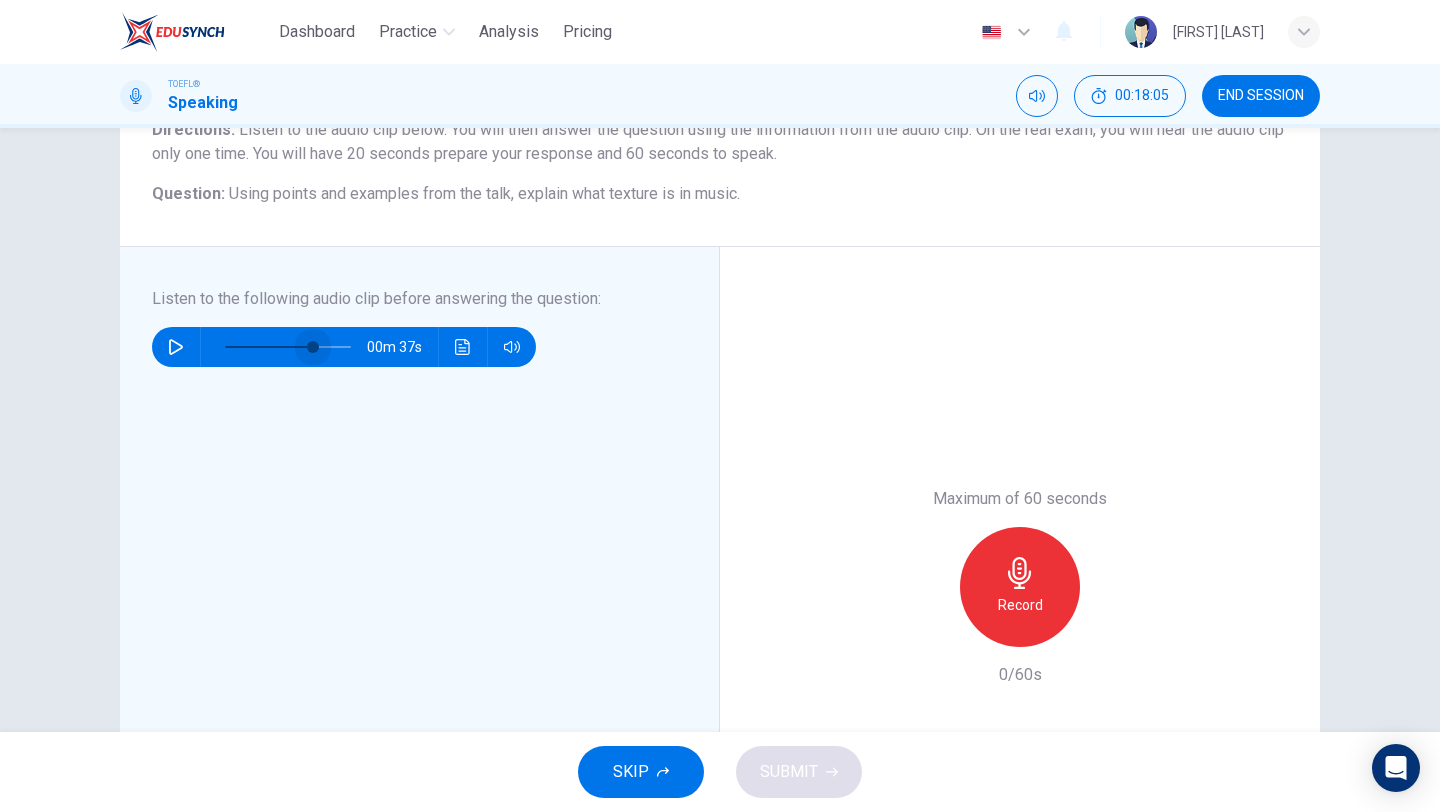 drag, startPoint x: 328, startPoint y: 346, endPoint x: 314, endPoint y: 346, distance: 14 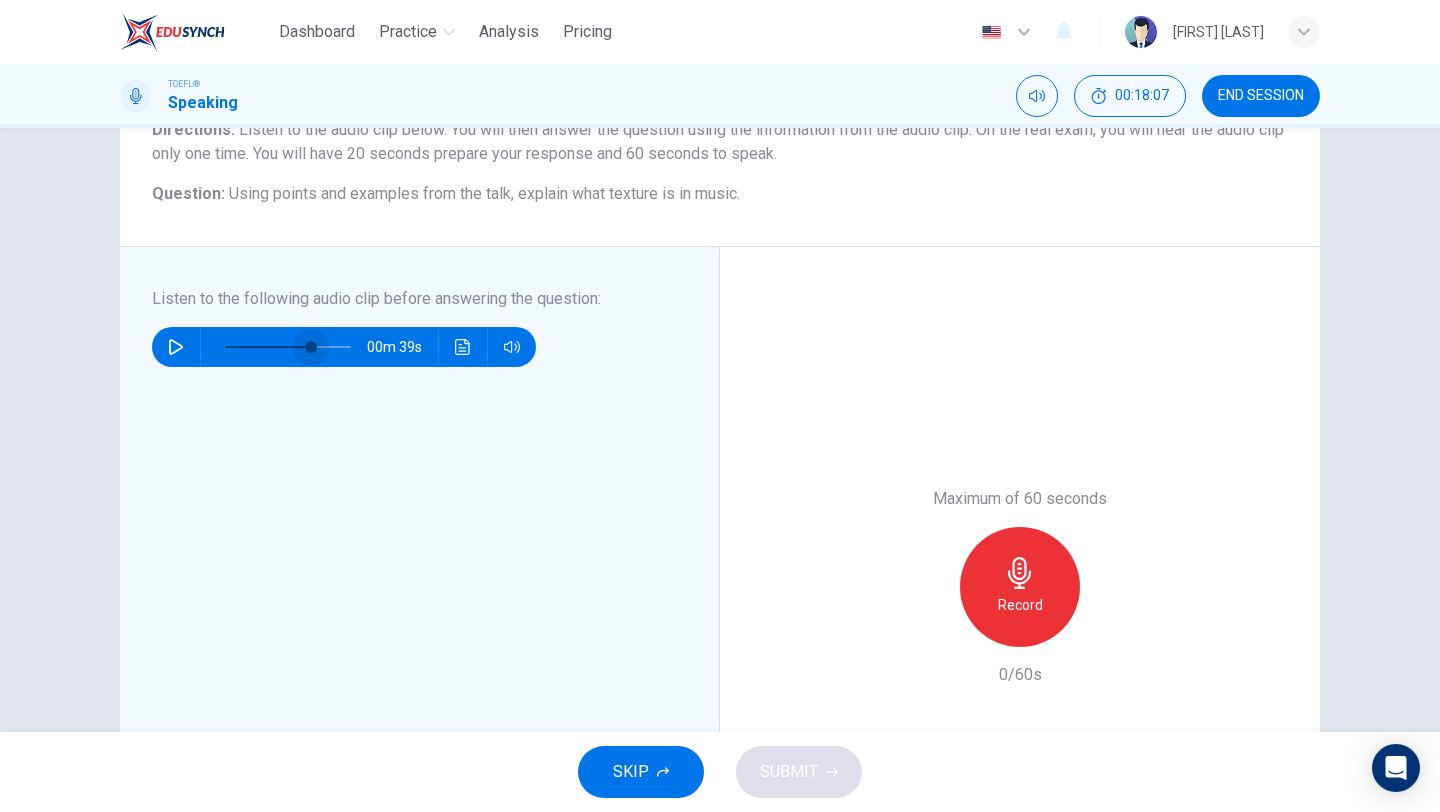 click at bounding box center [311, 347] 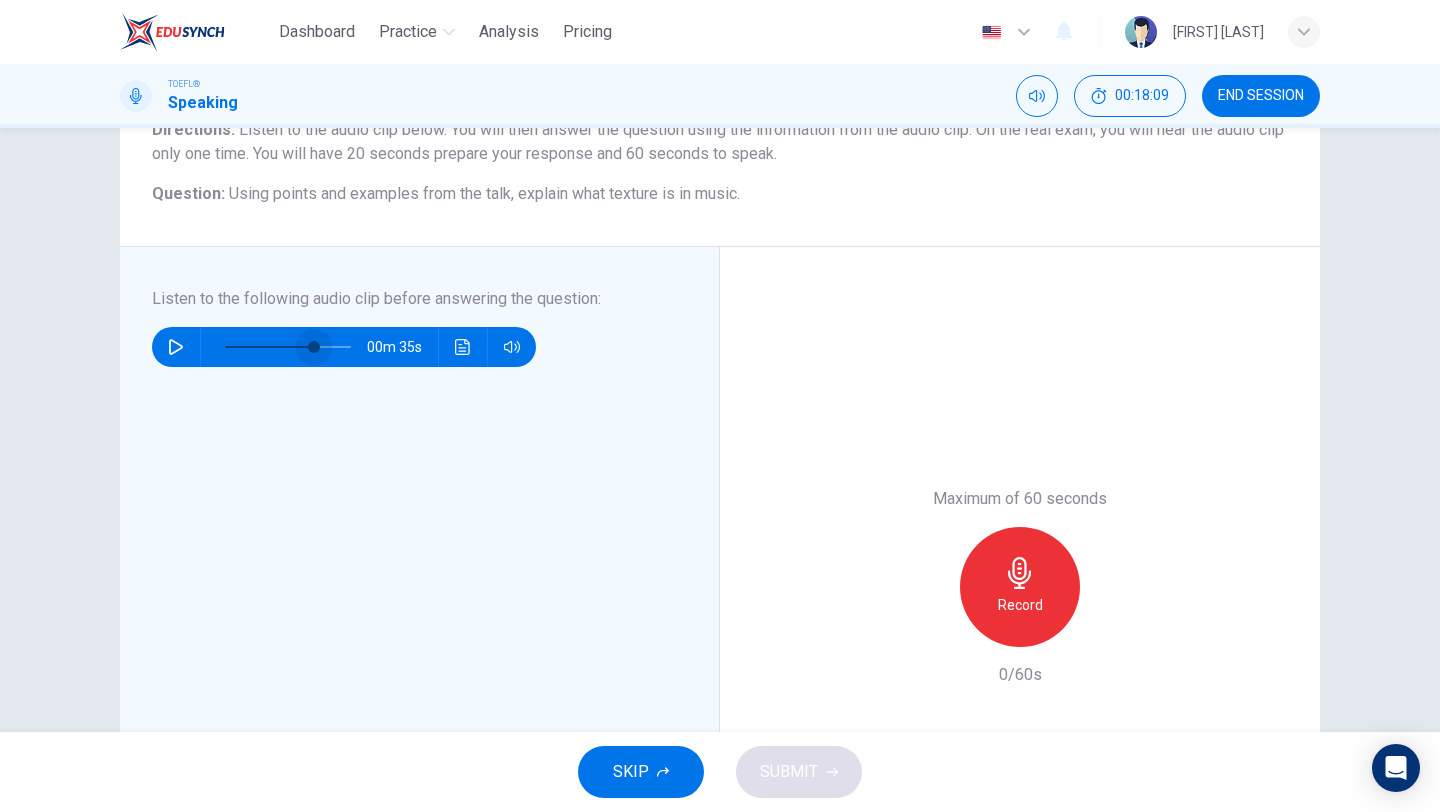 click at bounding box center [314, 347] 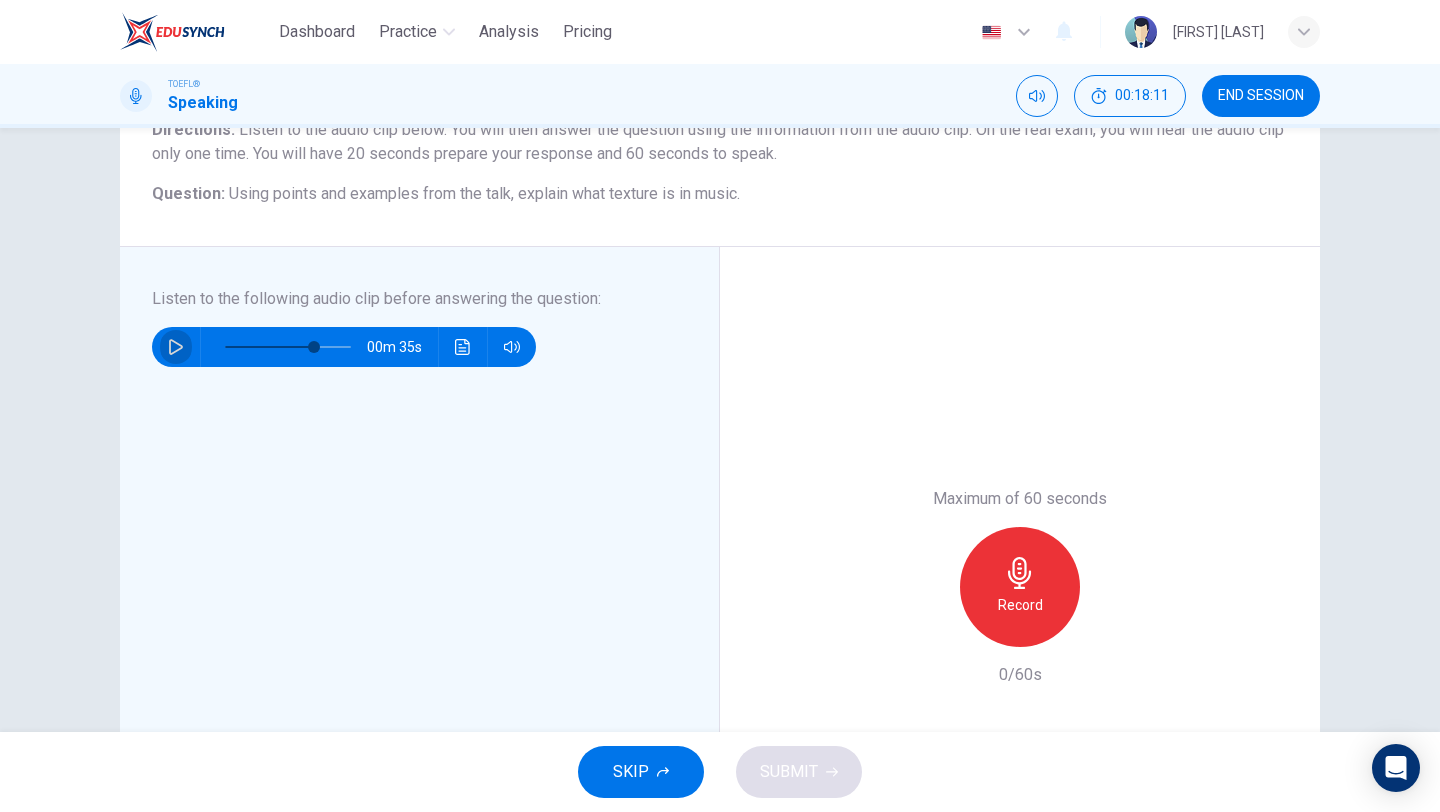click 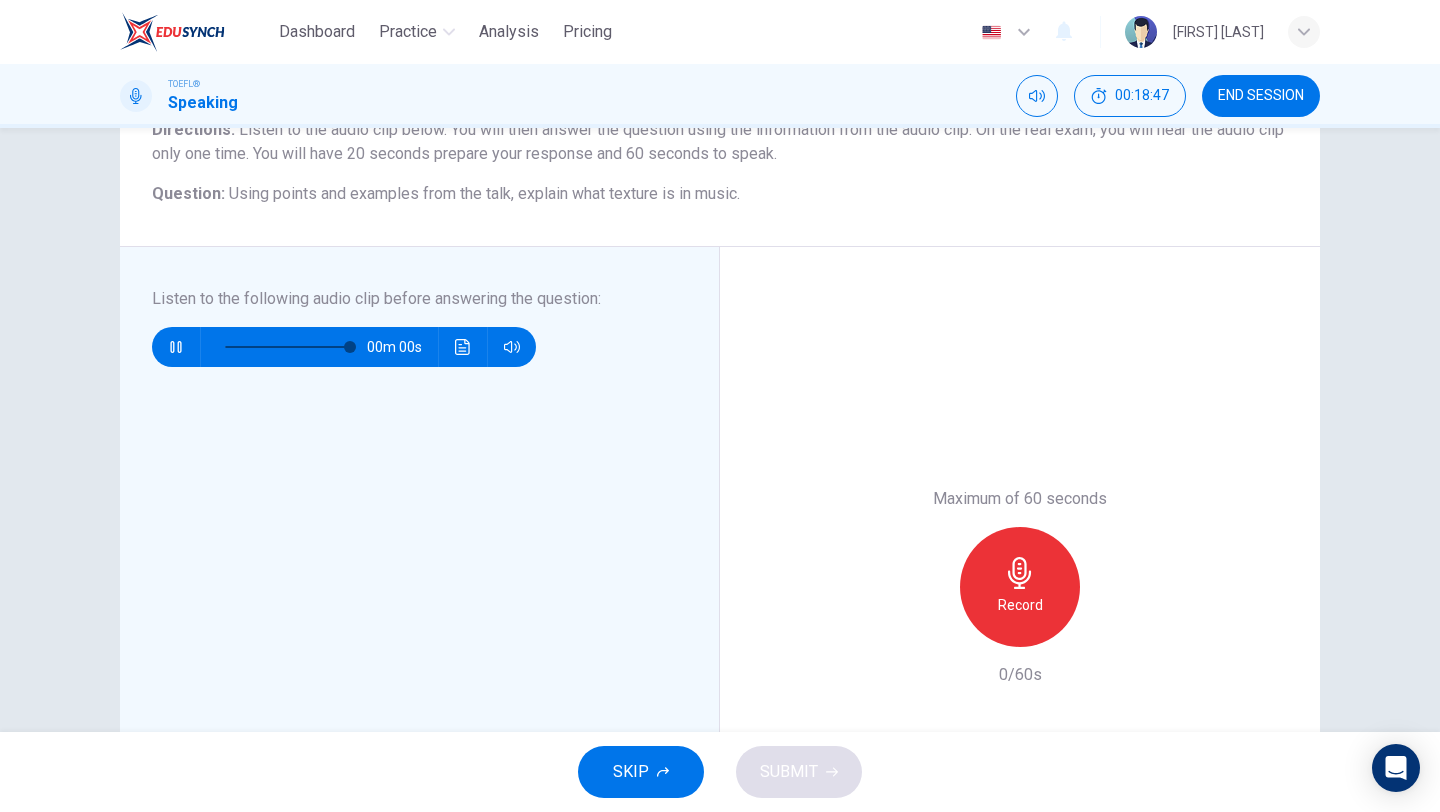 type on "0" 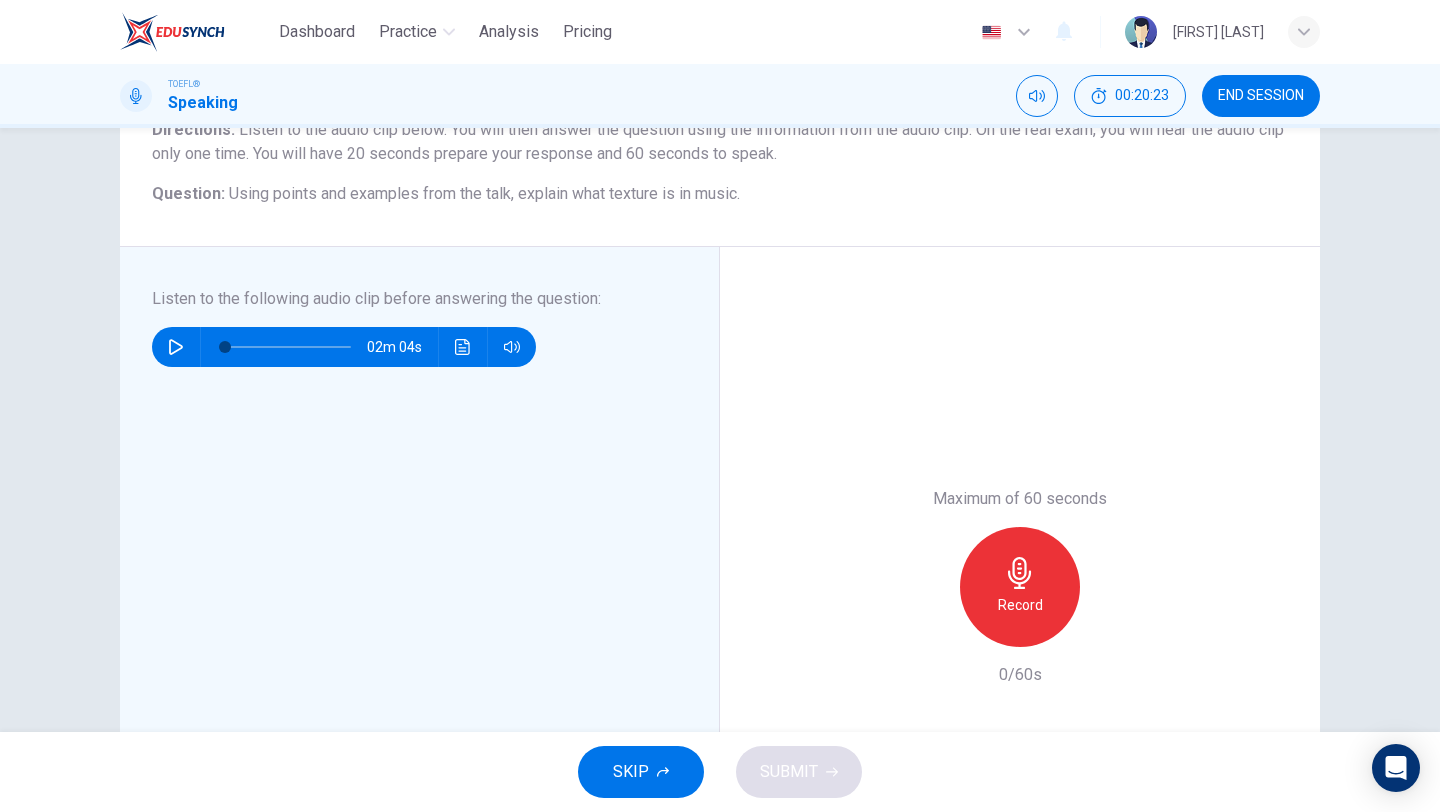 click 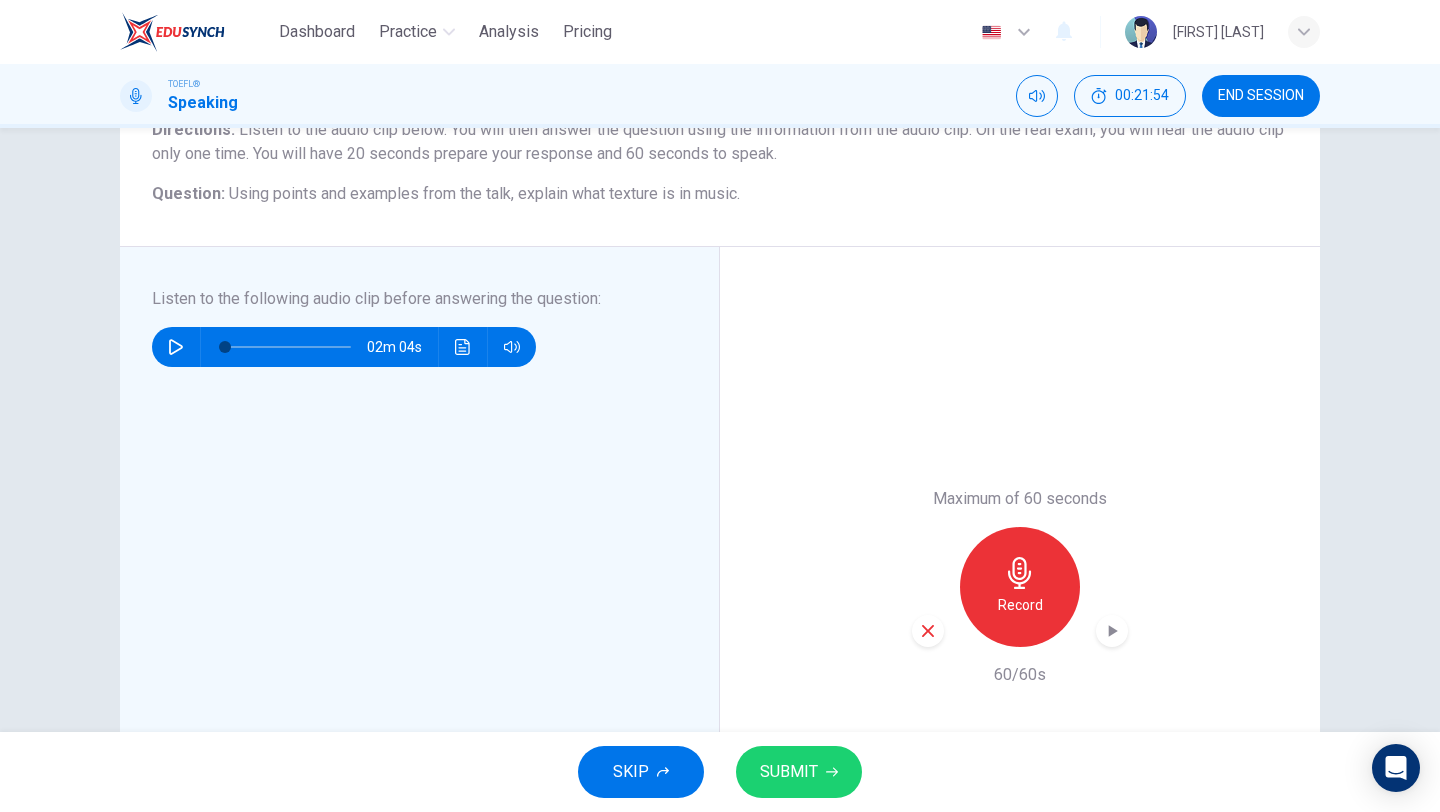 click on "SUBMIT" at bounding box center (789, 772) 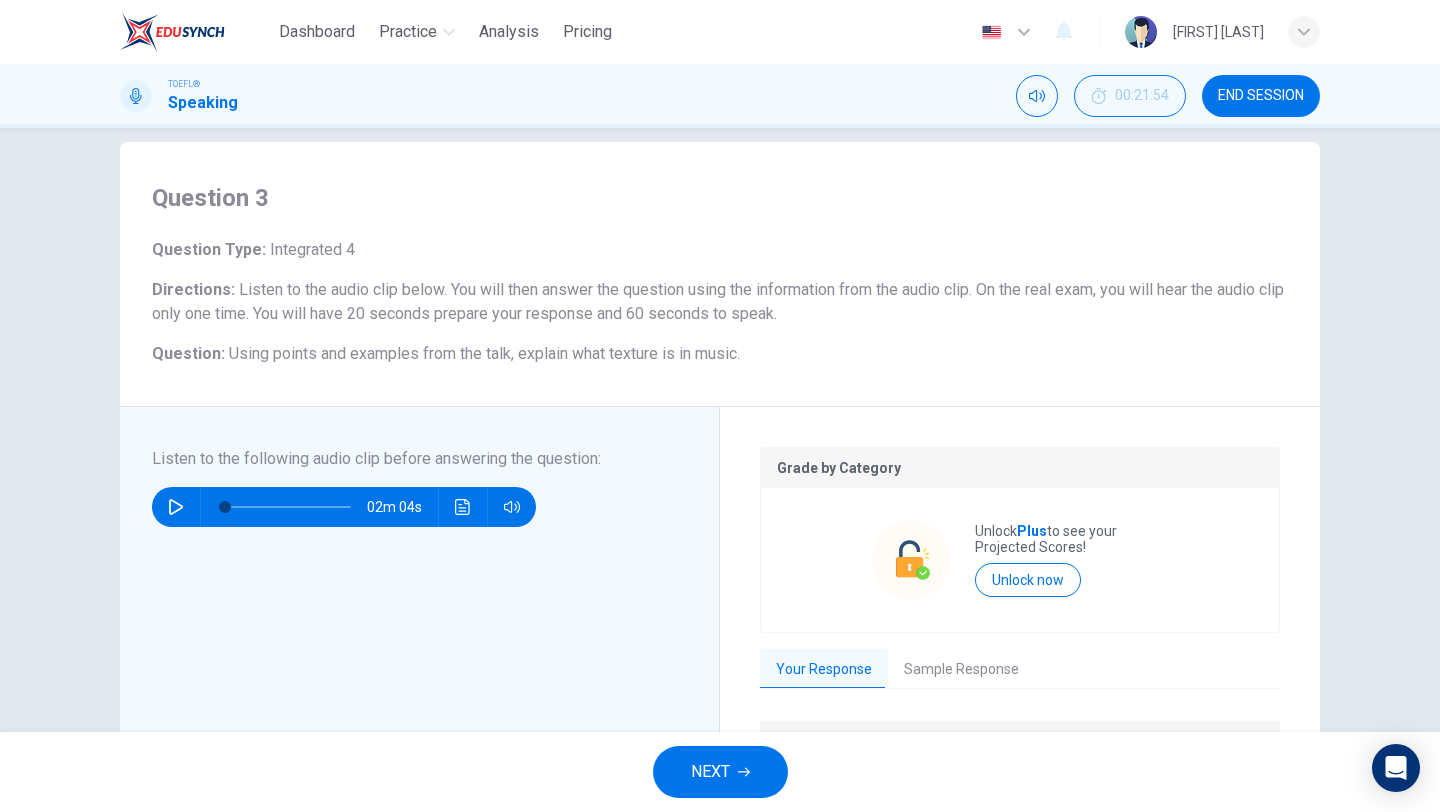 scroll, scrollTop: 0, scrollLeft: 0, axis: both 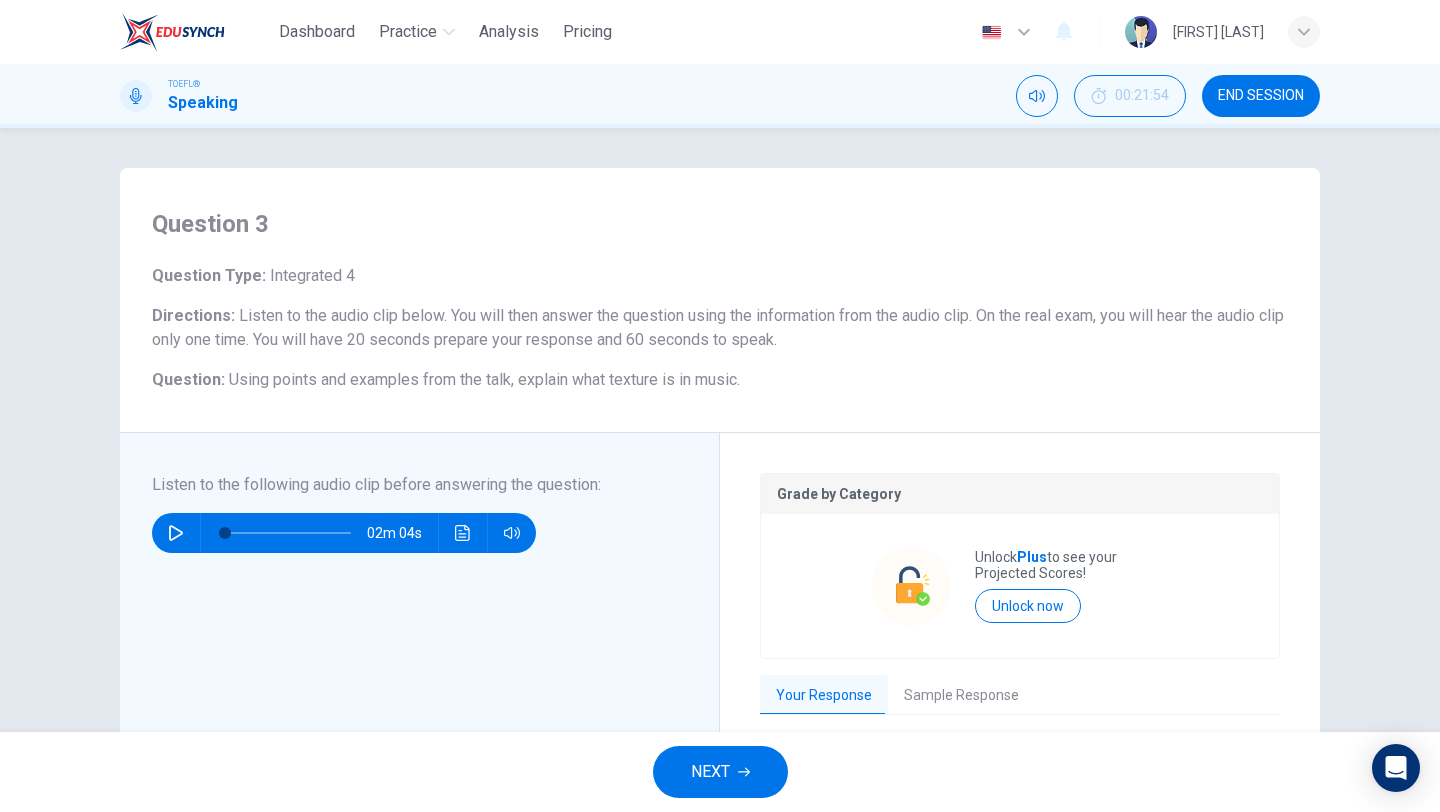 click on "END SESSION" at bounding box center [1261, 96] 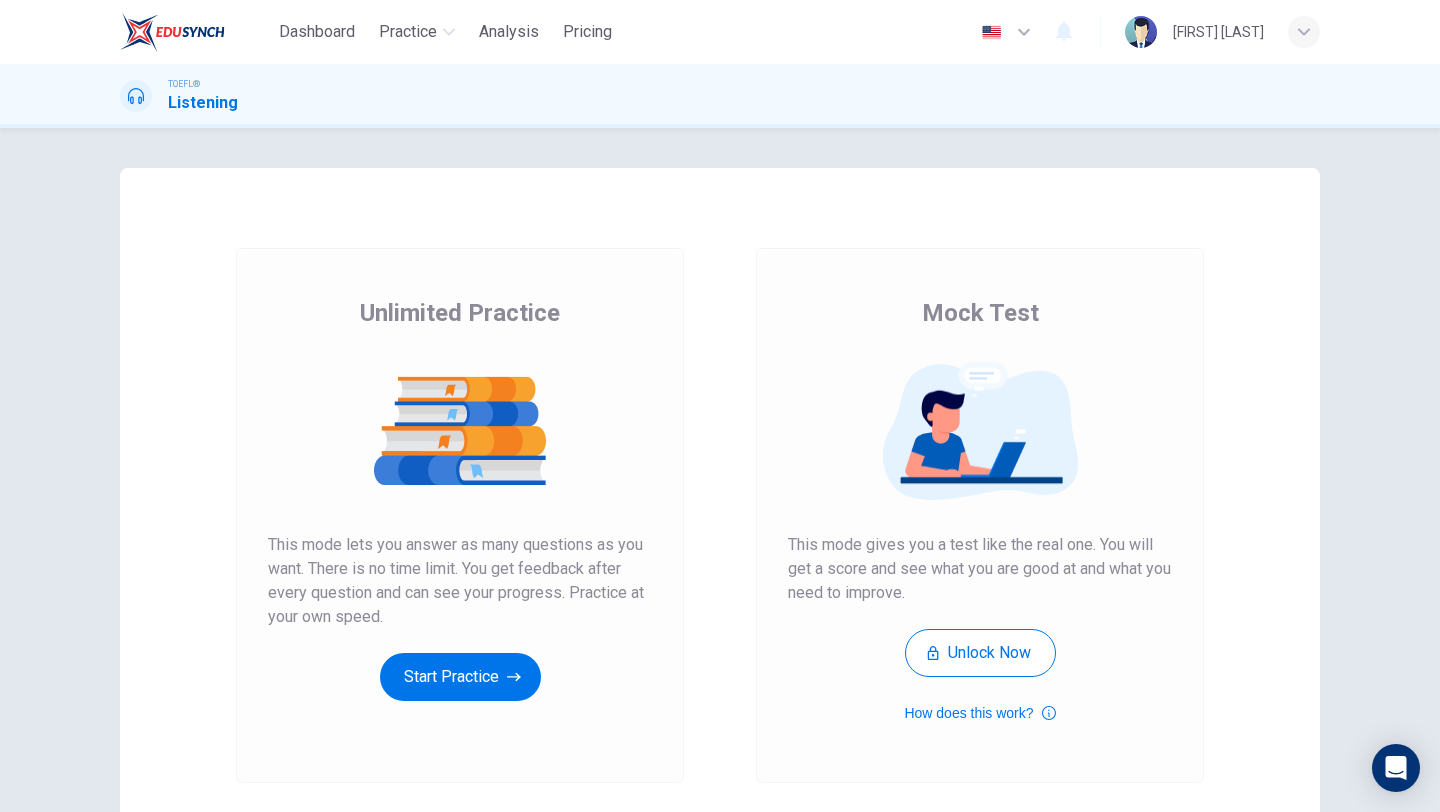 scroll, scrollTop: 0, scrollLeft: 0, axis: both 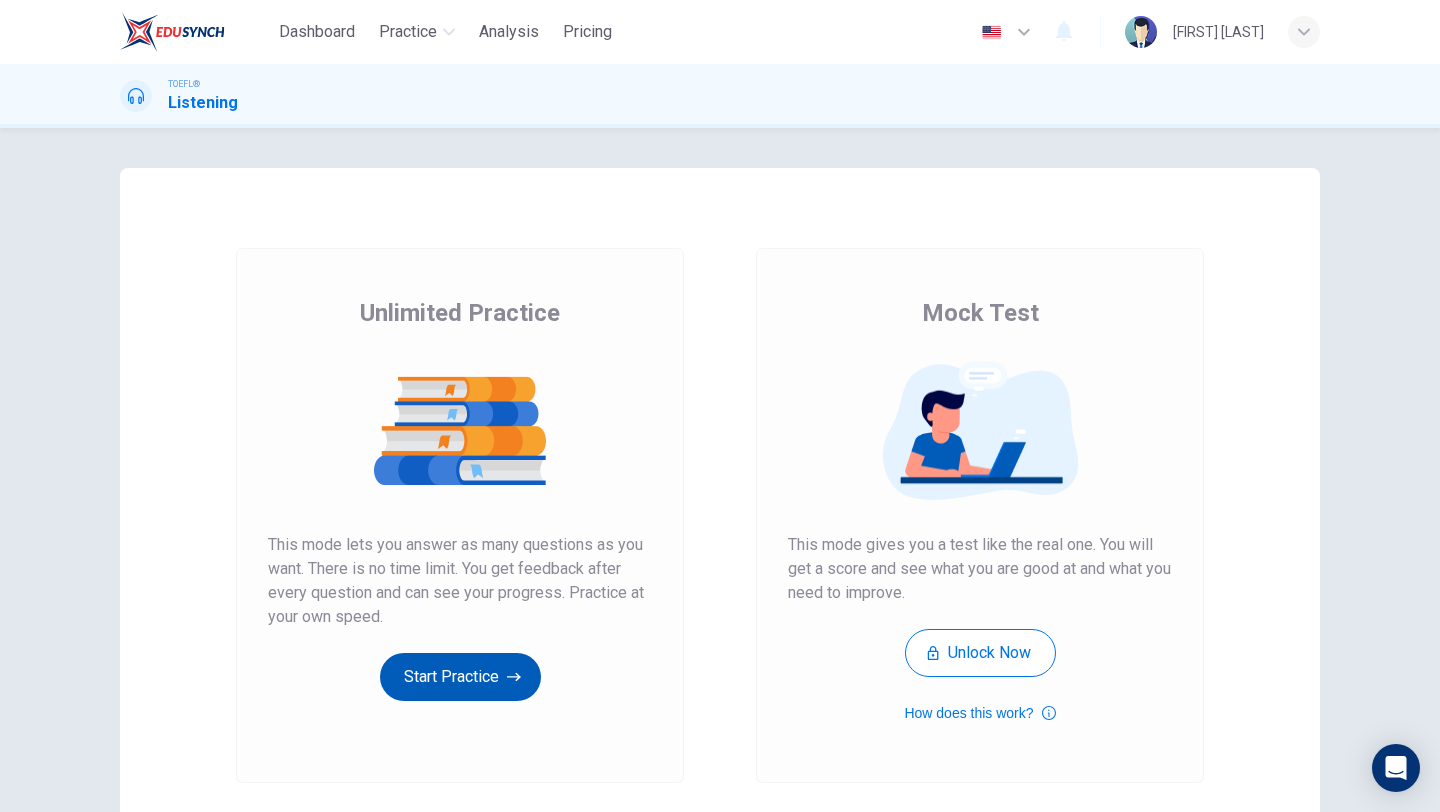 click 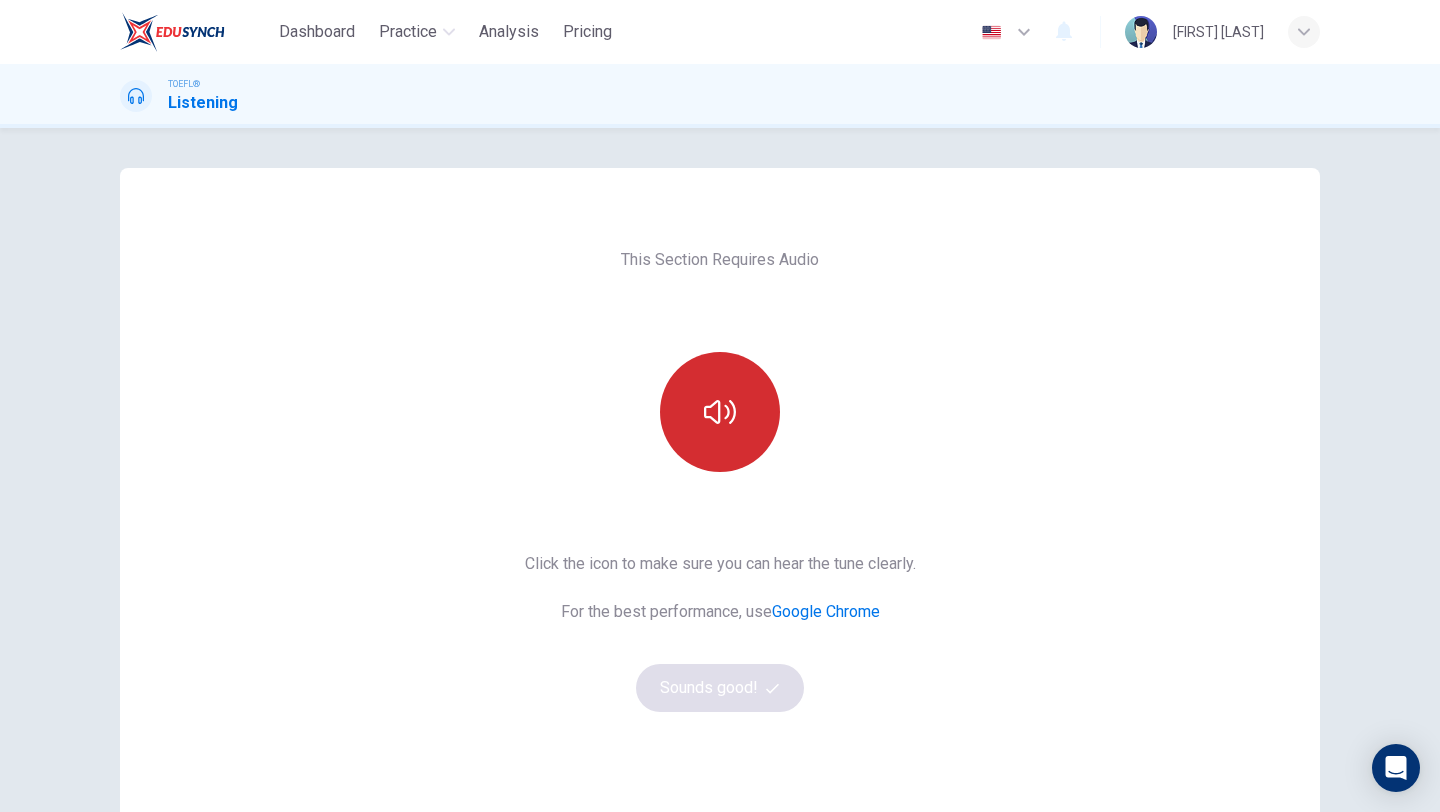 click at bounding box center (720, 412) 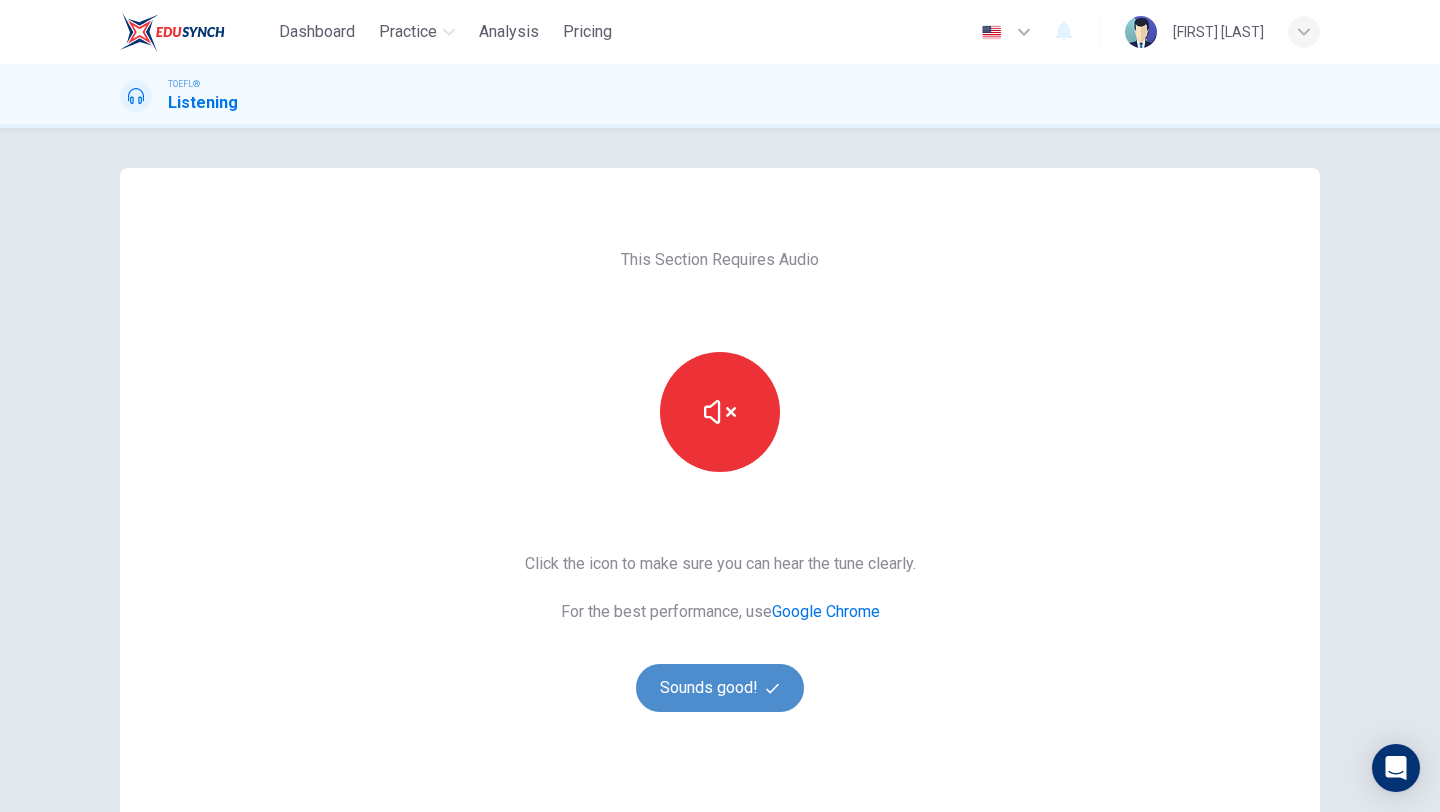 click on "Sounds good!" at bounding box center (720, 688) 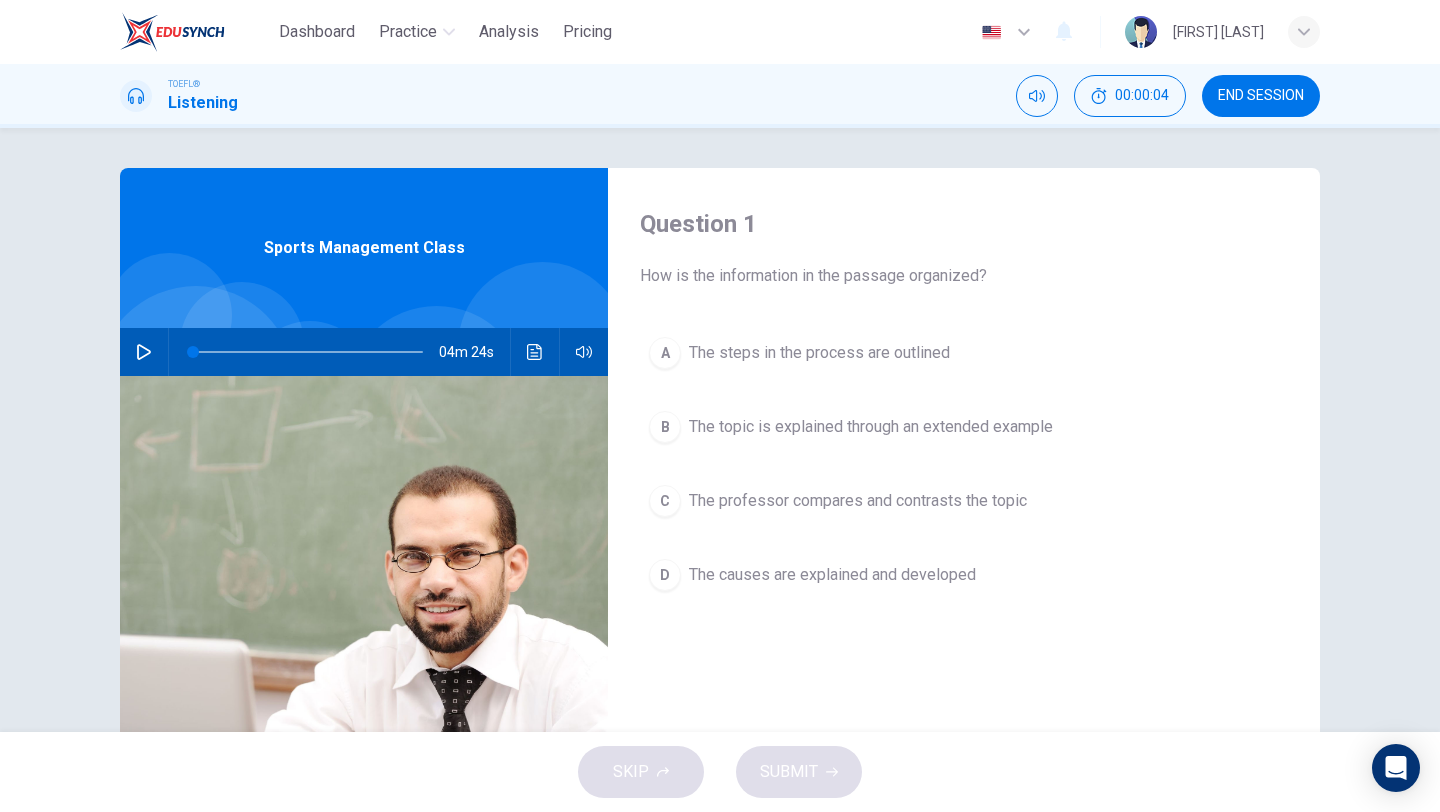 scroll, scrollTop: 1, scrollLeft: 0, axis: vertical 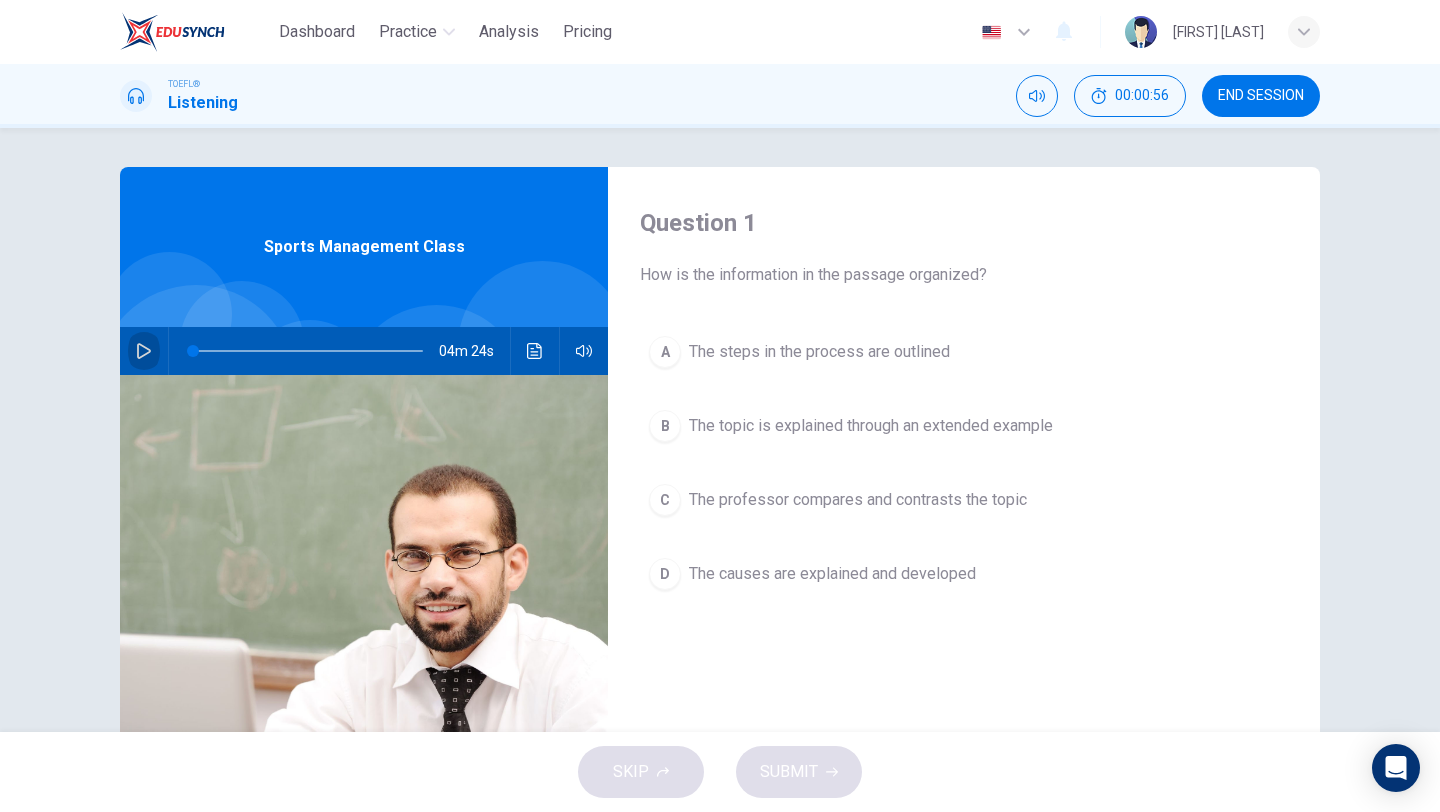 click 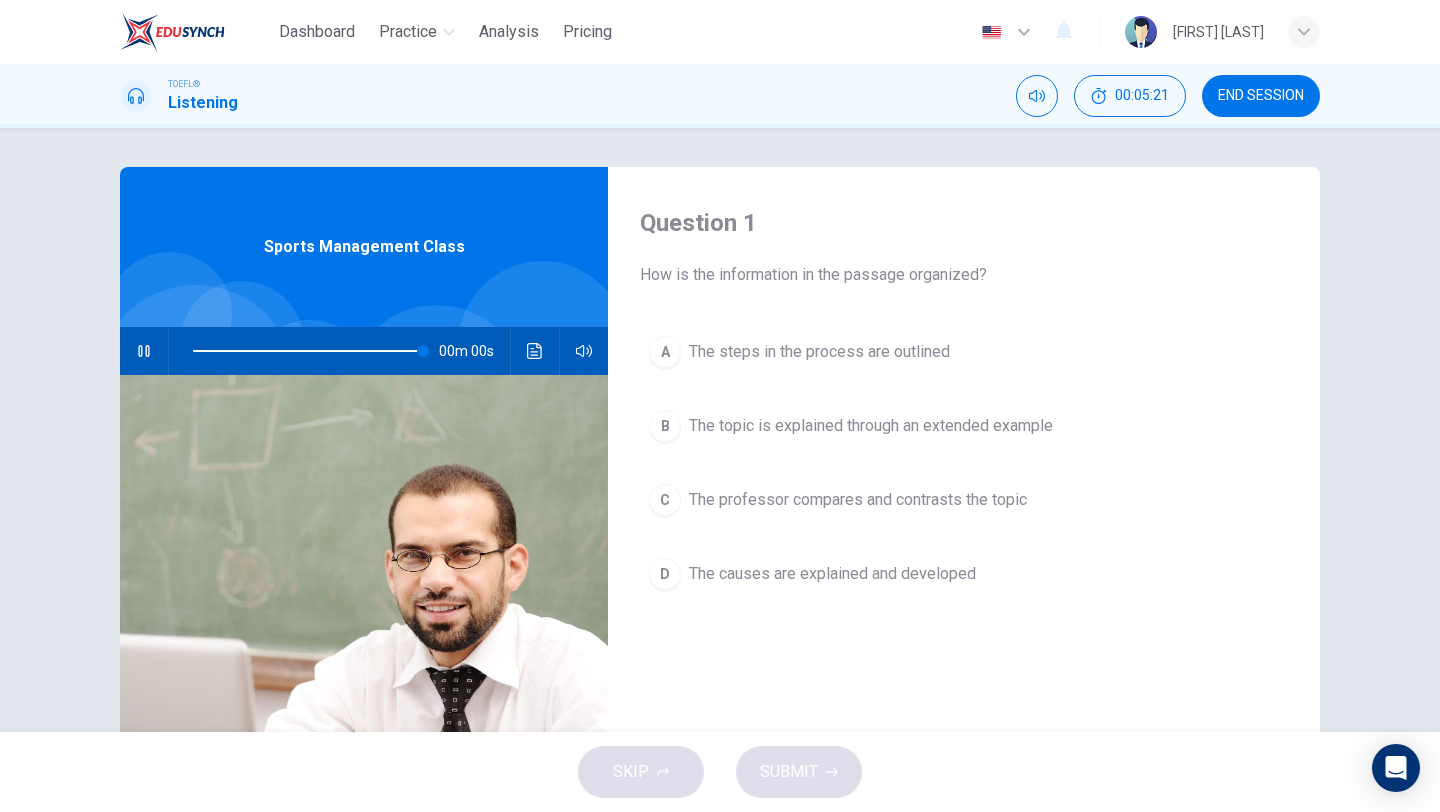 type on "0" 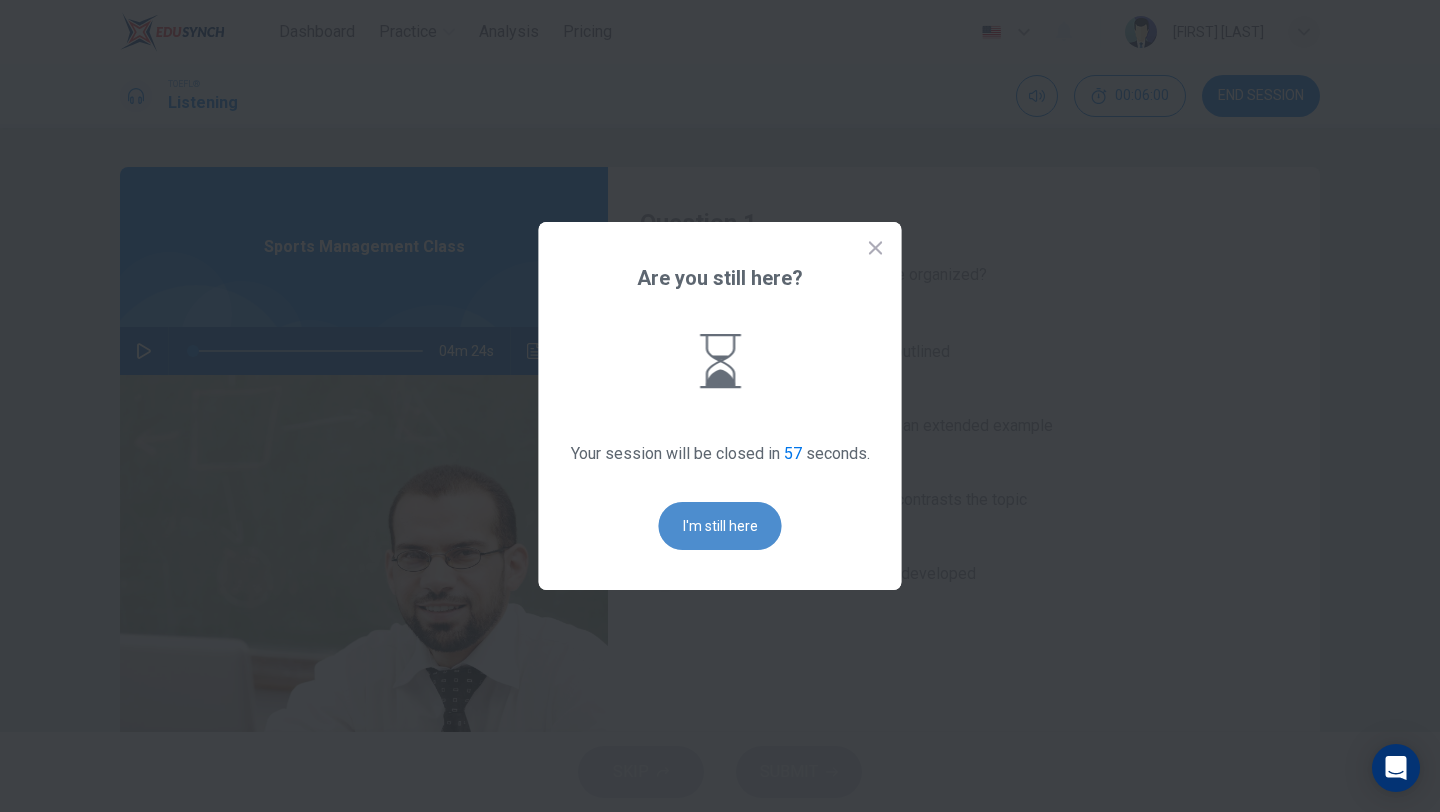 click on "I'm still here" at bounding box center [720, 526] 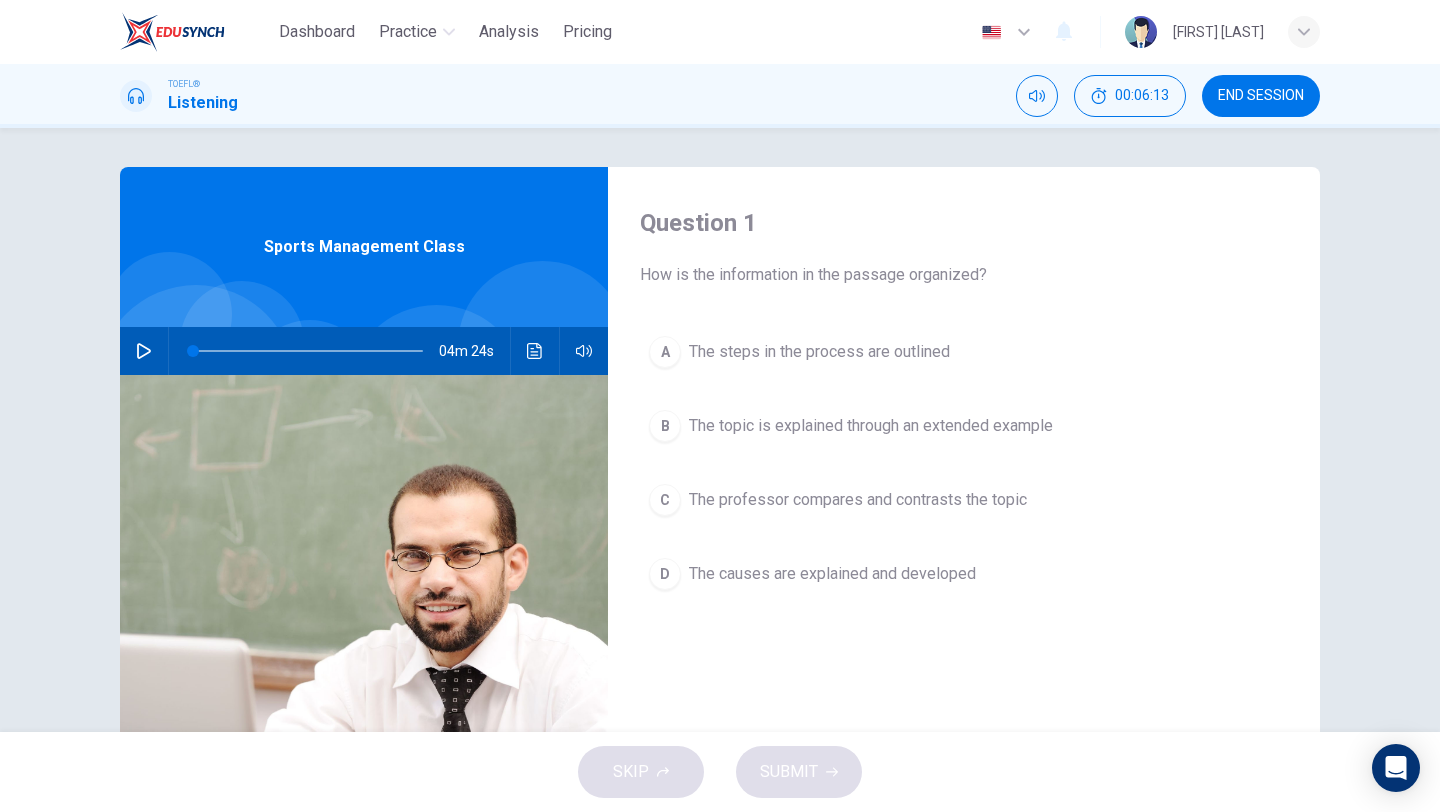 click on "The topic is explained through an extended example" at bounding box center (871, 426) 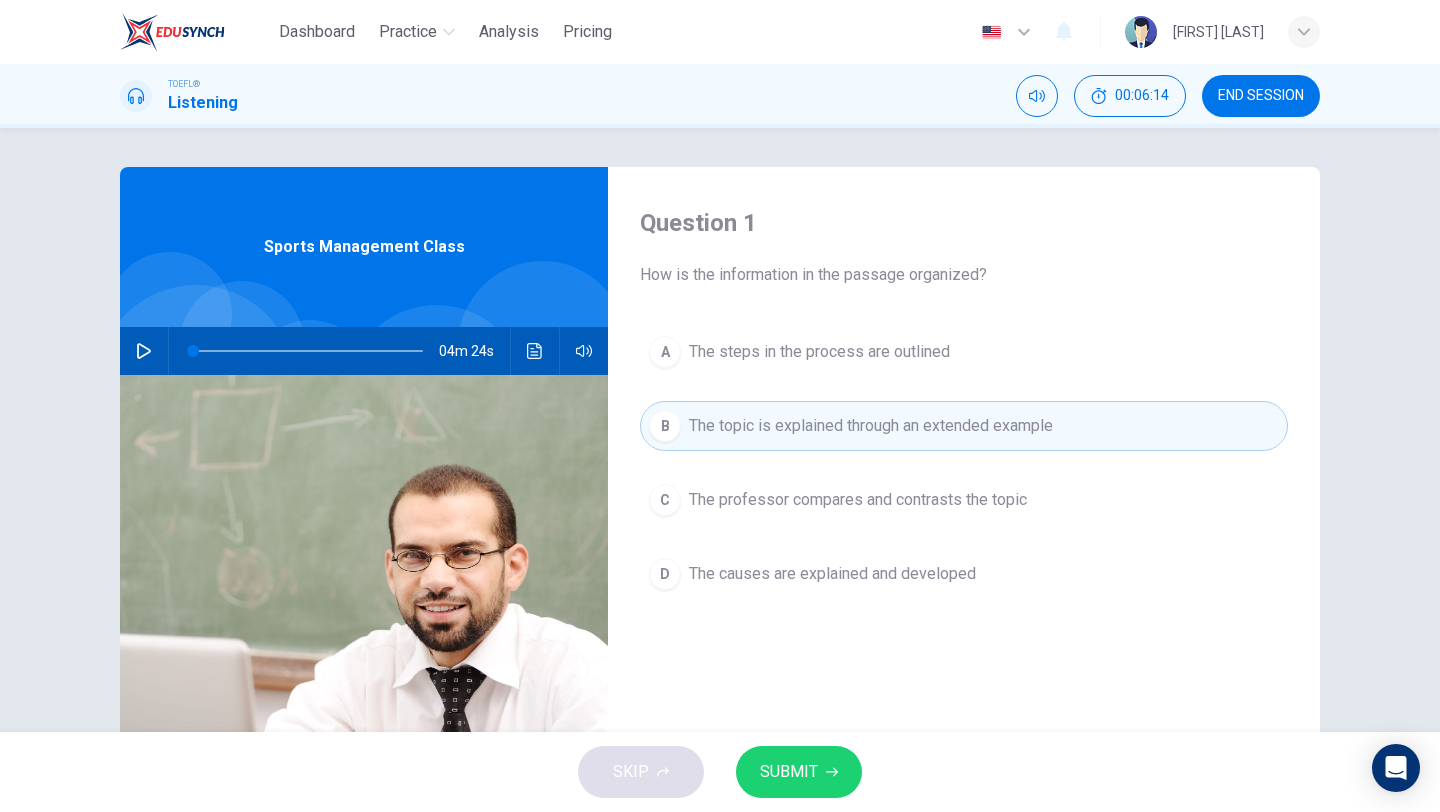click on "SUBMIT" at bounding box center (799, 772) 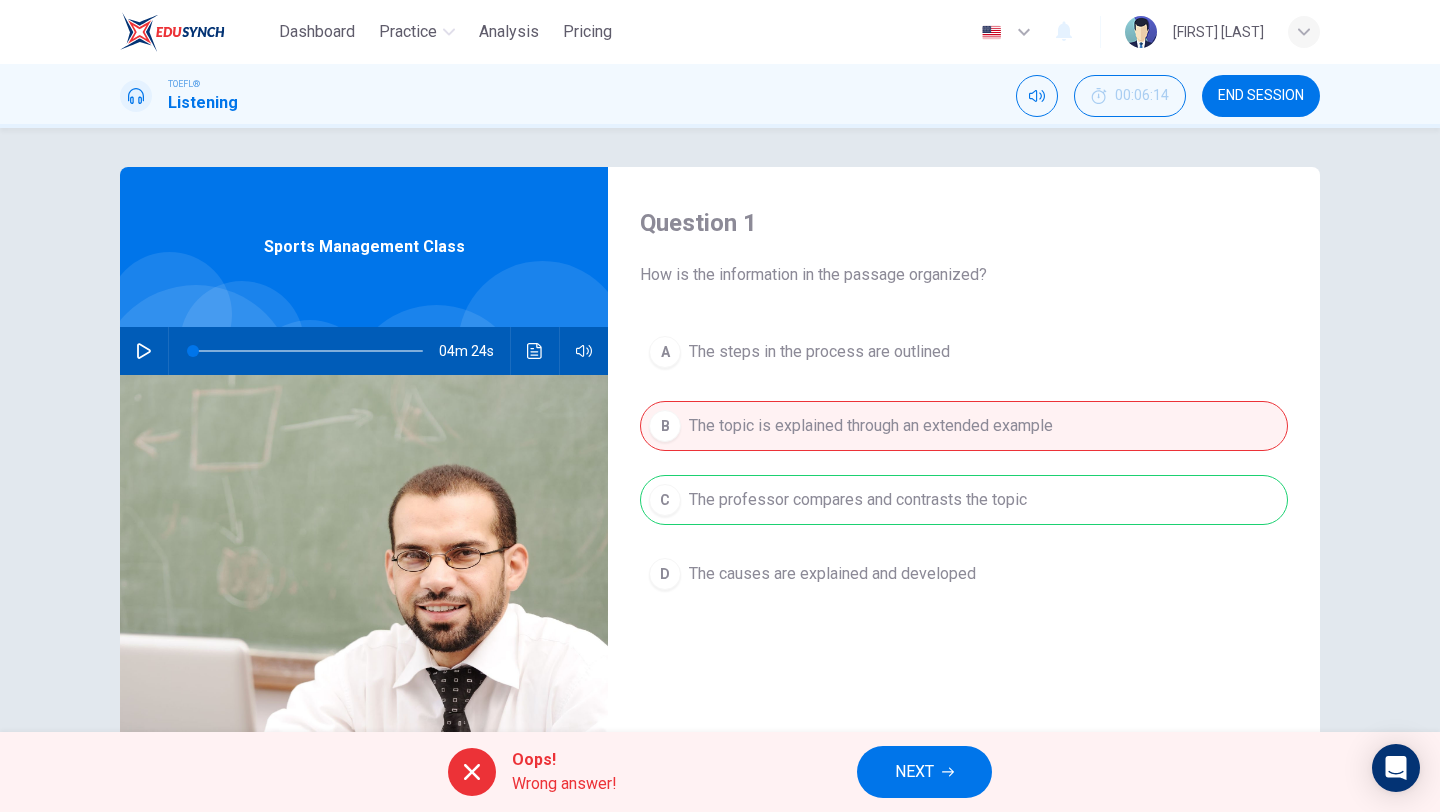 click on "NEXT" at bounding box center (924, 772) 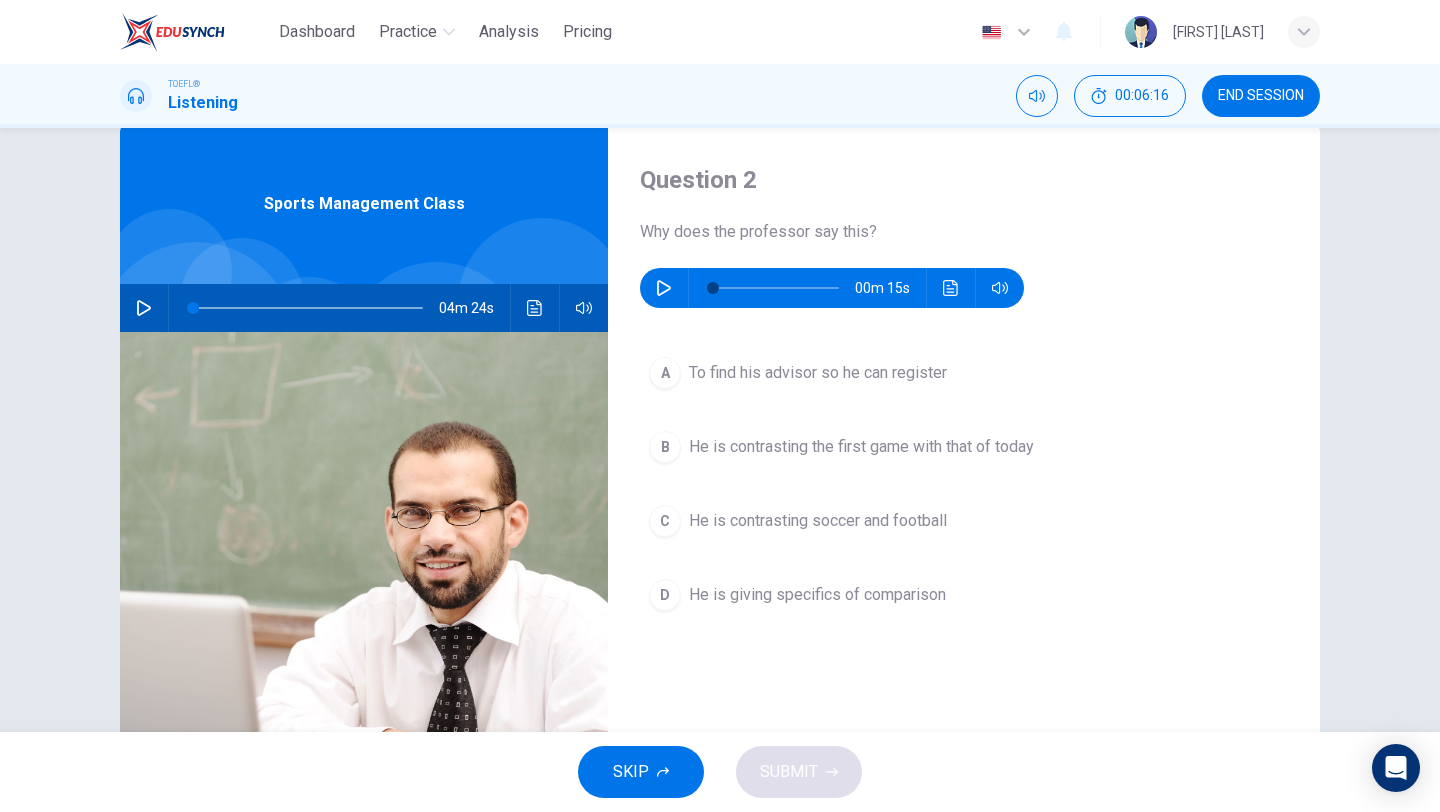 scroll, scrollTop: 45, scrollLeft: 0, axis: vertical 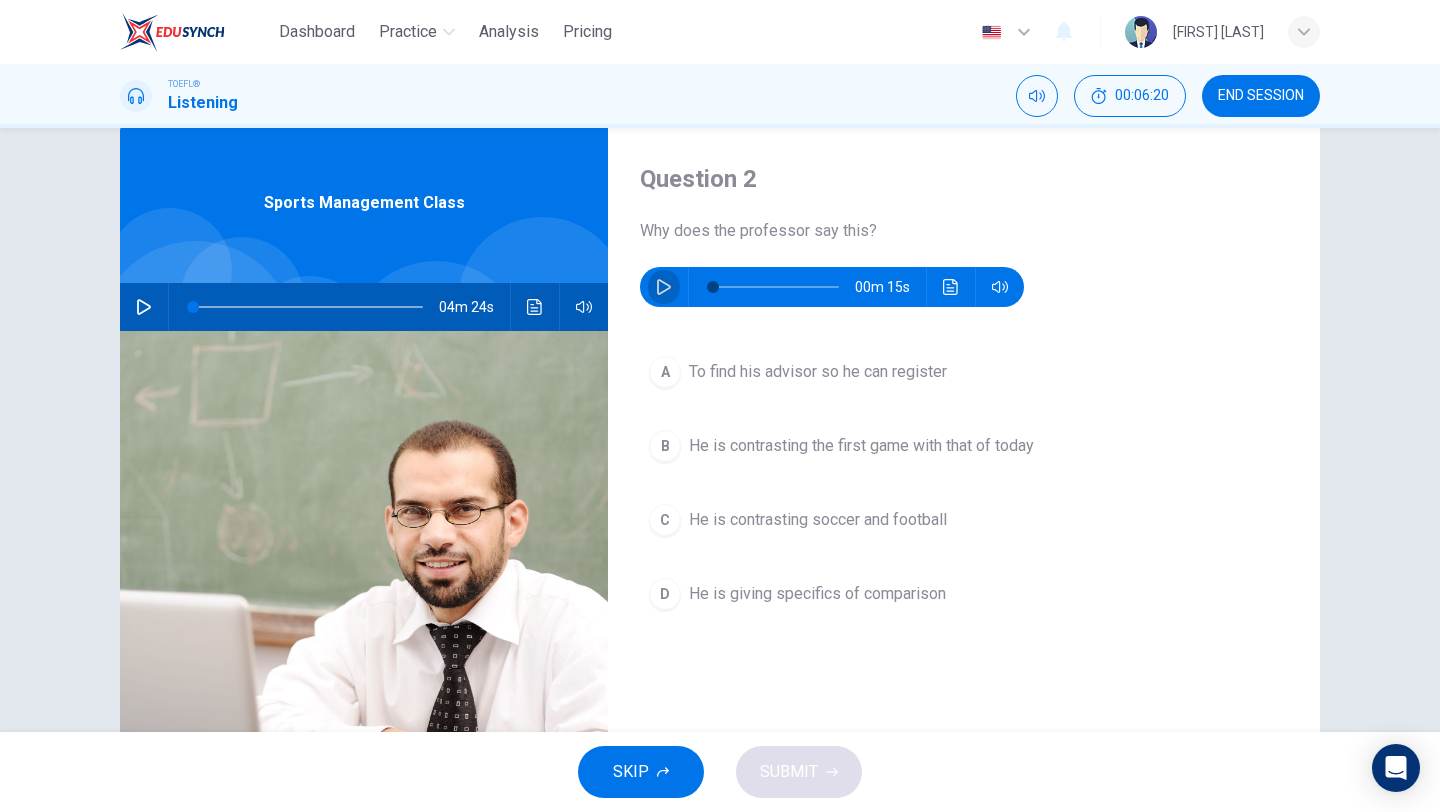 click 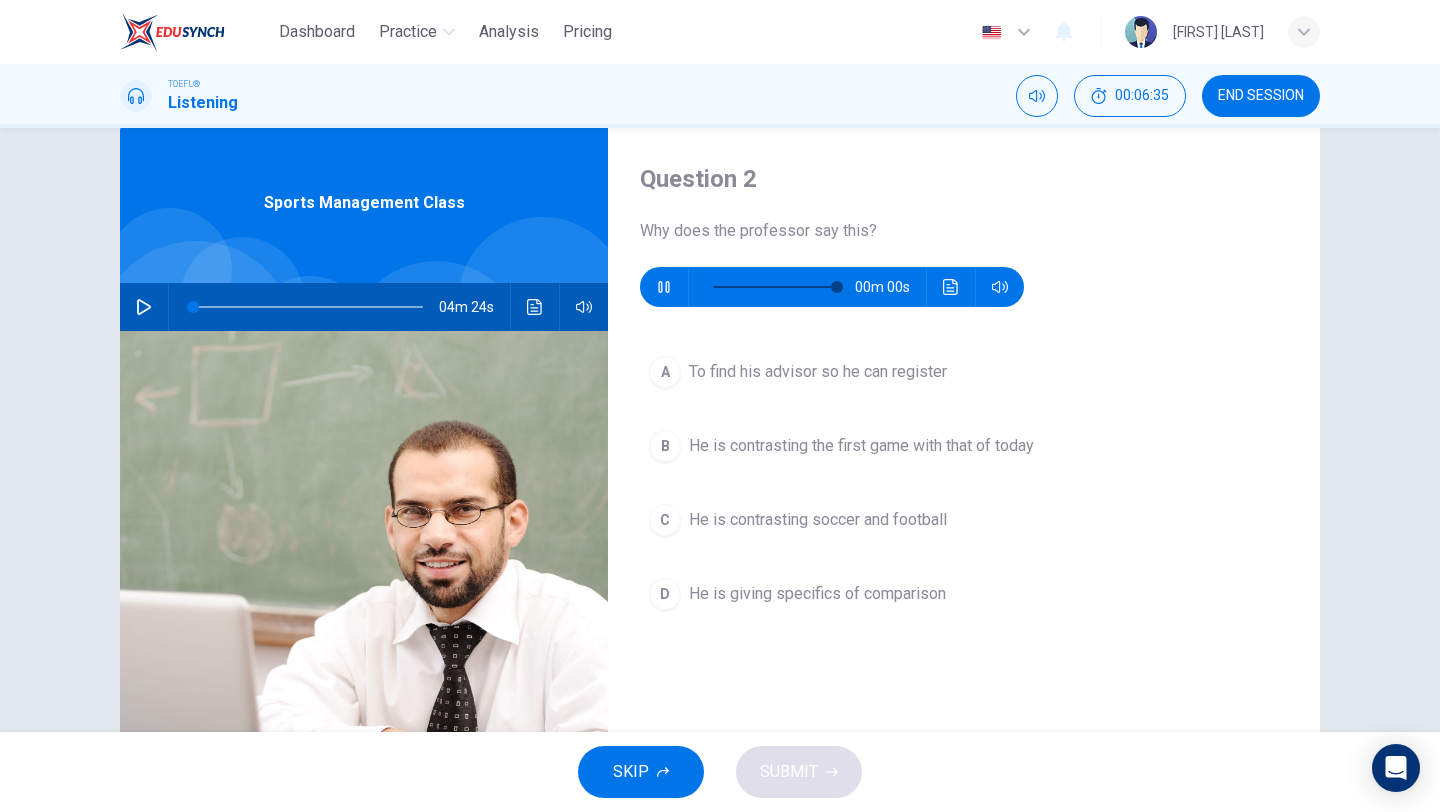 type on "0" 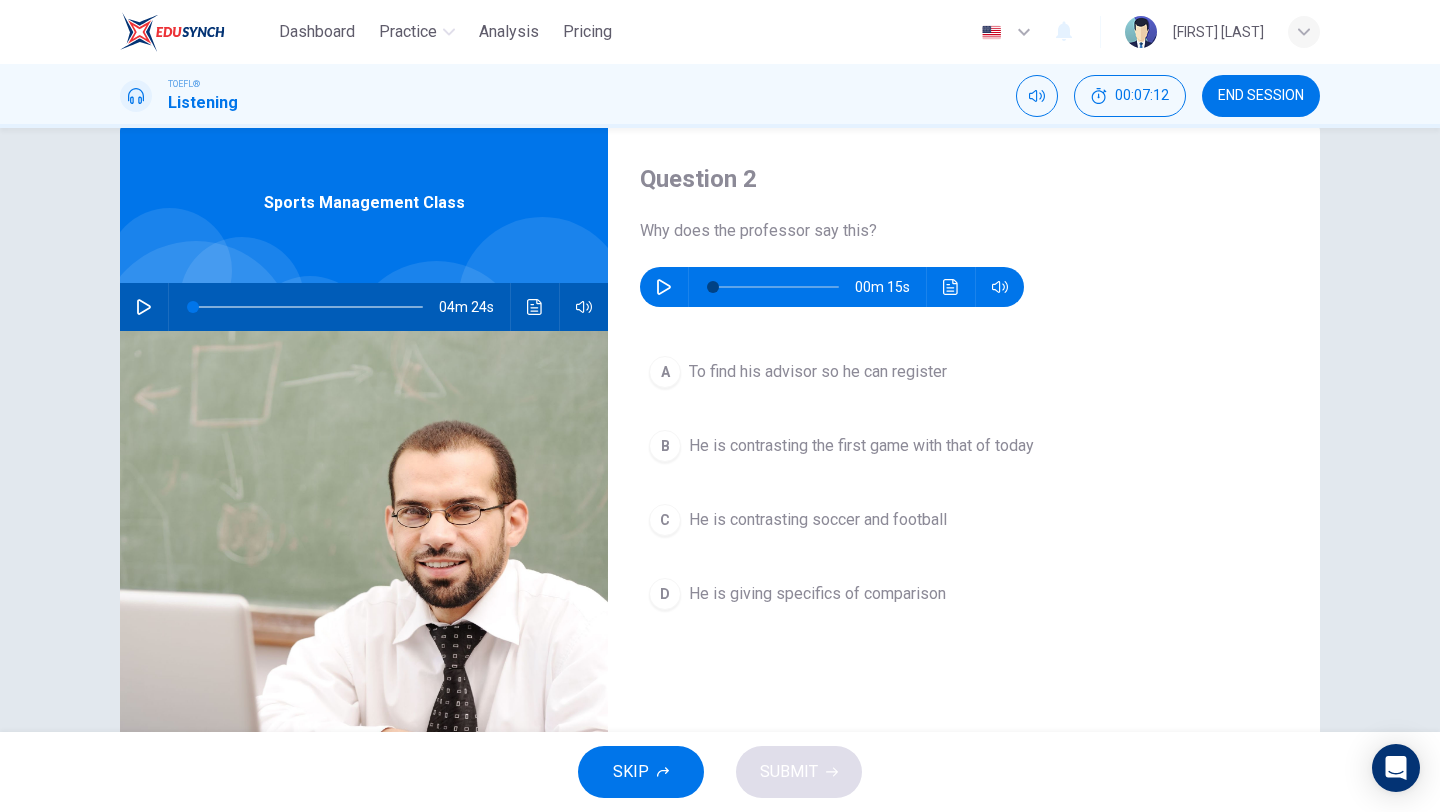 click on "He is giving specifics of comparison" at bounding box center [817, 594] 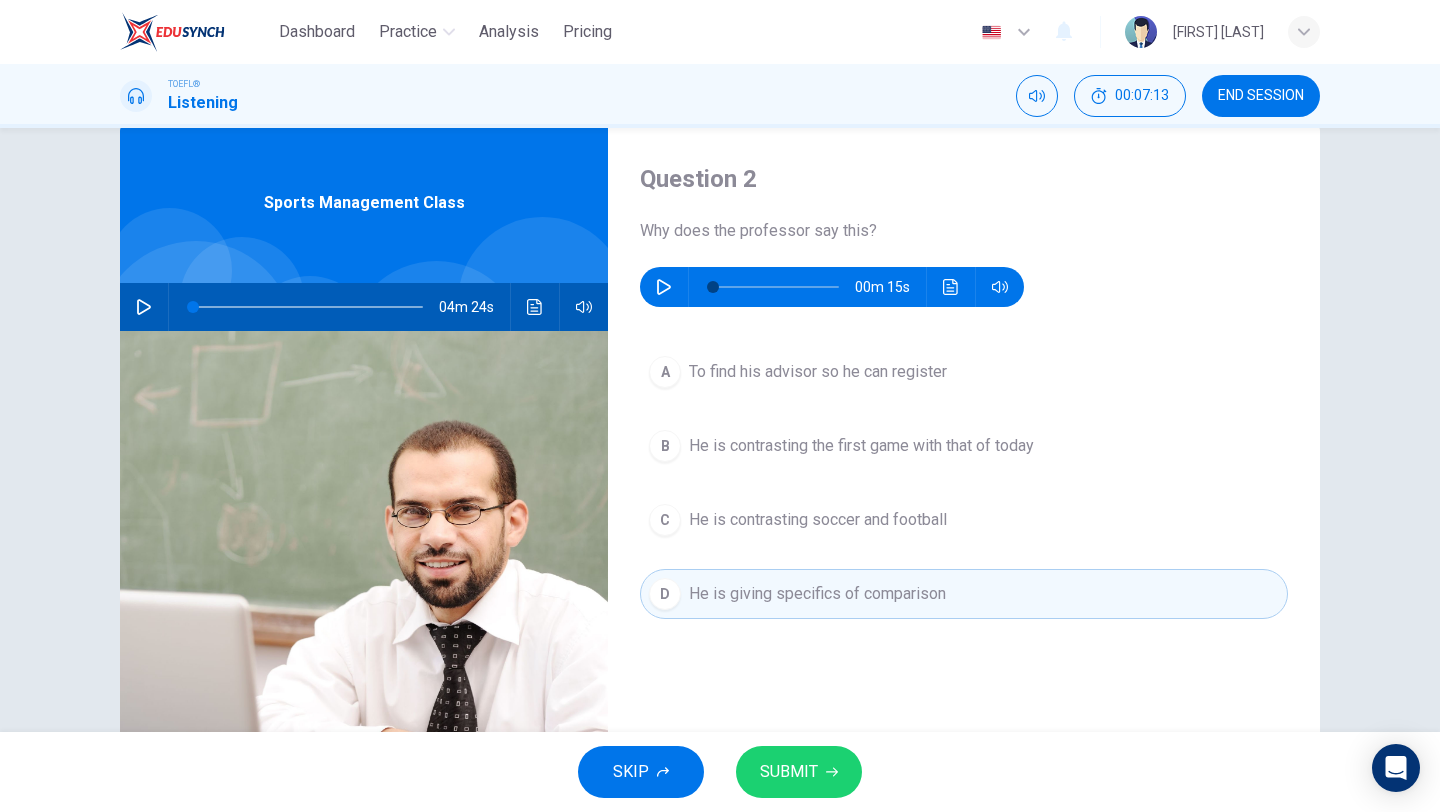 click on "SUBMIT" at bounding box center [789, 772] 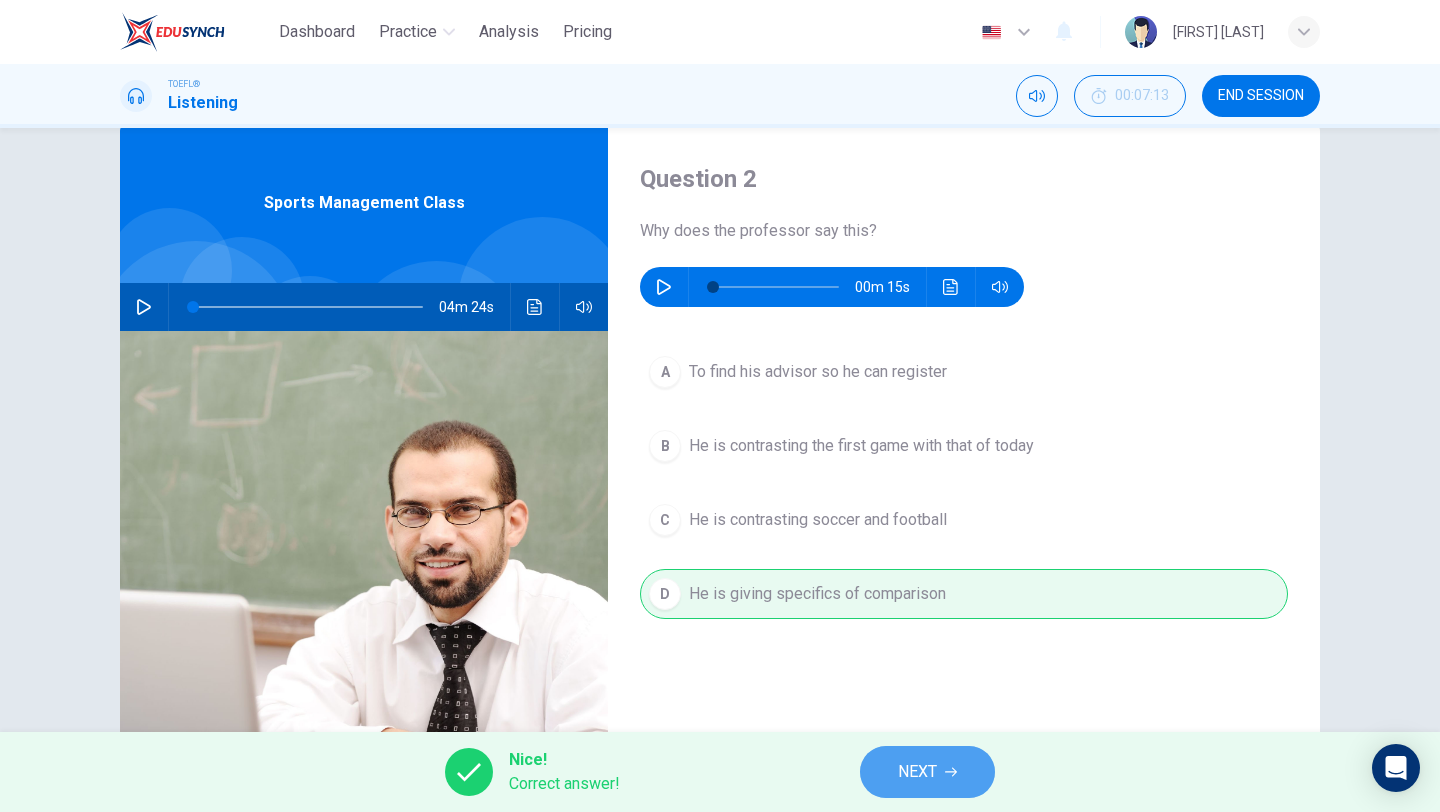 click on "NEXT" at bounding box center [917, 772] 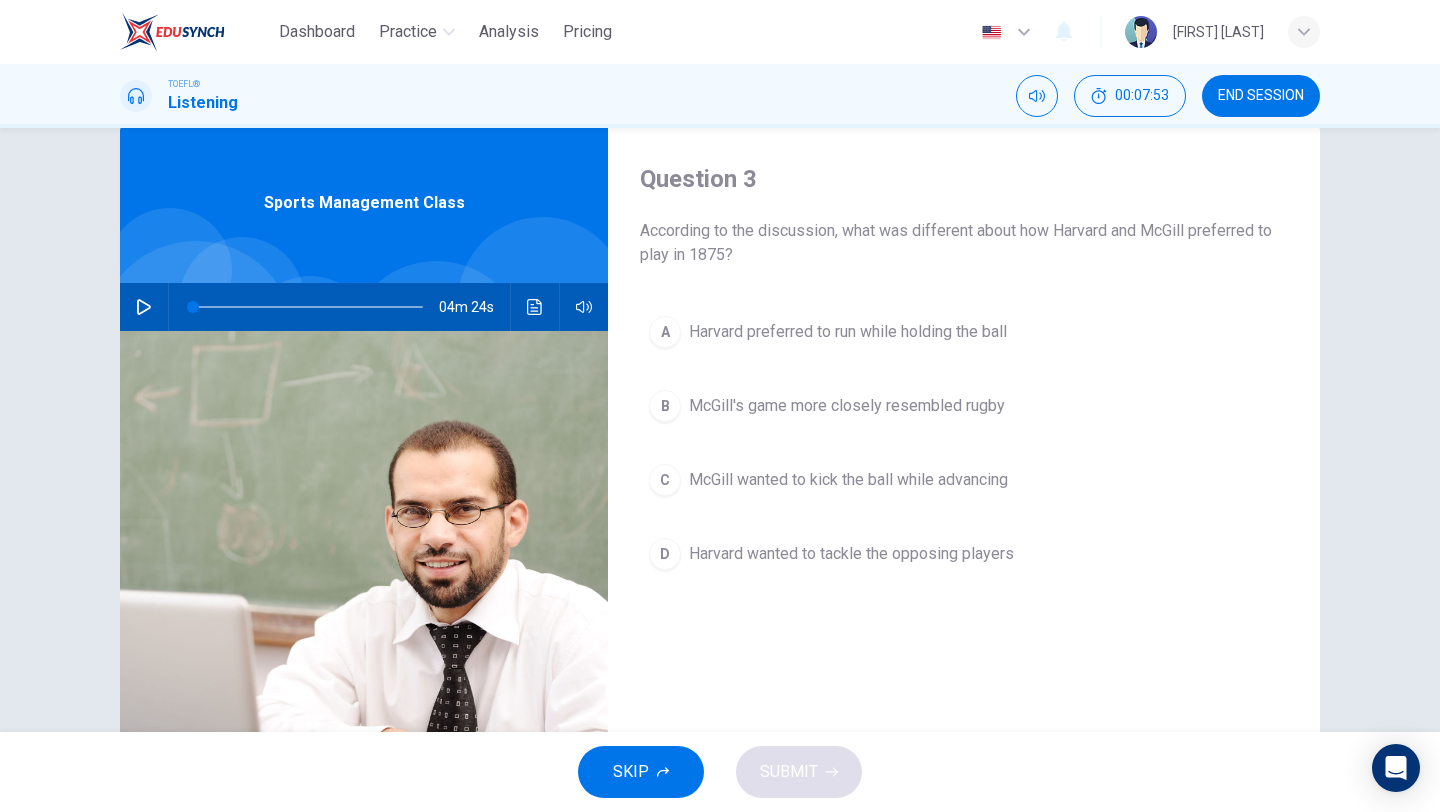 click on "B McGill's game more closely resembled rugby" at bounding box center [964, 406] 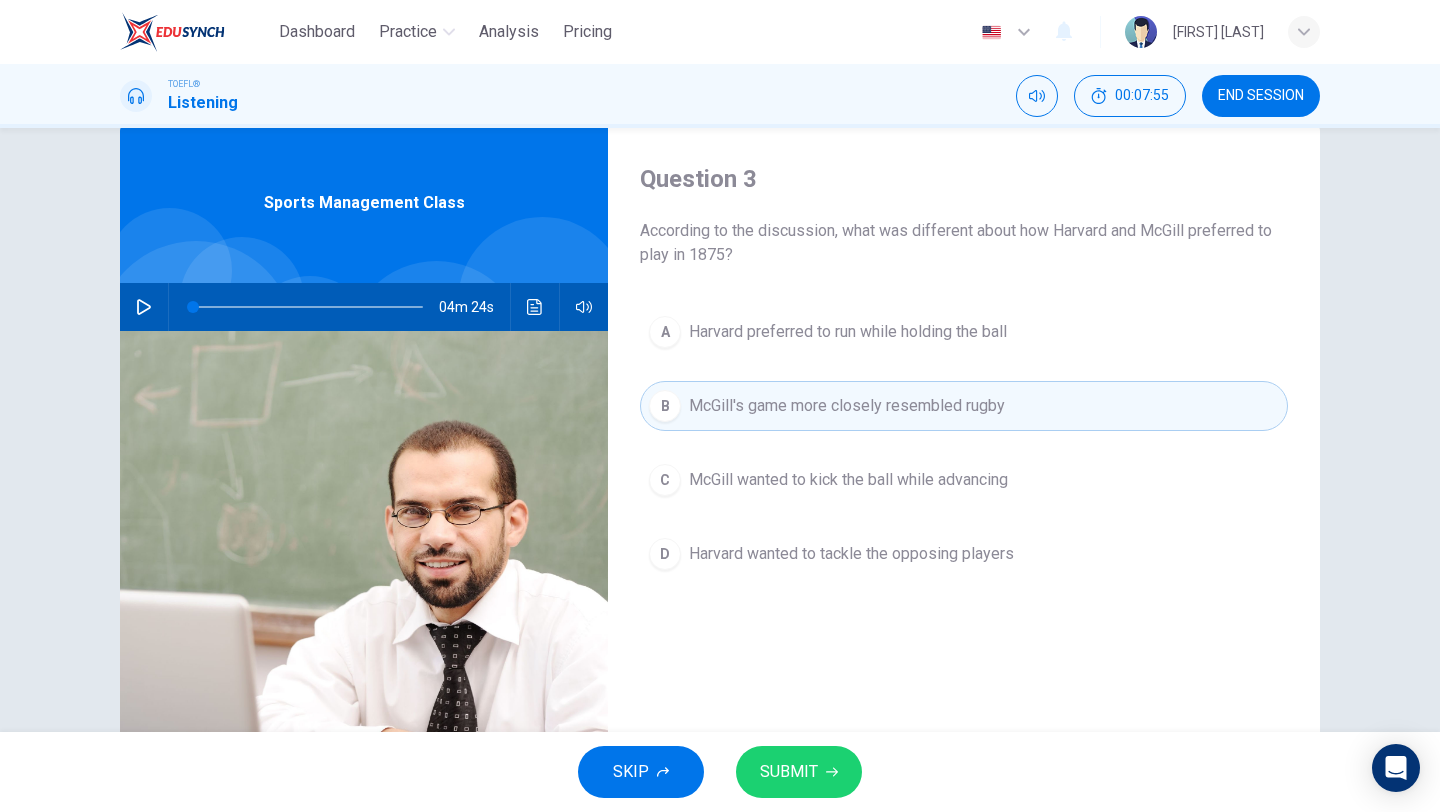 click 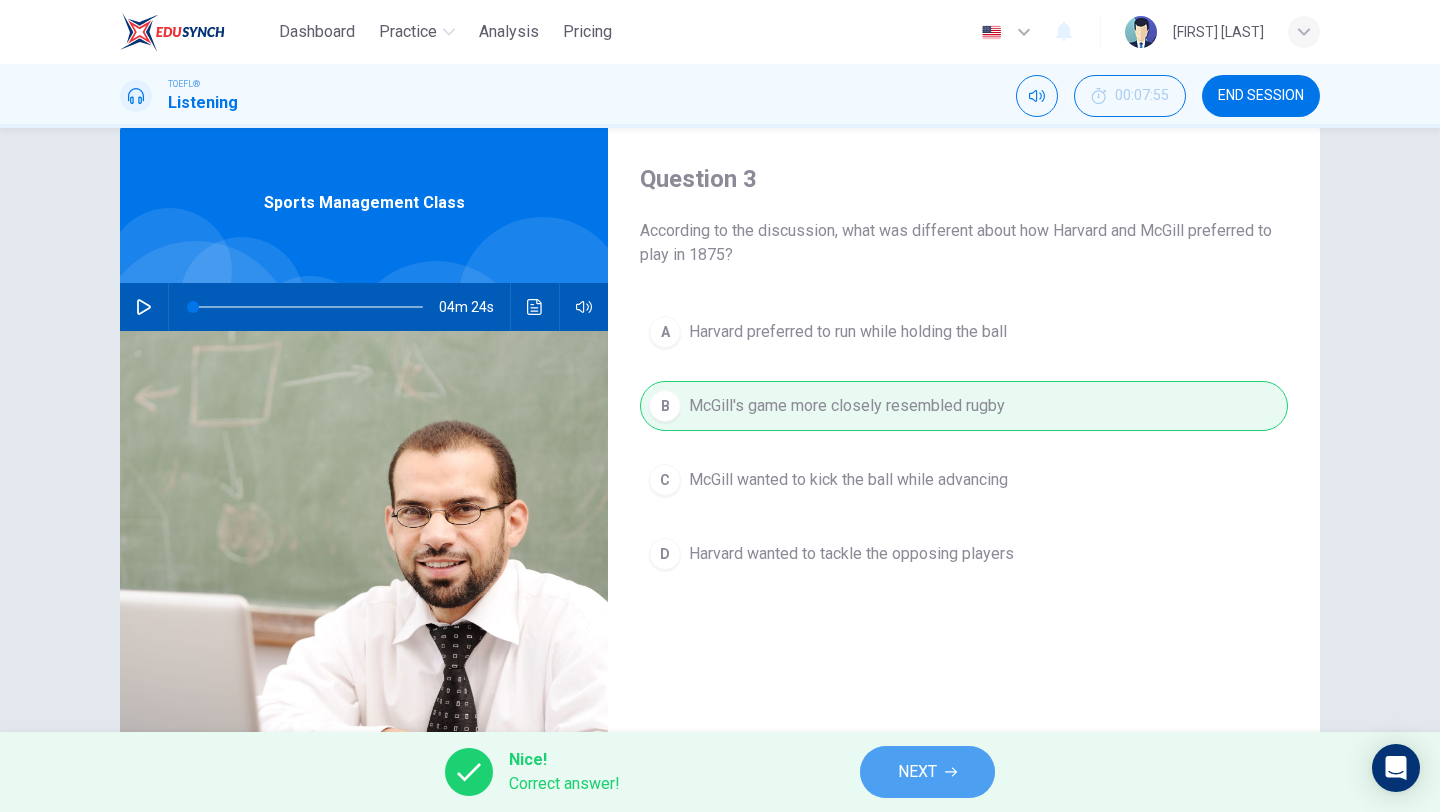 click on "NEXT" at bounding box center (927, 772) 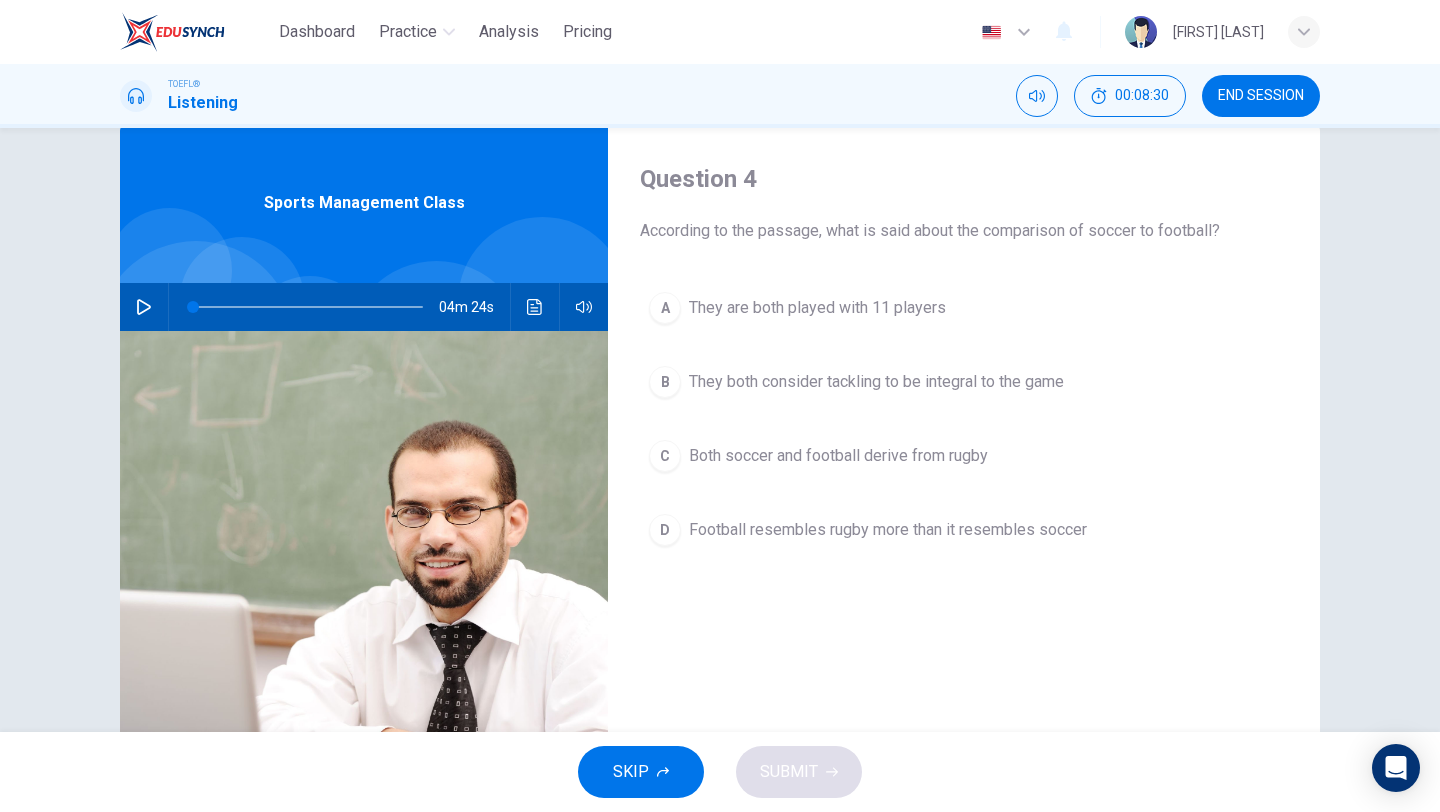 click on "Both soccer and football derive from rugby" at bounding box center [838, 456] 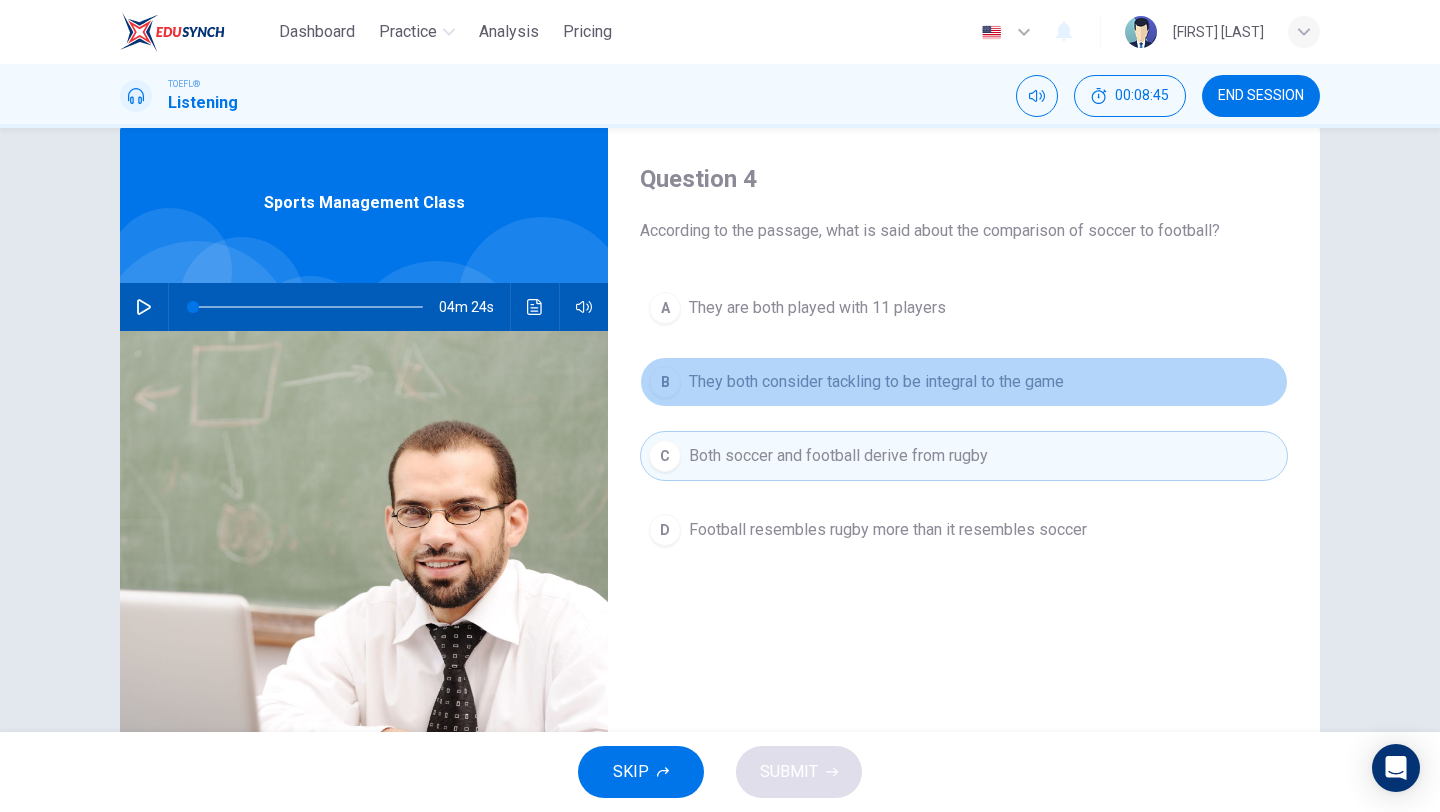 click on "They both consider tackling to be integral to the game" at bounding box center (876, 382) 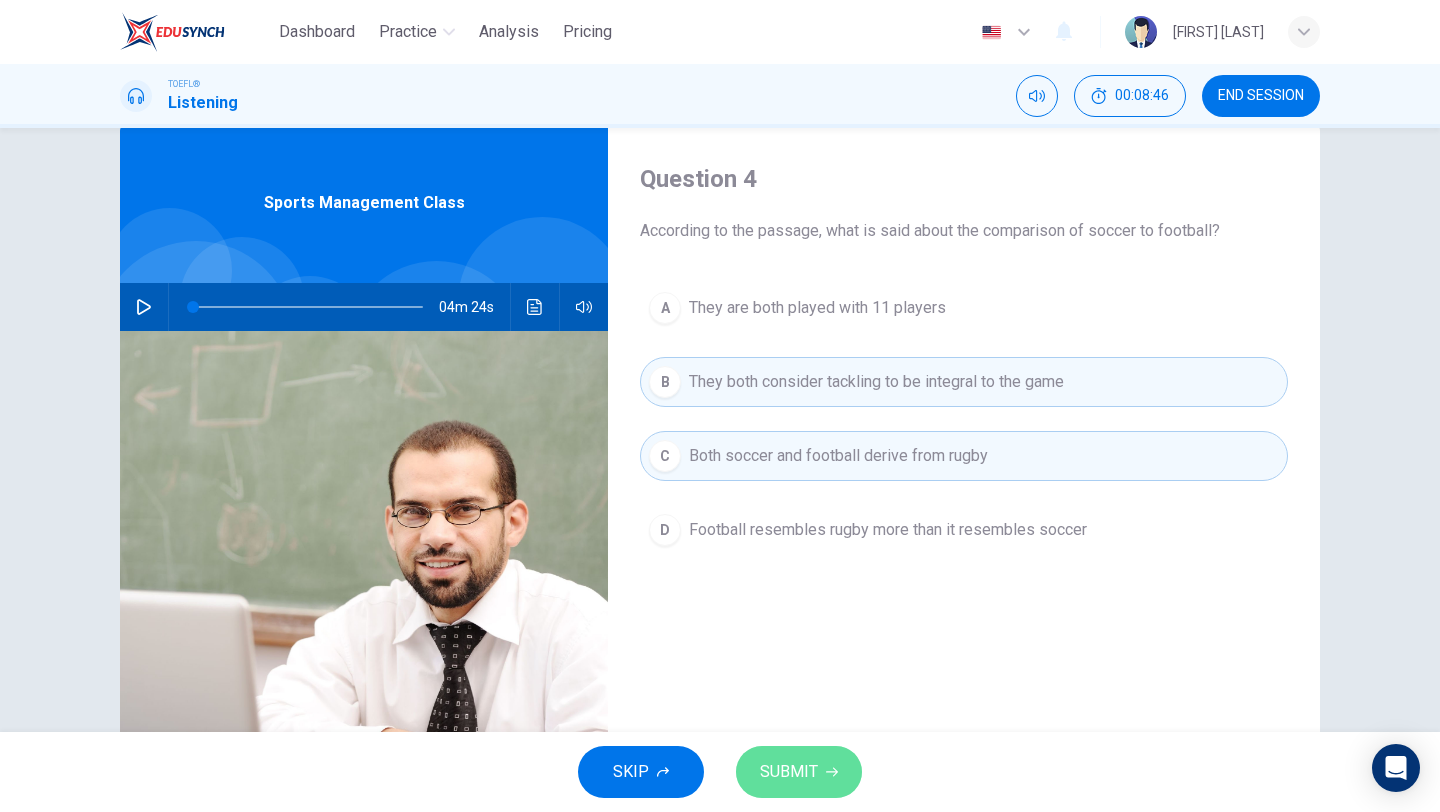 click on "SUBMIT" at bounding box center (789, 772) 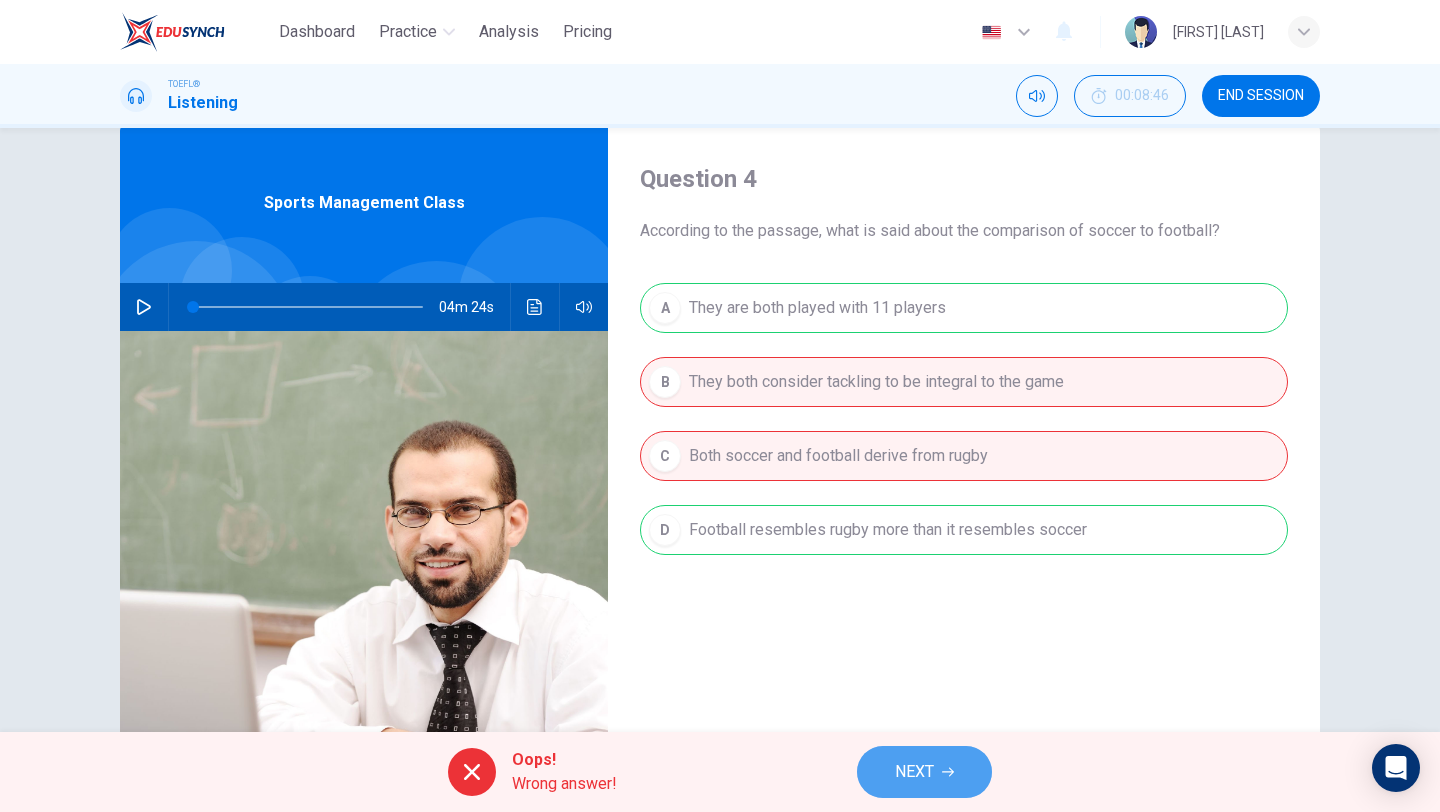 click on "NEXT" at bounding box center [914, 772] 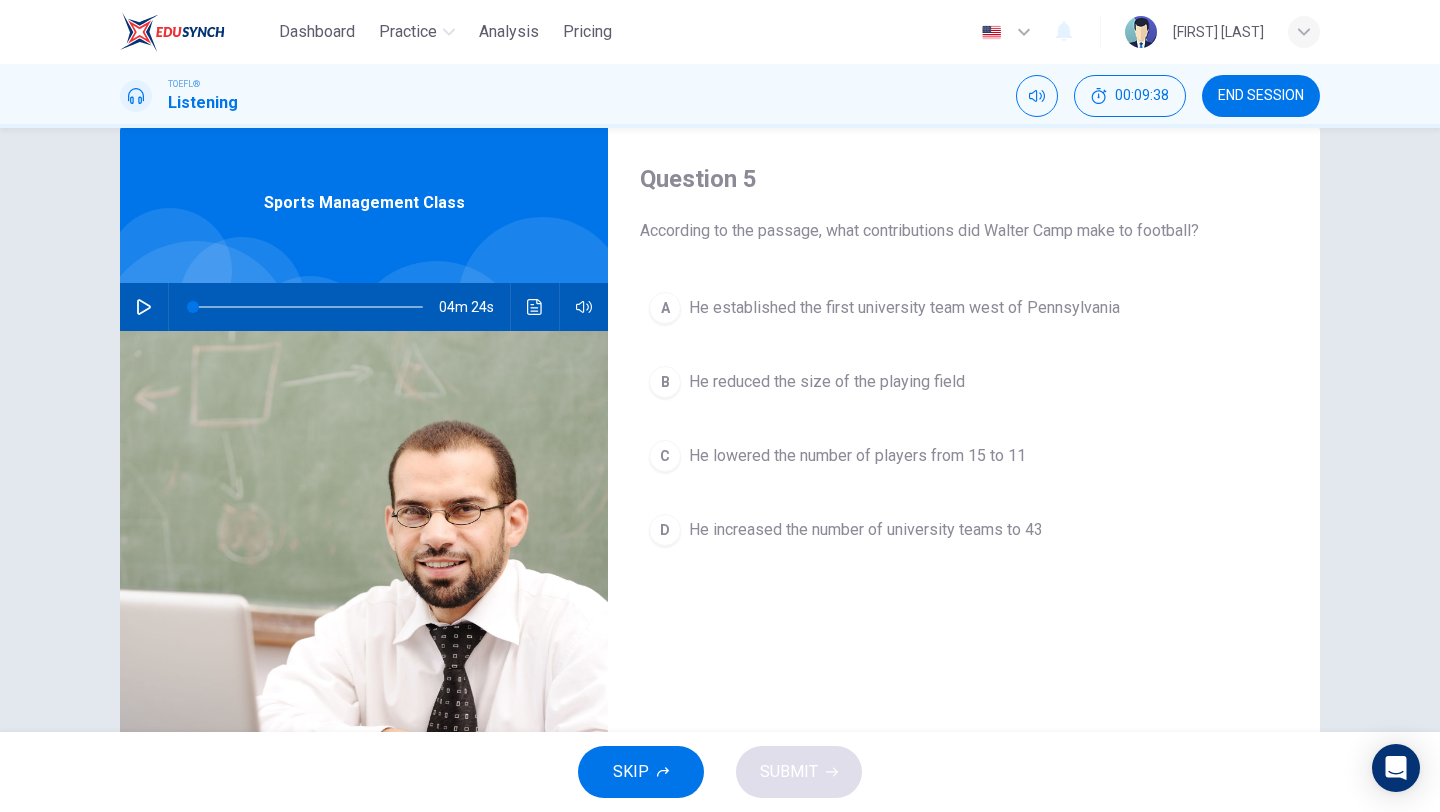 click on "He established the first university team west of Pennsylvania" at bounding box center [904, 308] 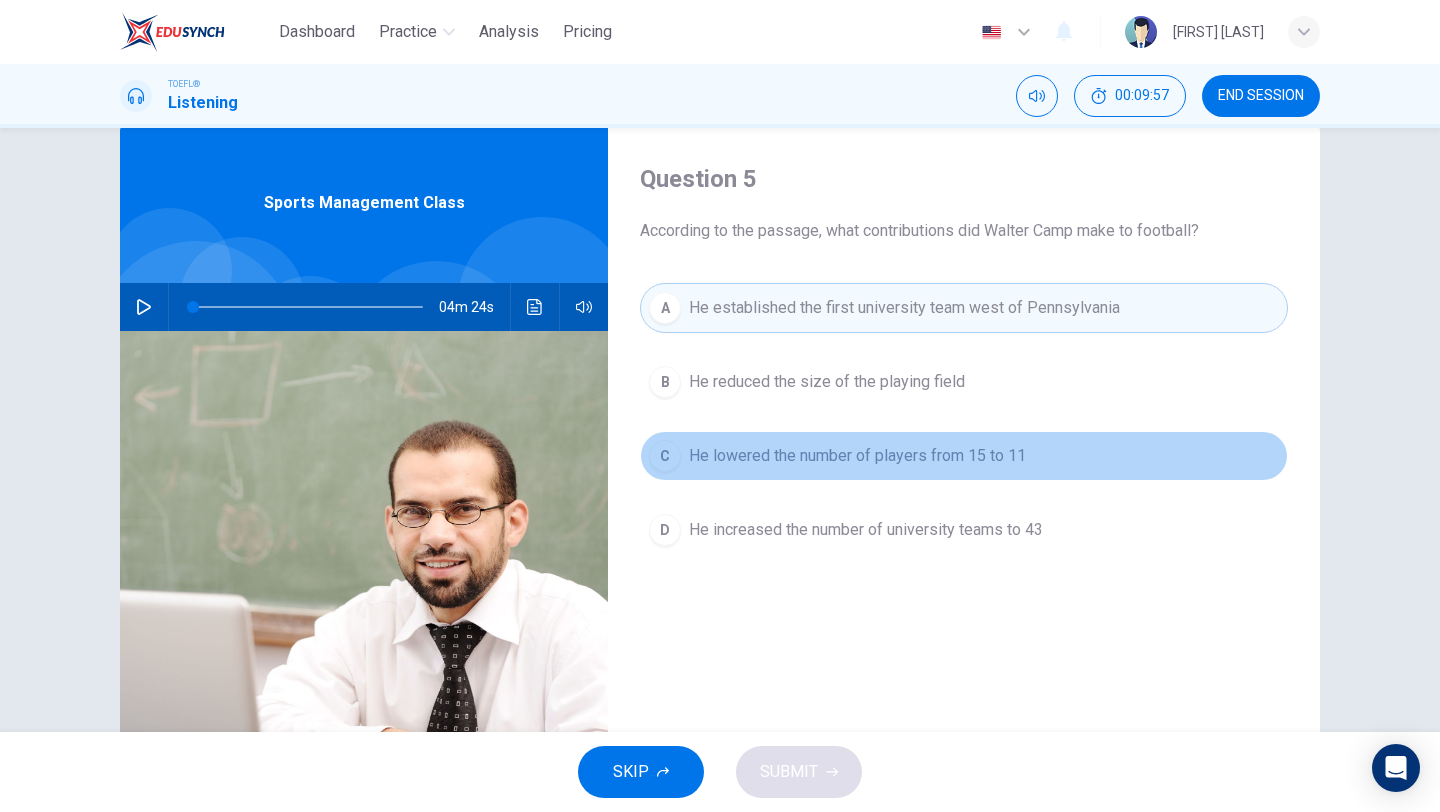 click on "He lowered the number of players from 15 to 11" at bounding box center (857, 456) 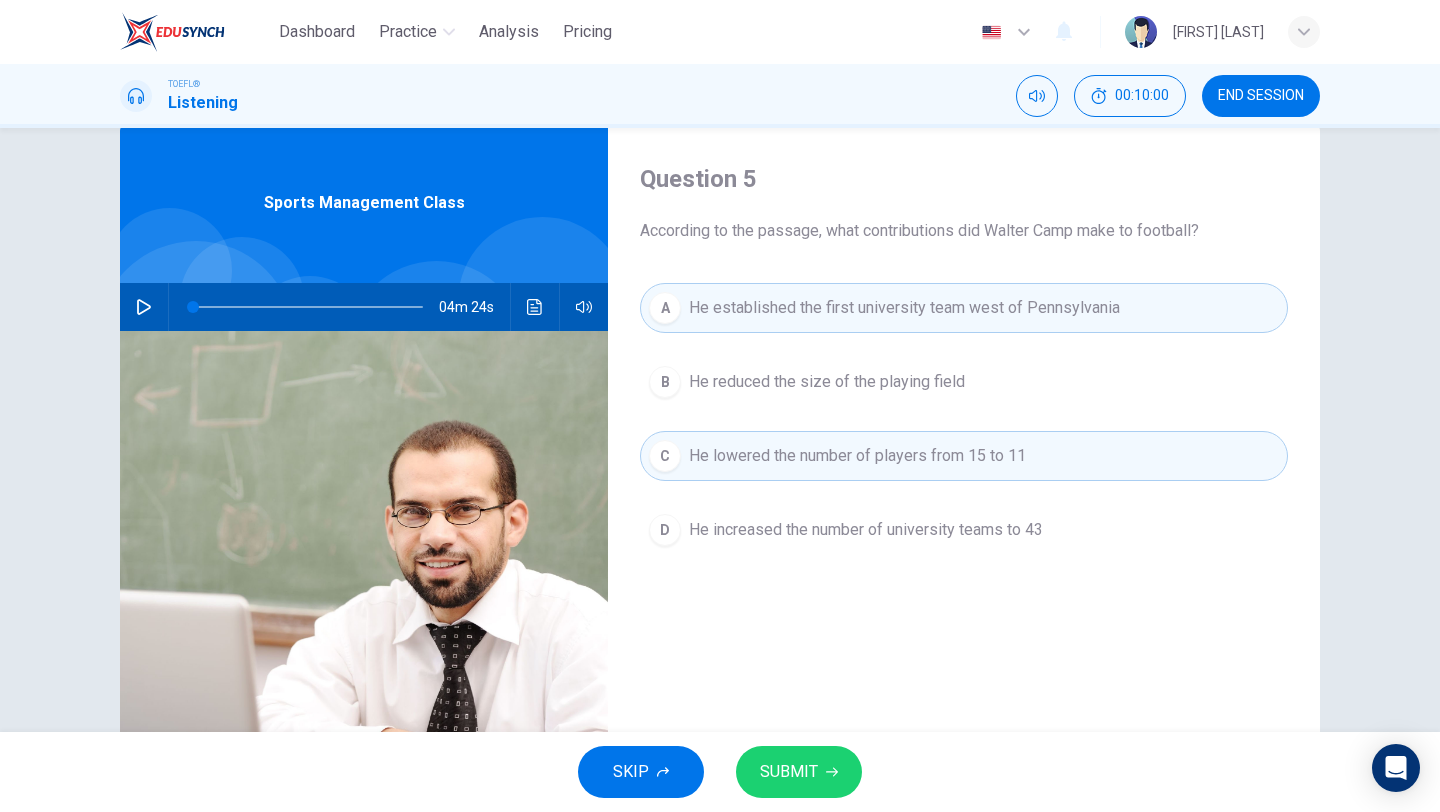click on "SUBMIT" at bounding box center (789, 772) 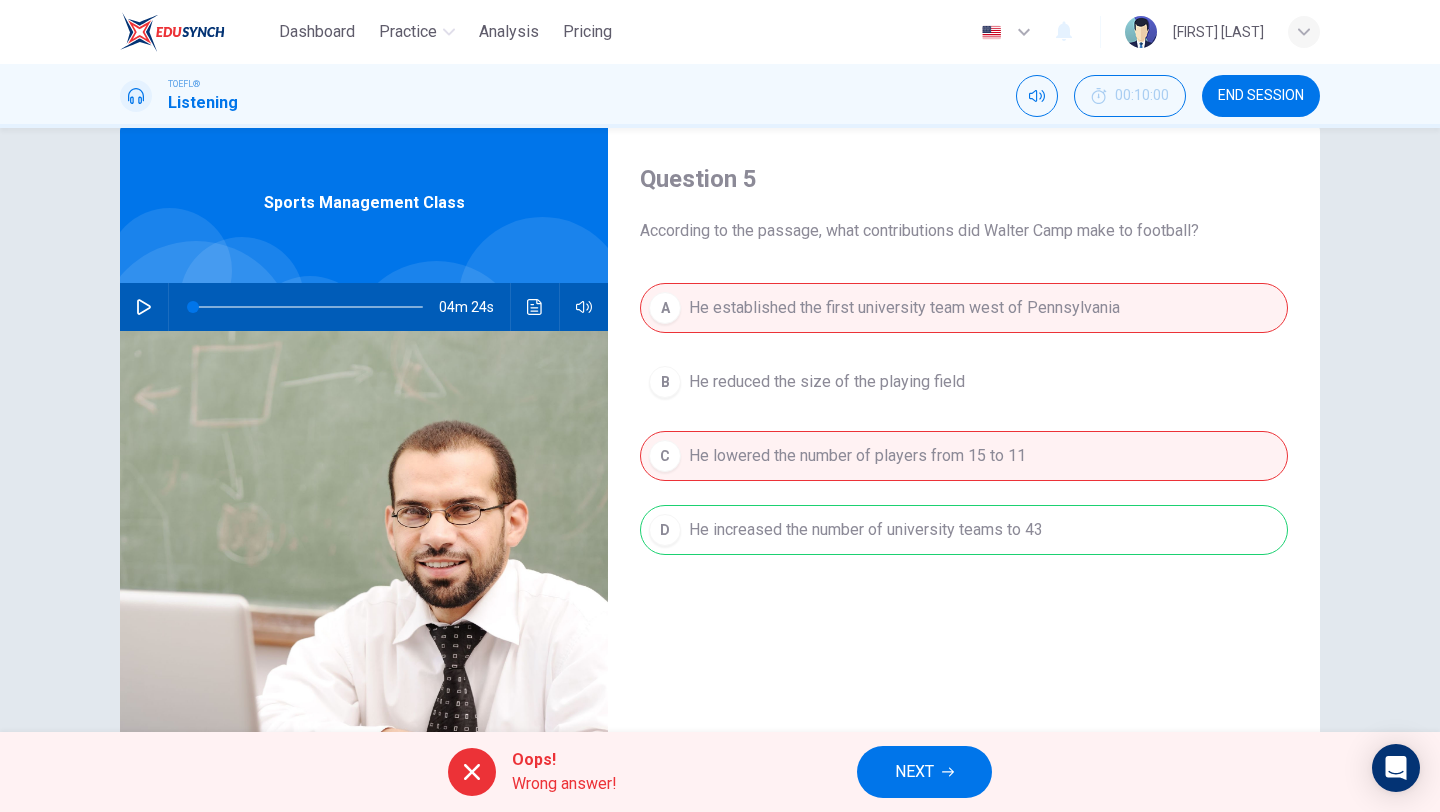 click 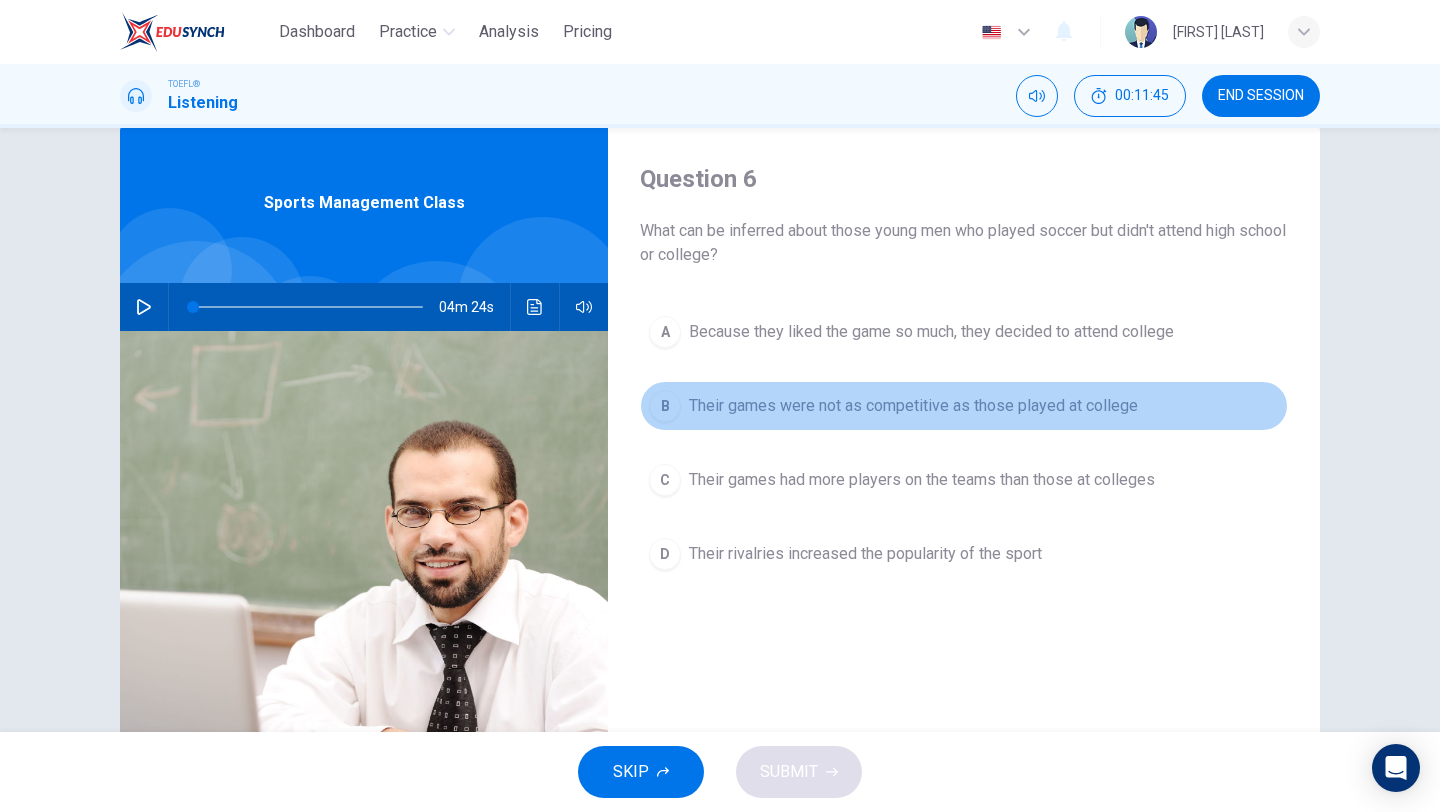 click on "Their games were not as competitive as those played at college" at bounding box center (913, 406) 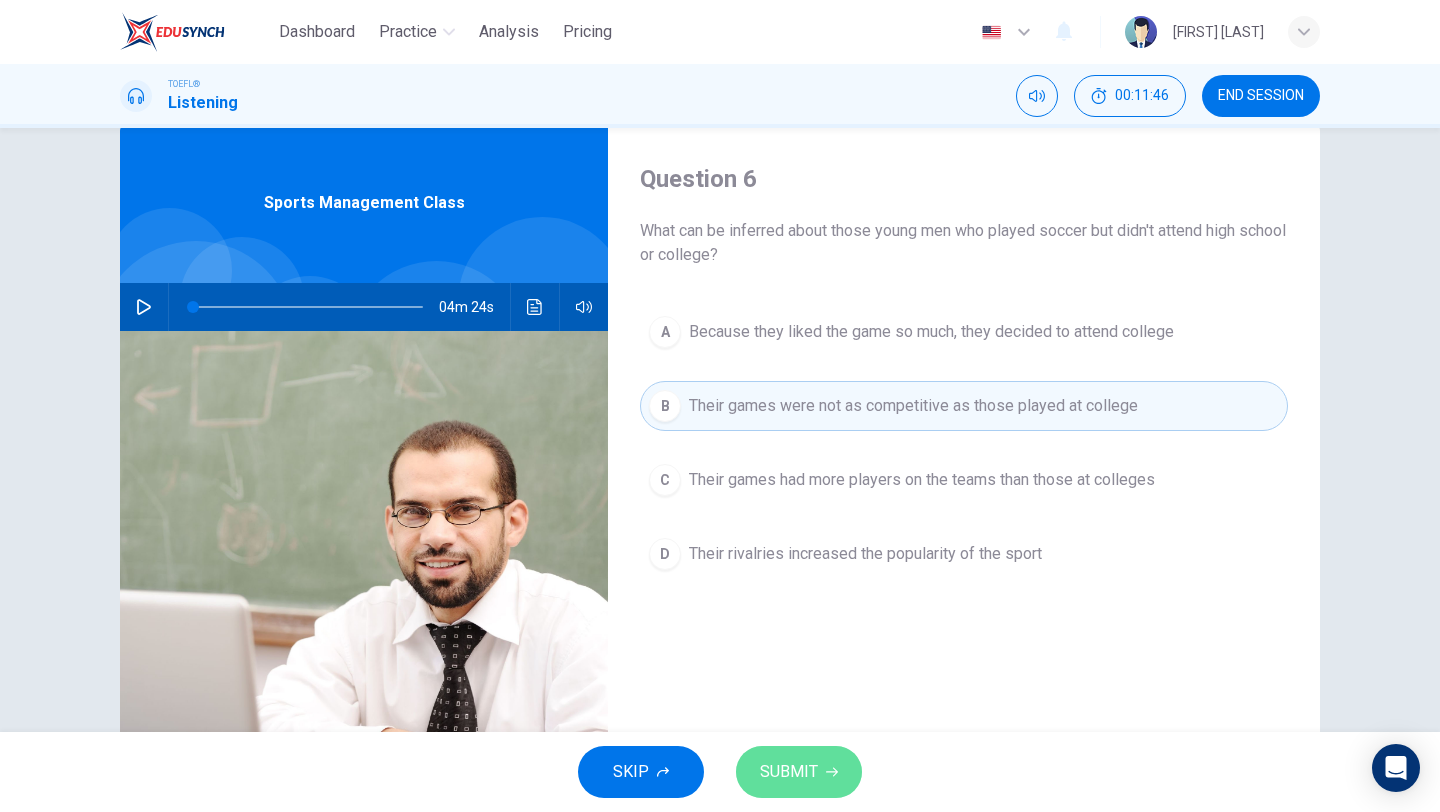 click on "SUBMIT" at bounding box center (799, 772) 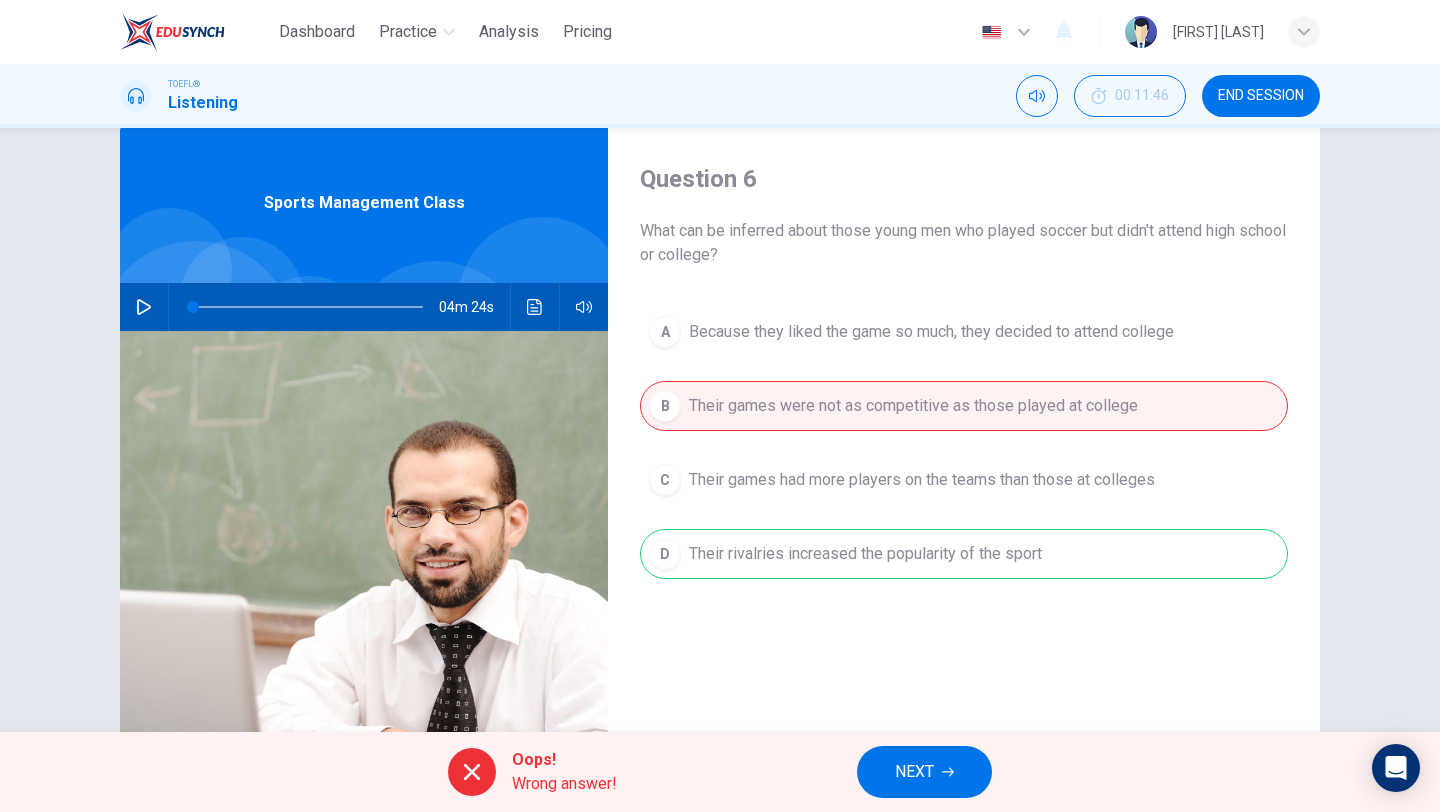 click on "NEXT" at bounding box center (924, 772) 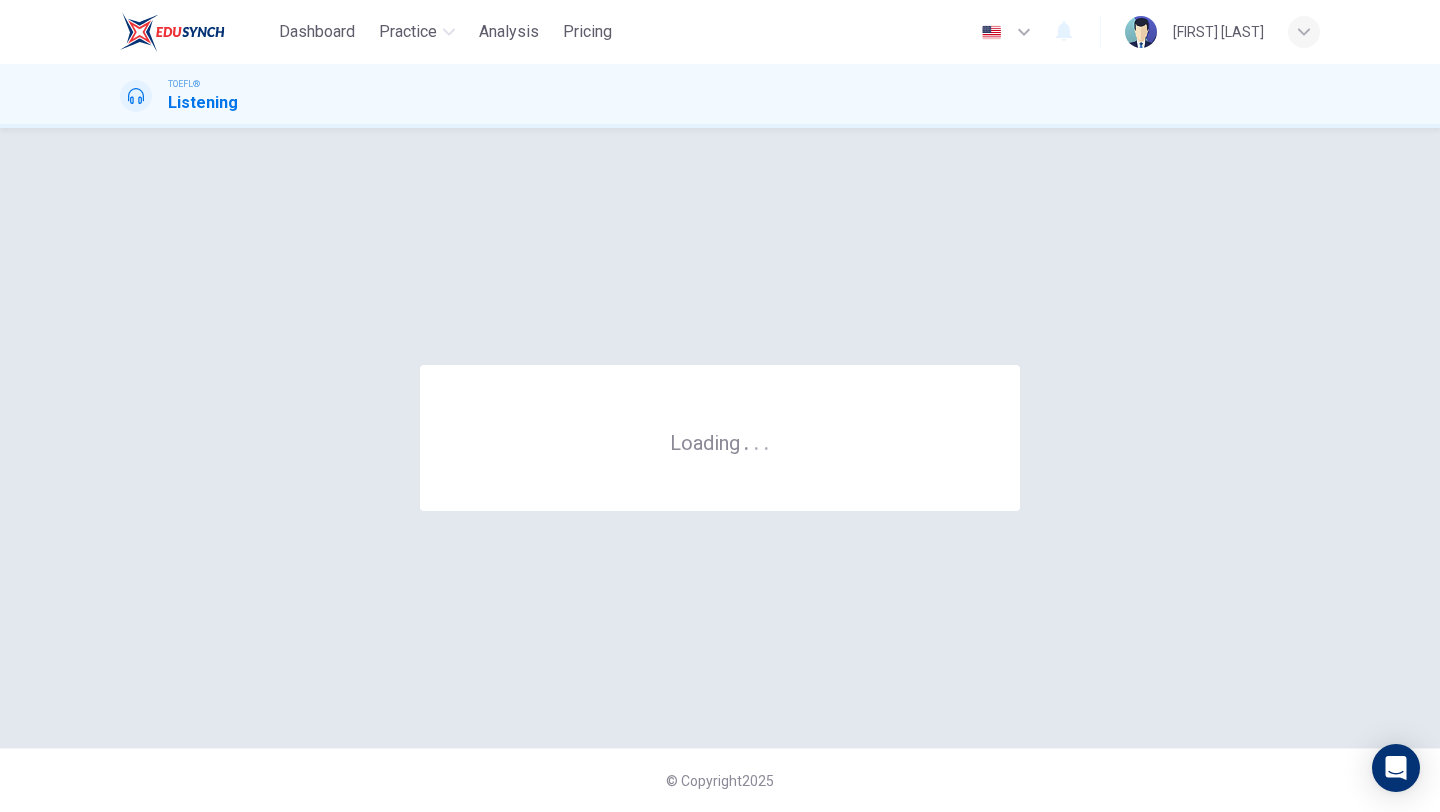scroll, scrollTop: 0, scrollLeft: 0, axis: both 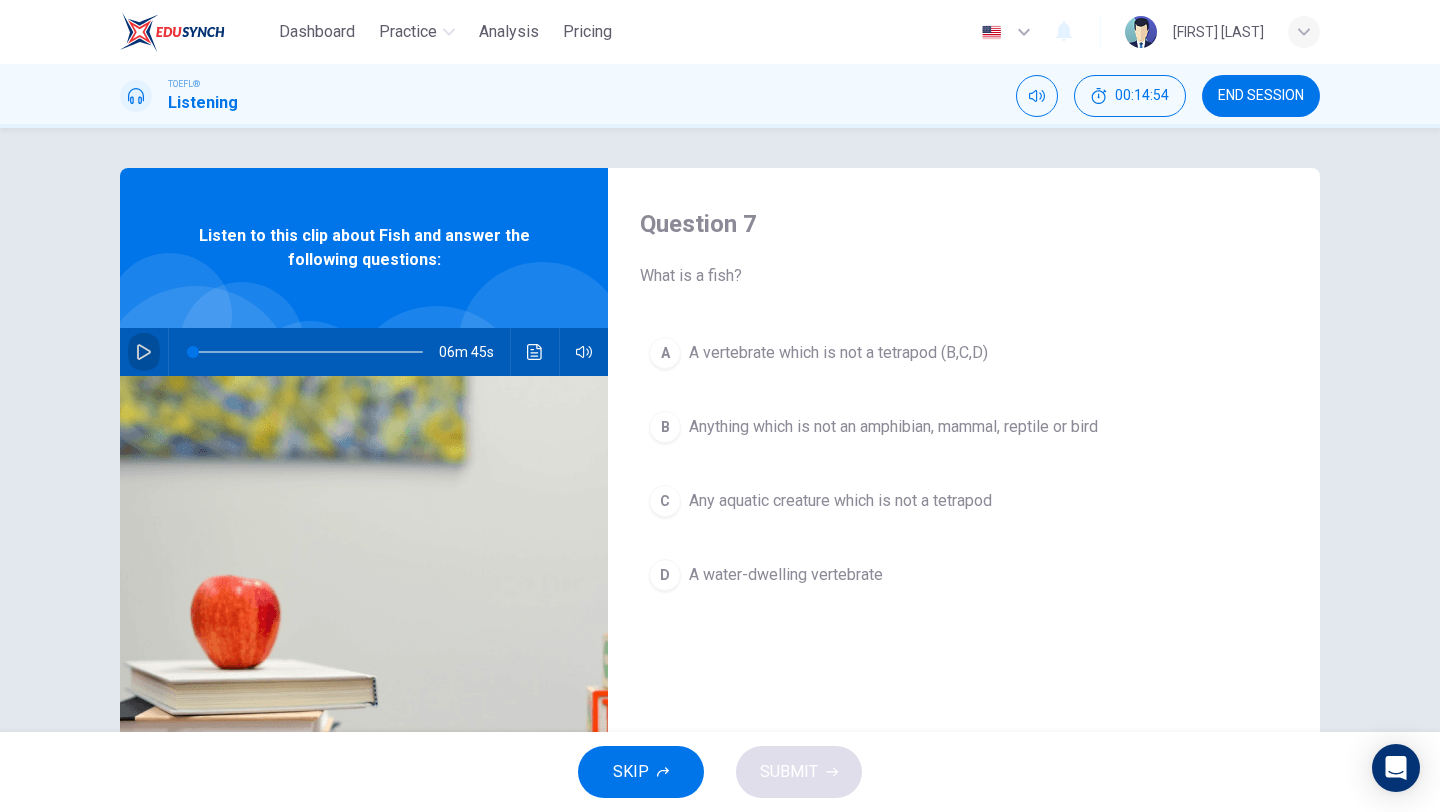 click 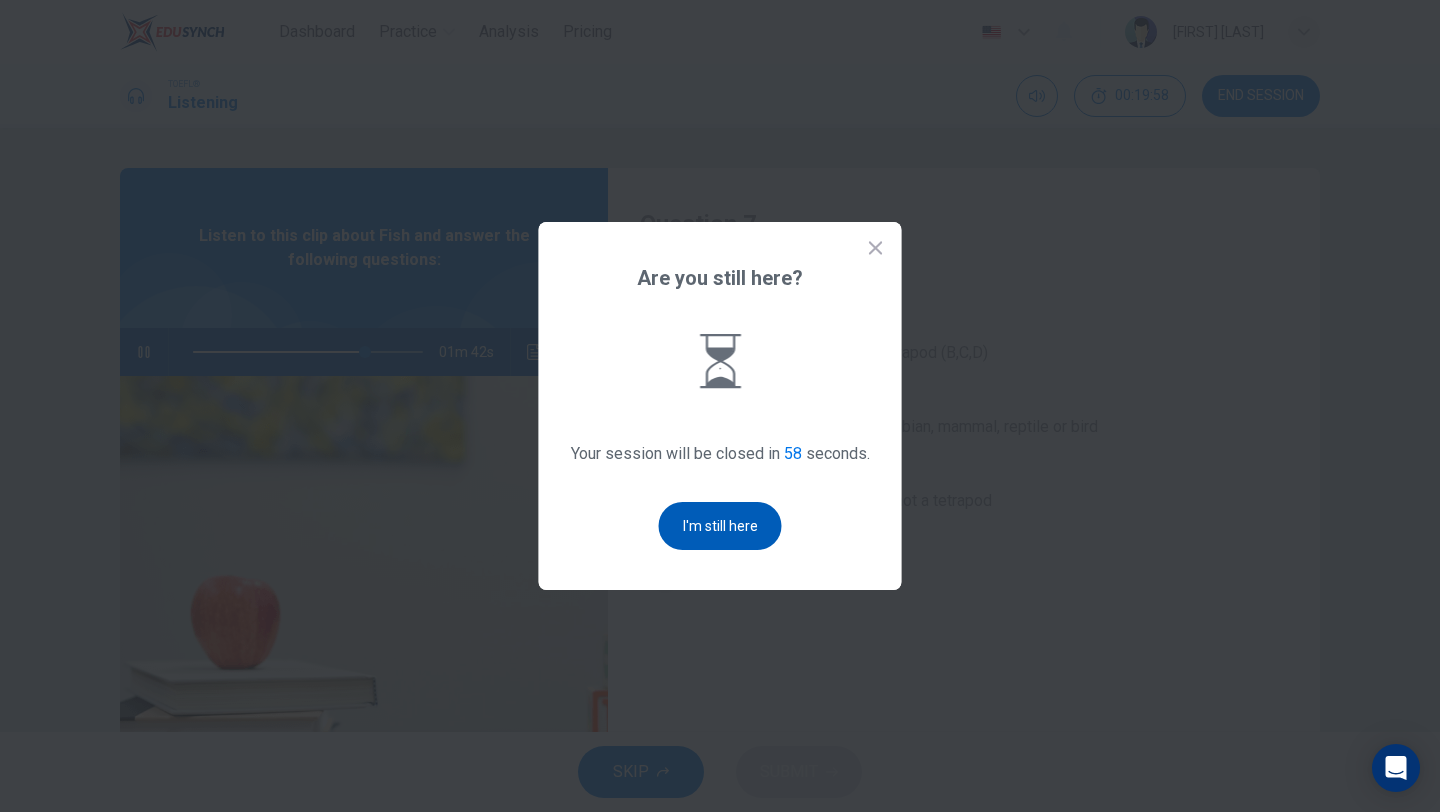 click on "I'm still here" at bounding box center [720, 526] 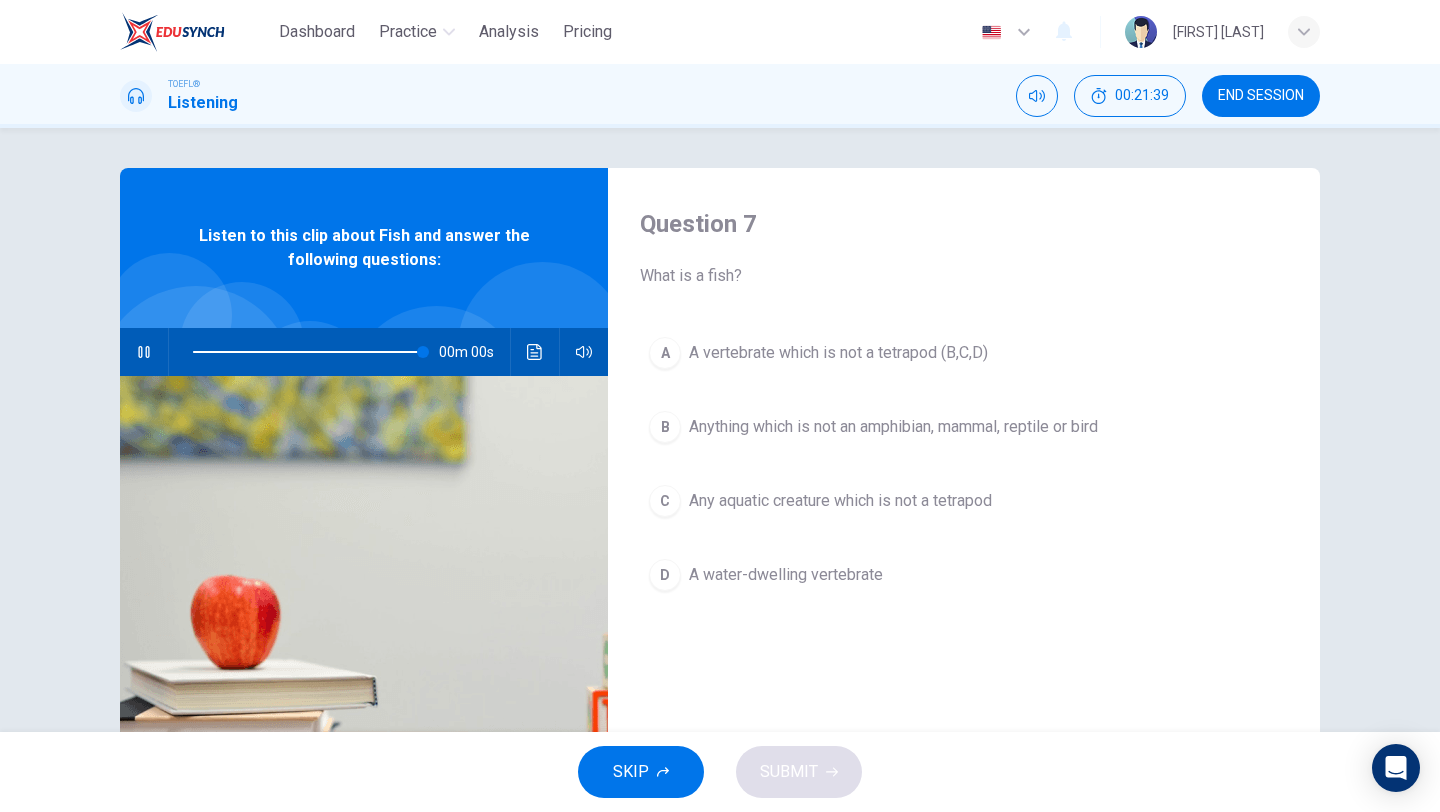 type on "0" 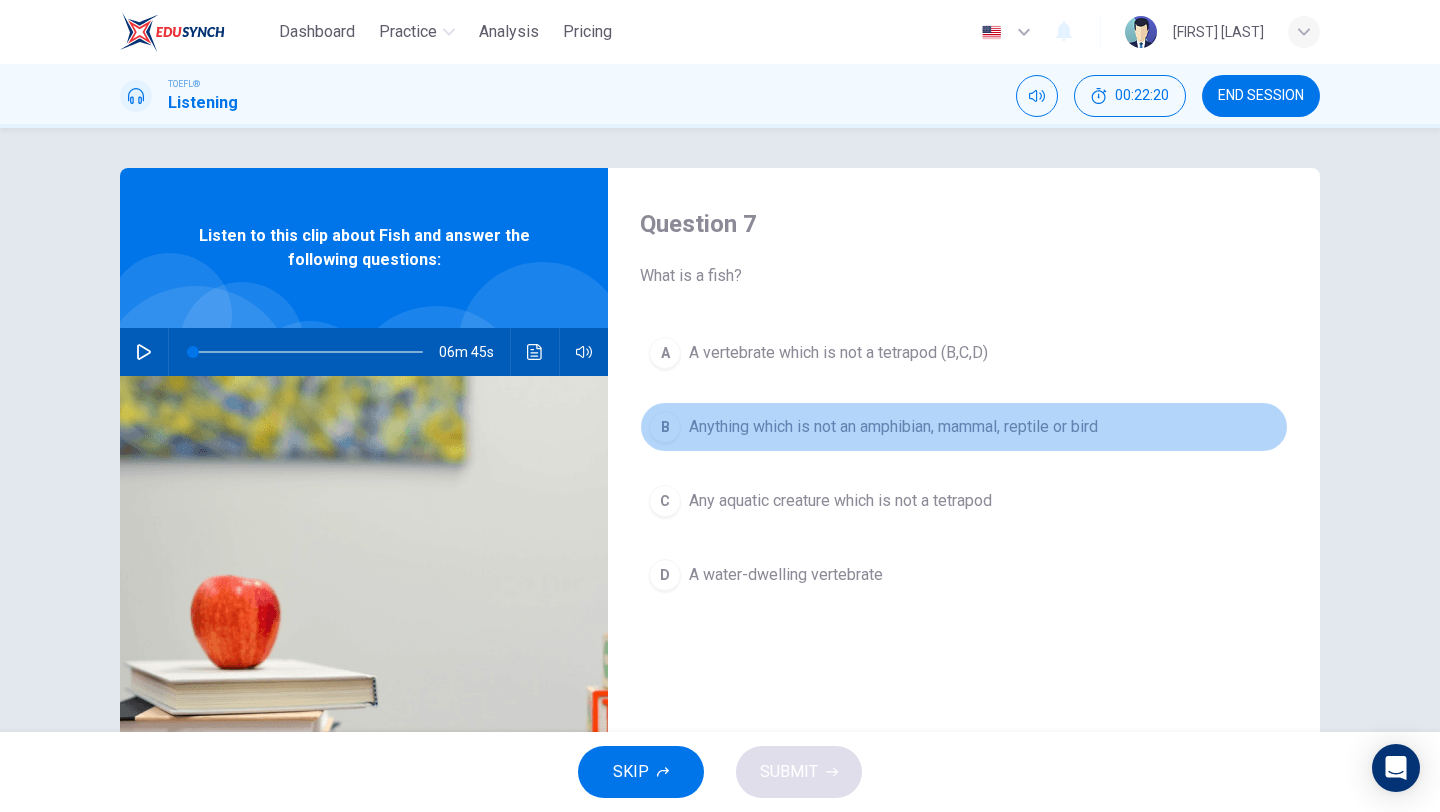 click on "Anything which is not an amphibian, mammal, reptile or bird" at bounding box center [893, 427] 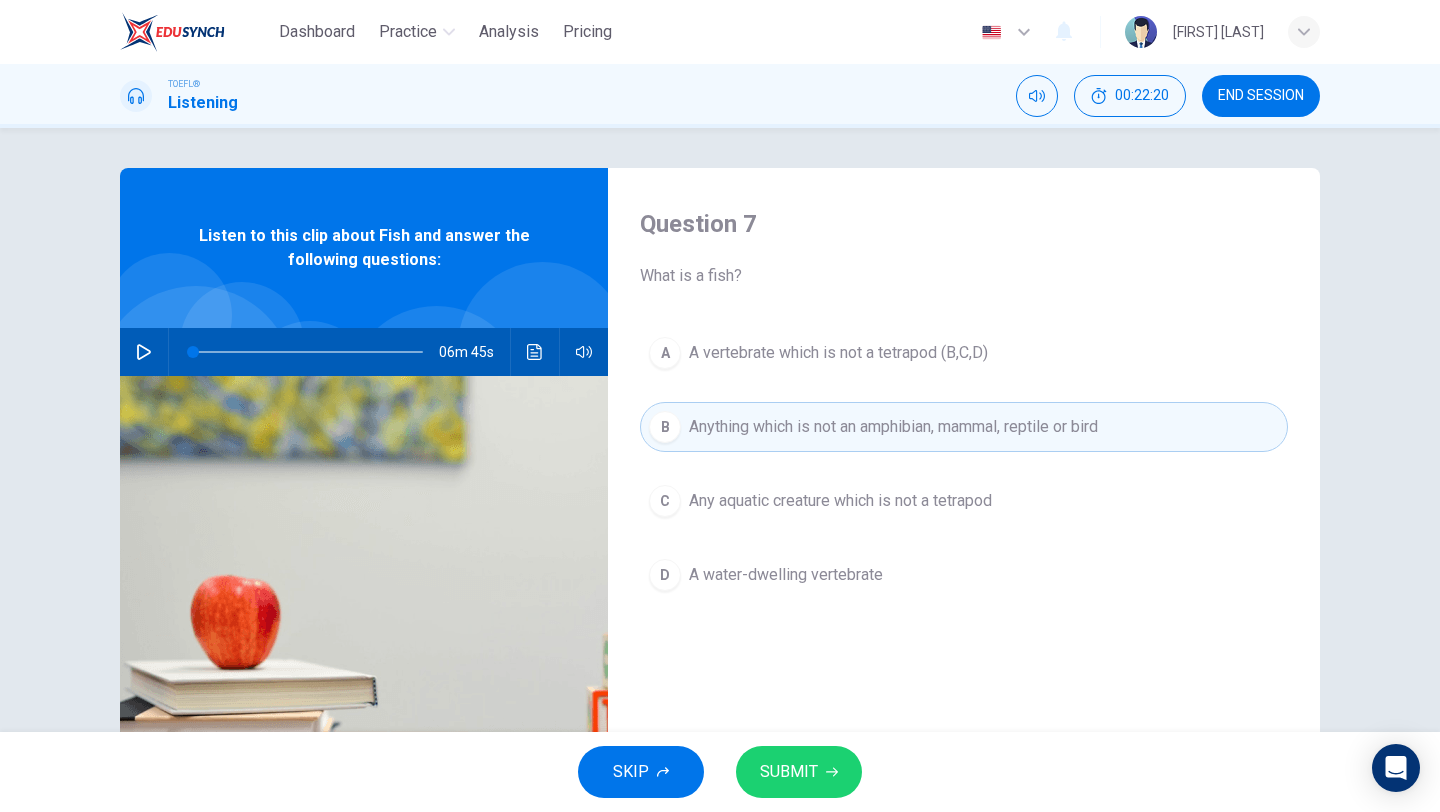 click on "SUBMIT" at bounding box center (799, 772) 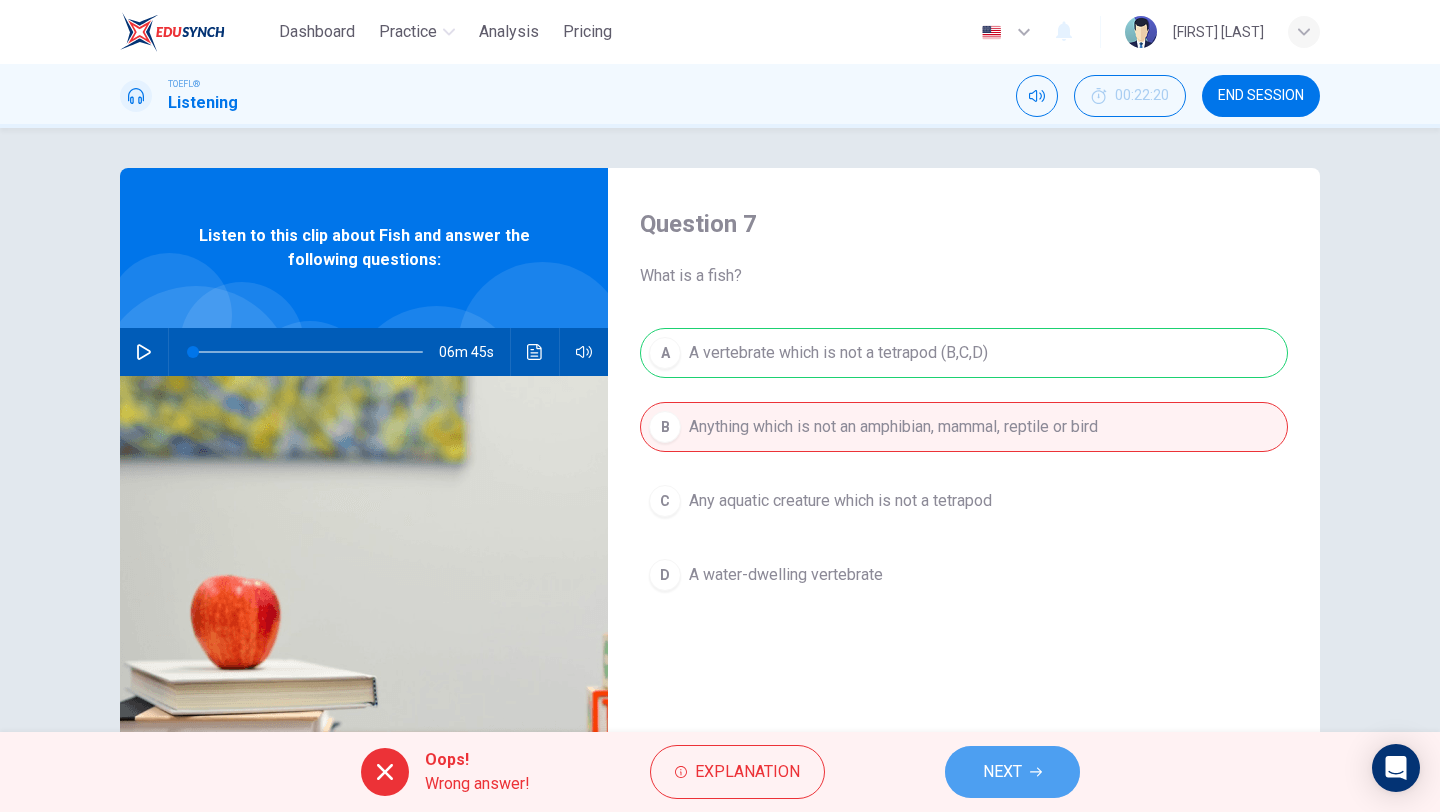click on "NEXT" at bounding box center [1002, 772] 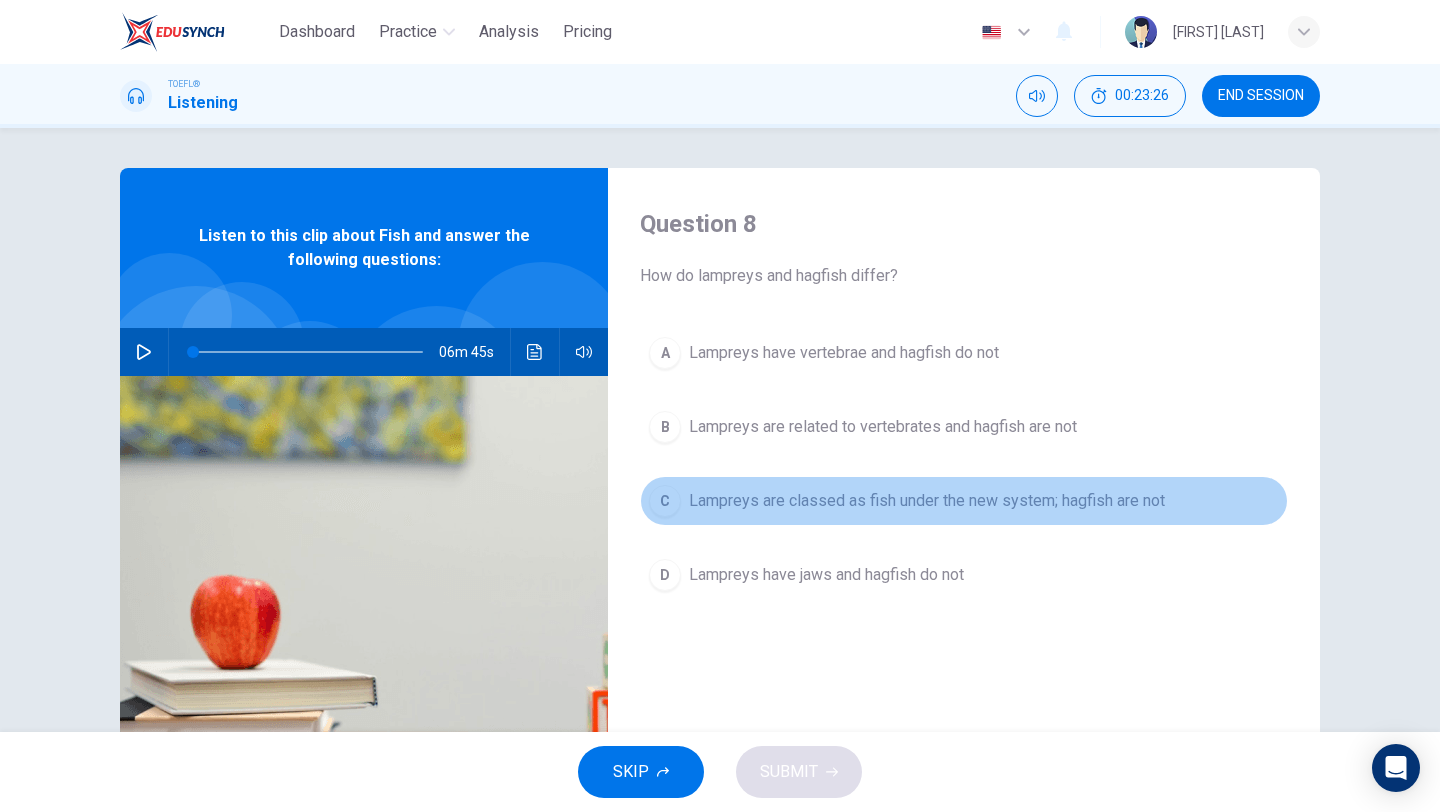 click on "Lampreys are classed as fish under the new system; hagfish are not" at bounding box center [927, 501] 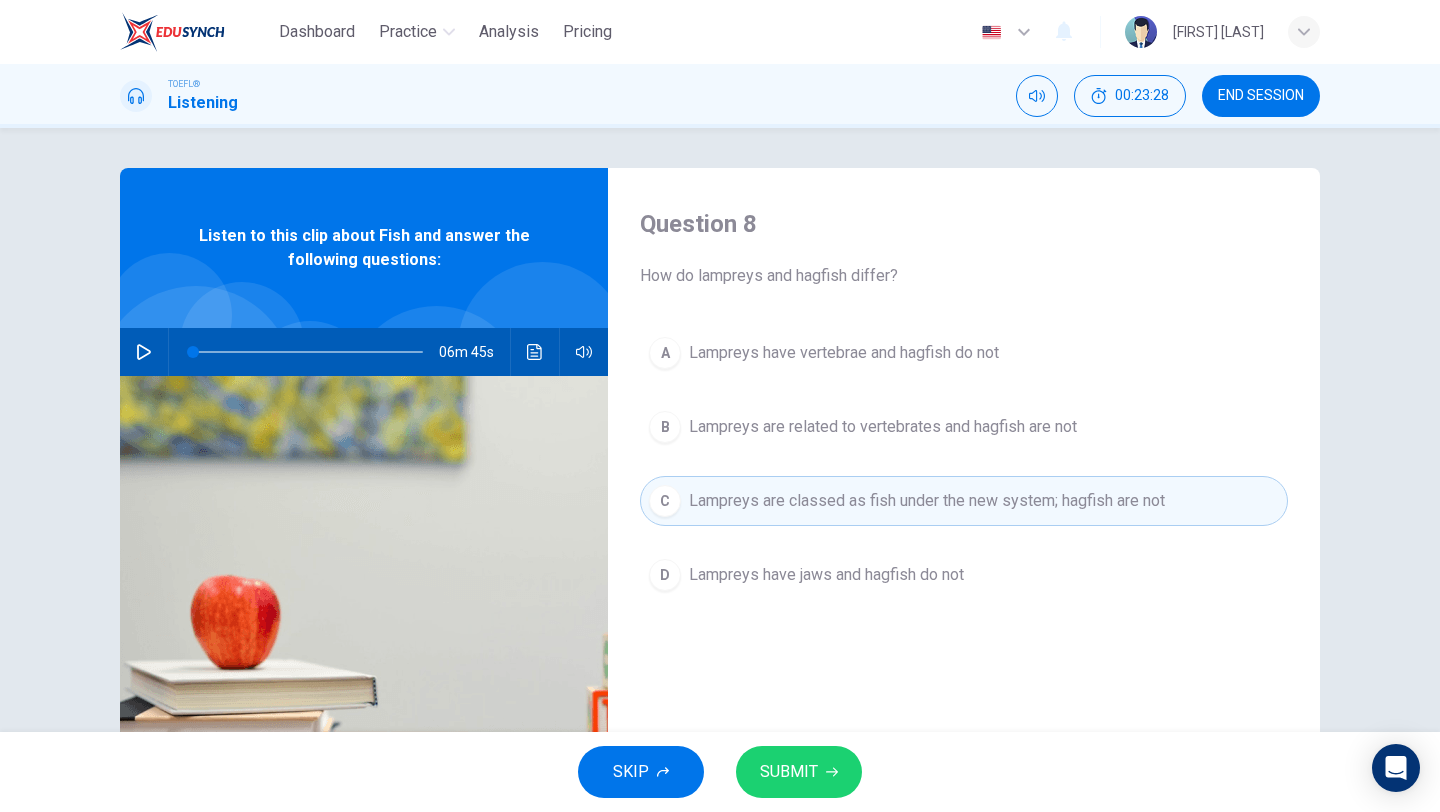 click on "SUBMIT" at bounding box center [799, 772] 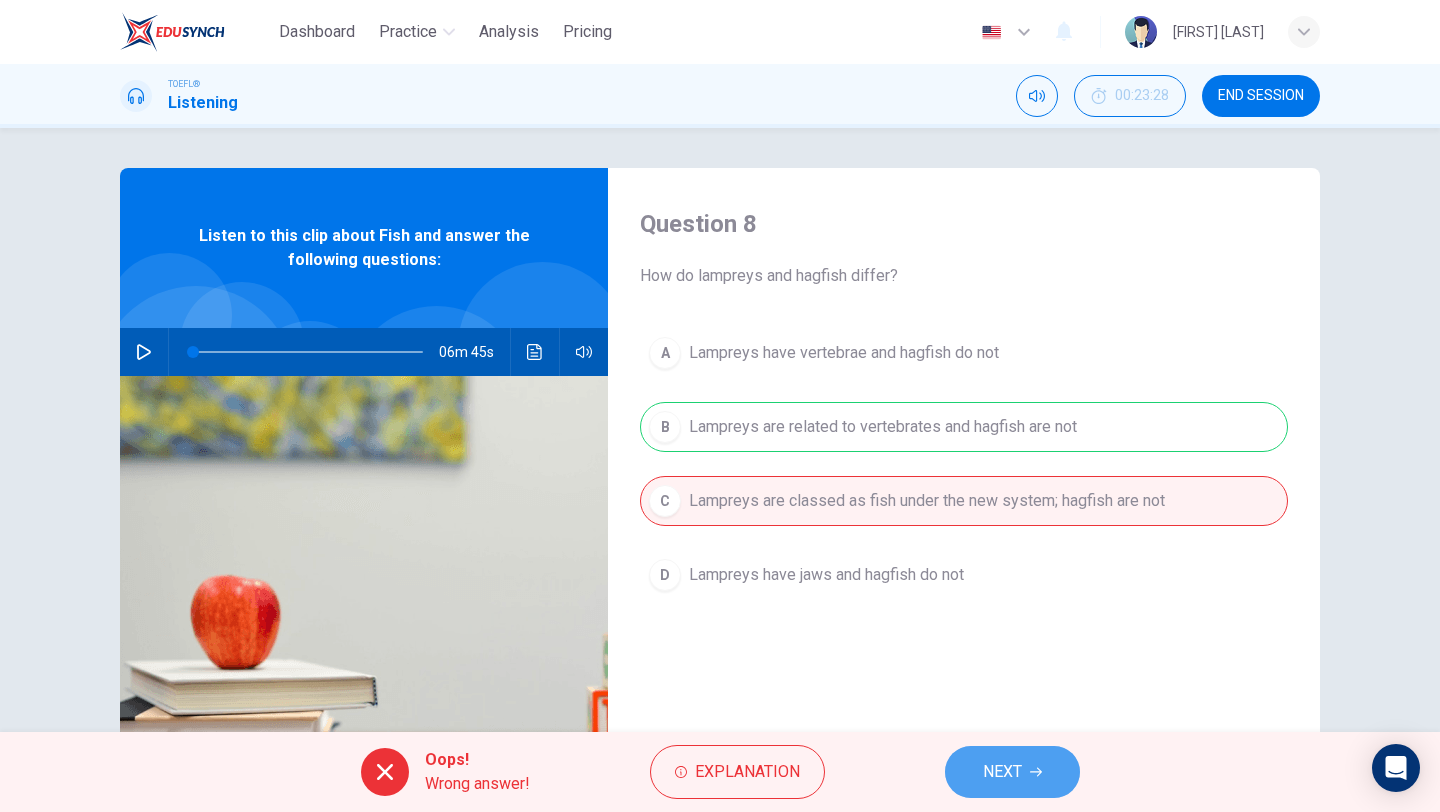 click on "NEXT" at bounding box center [1012, 772] 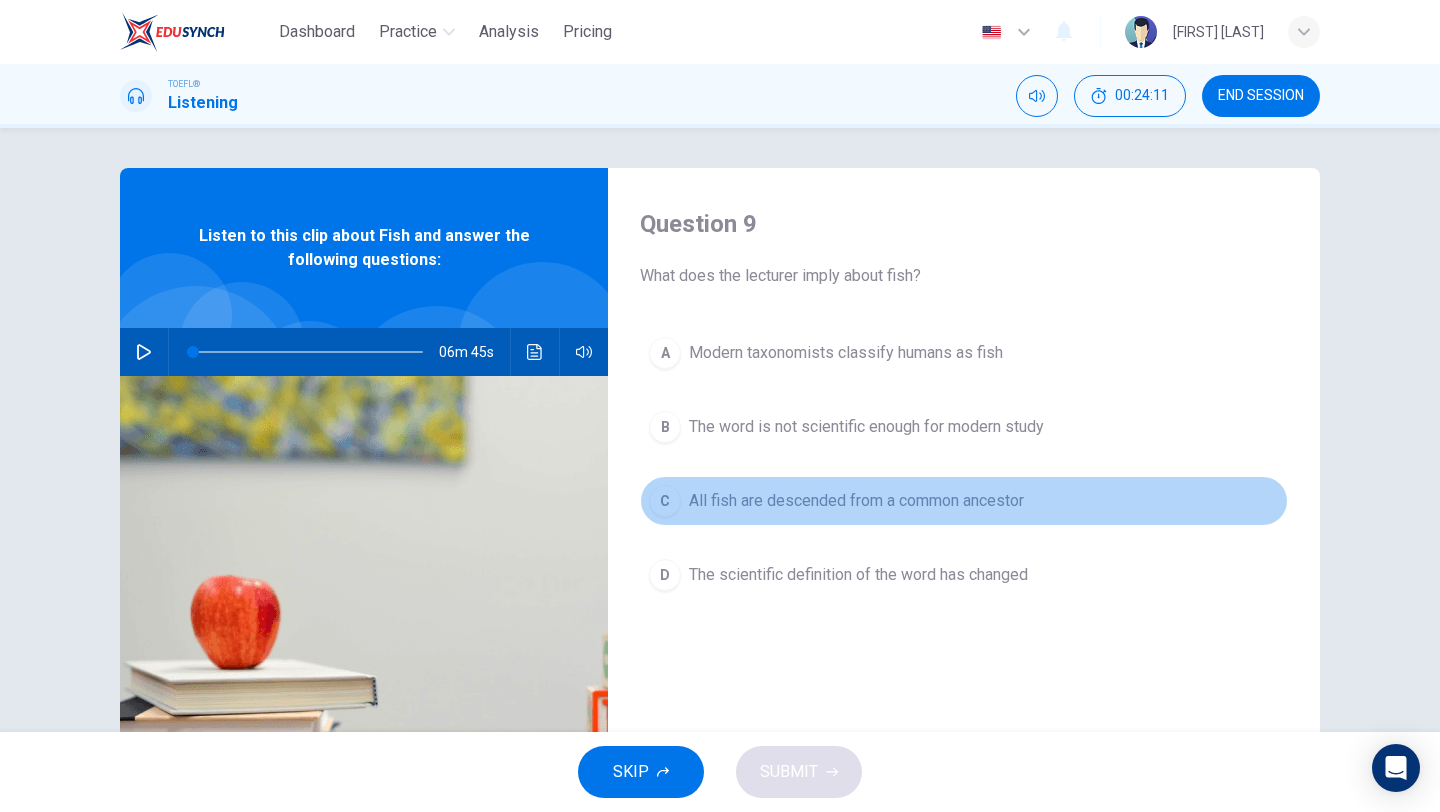 click on "C All fish are descended from a common ancestor" at bounding box center (964, 501) 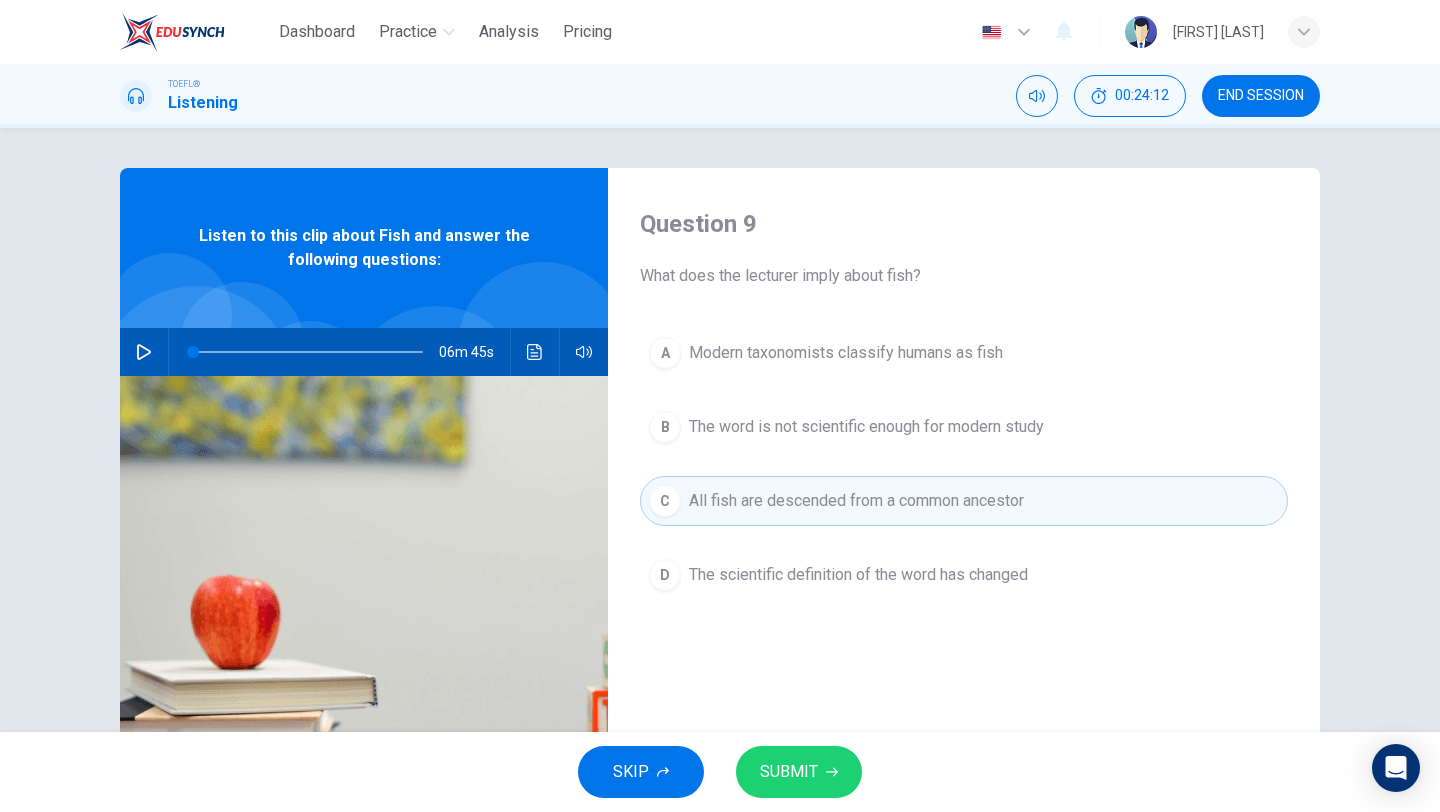 click on "SUBMIT" at bounding box center [799, 772] 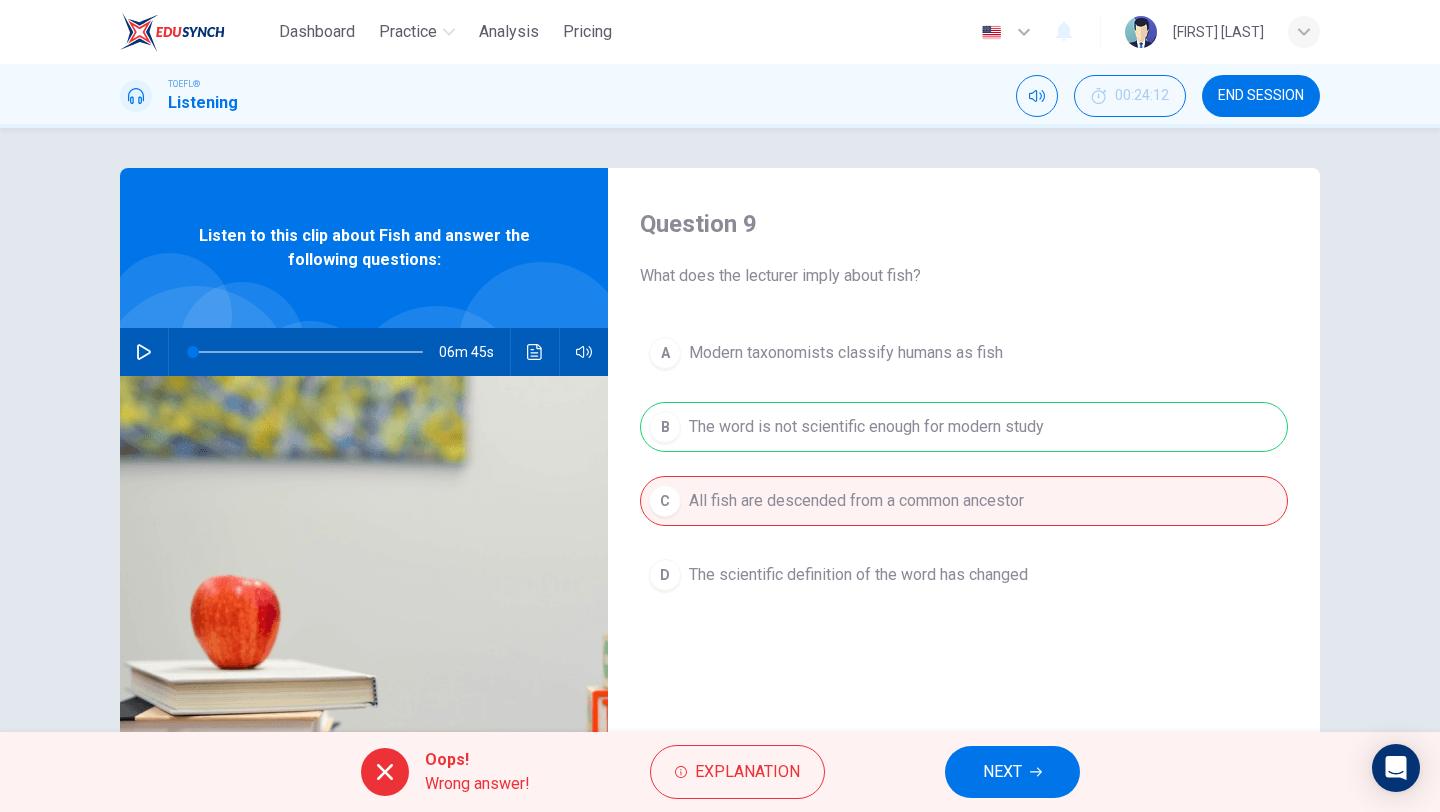 click on "END SESSION" at bounding box center [1261, 96] 